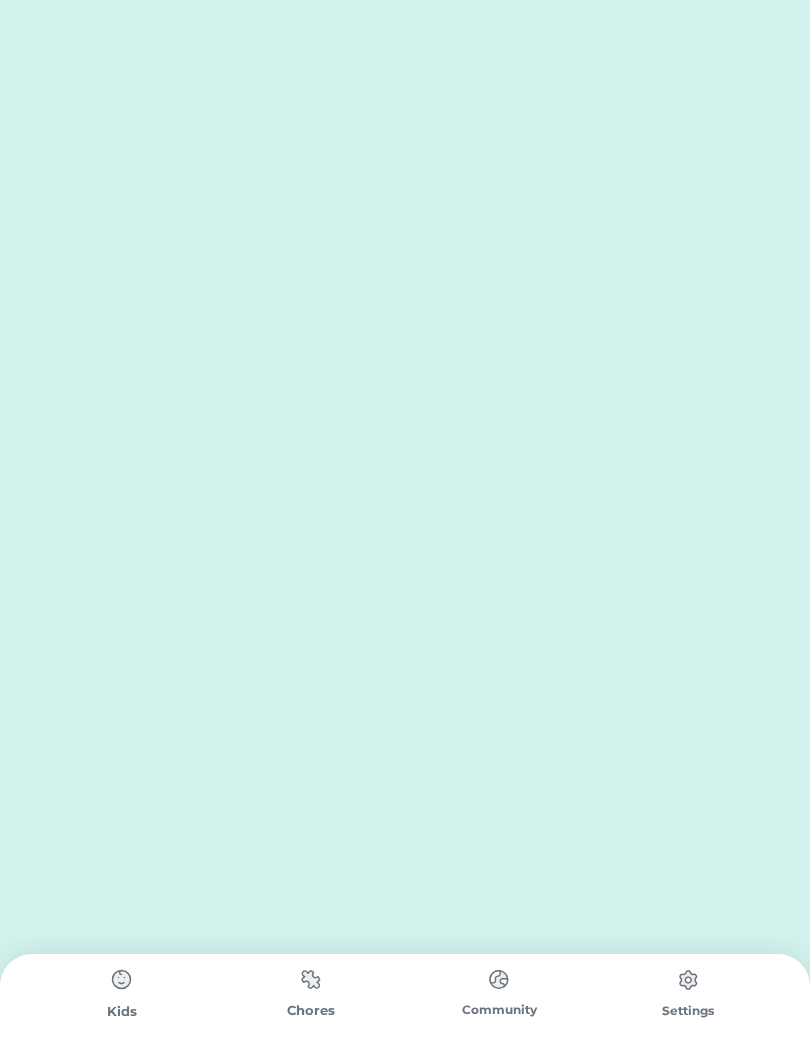 scroll, scrollTop: 0, scrollLeft: 0, axis: both 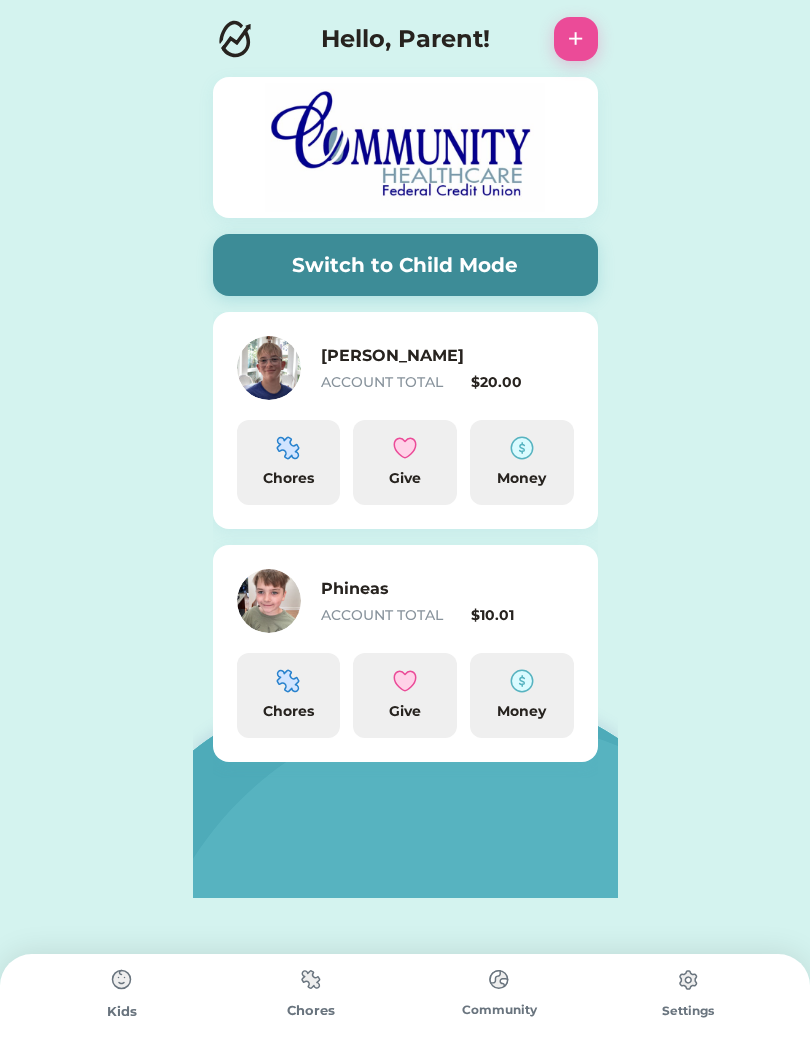 click on "Chores" at bounding box center [289, 478] 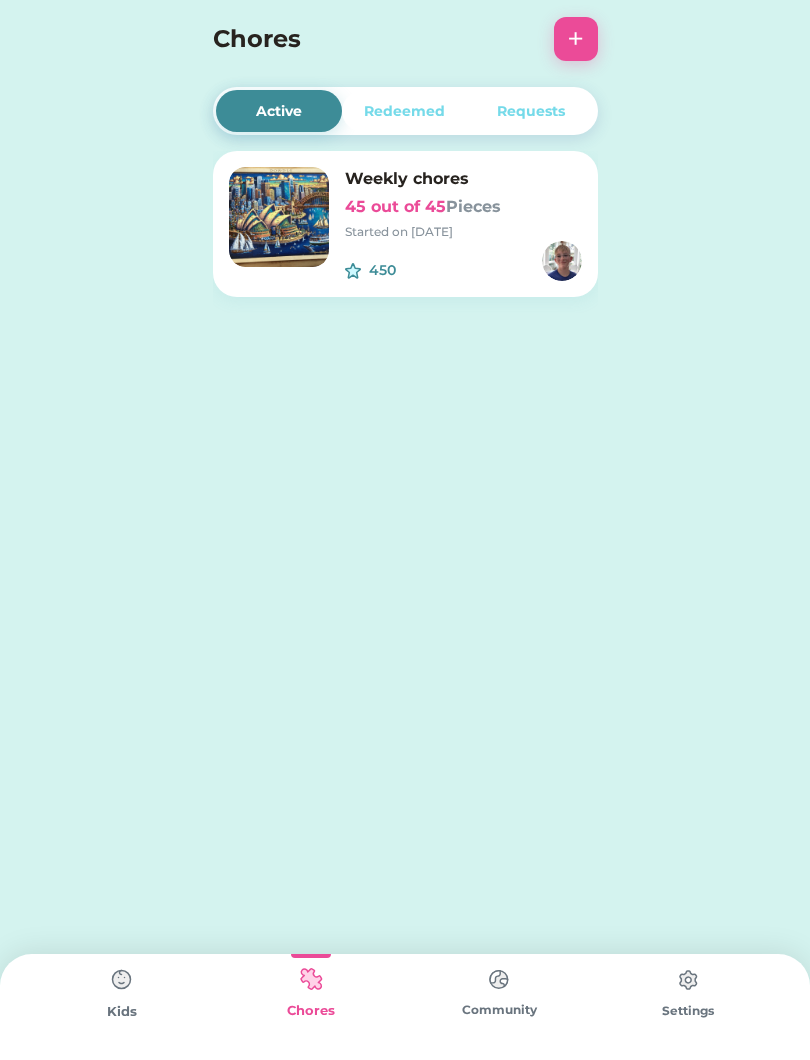 click on "Kids" at bounding box center [122, 1012] 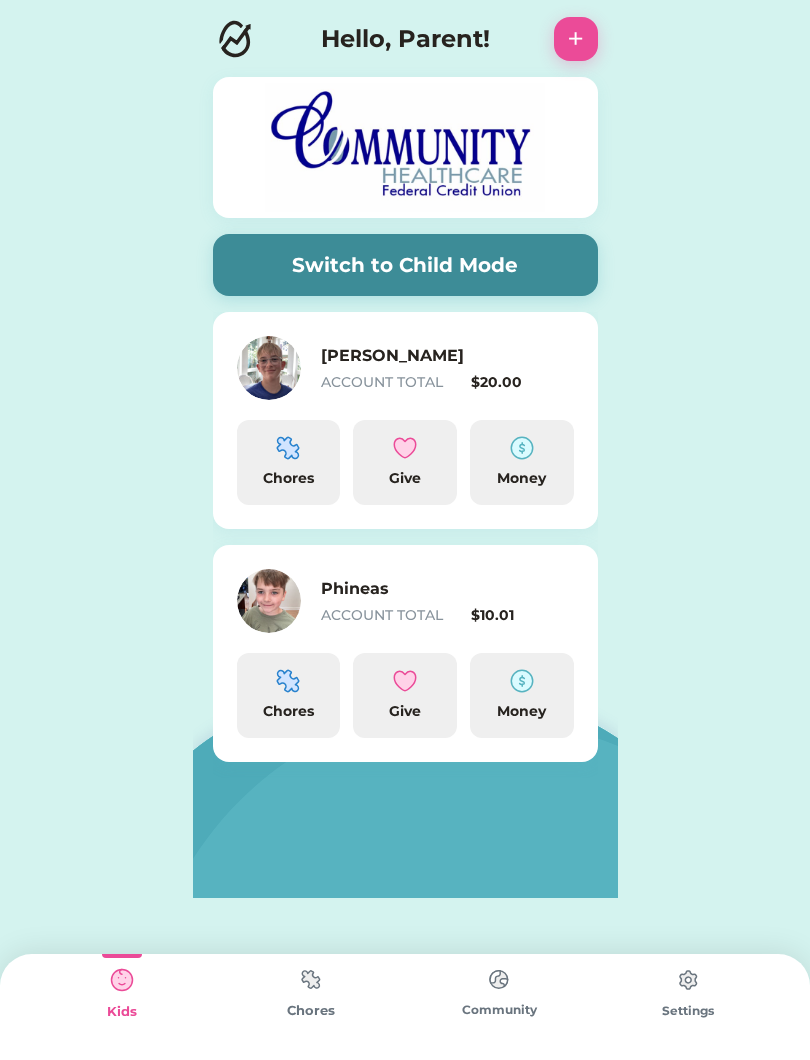 click on "Chores" at bounding box center (289, 478) 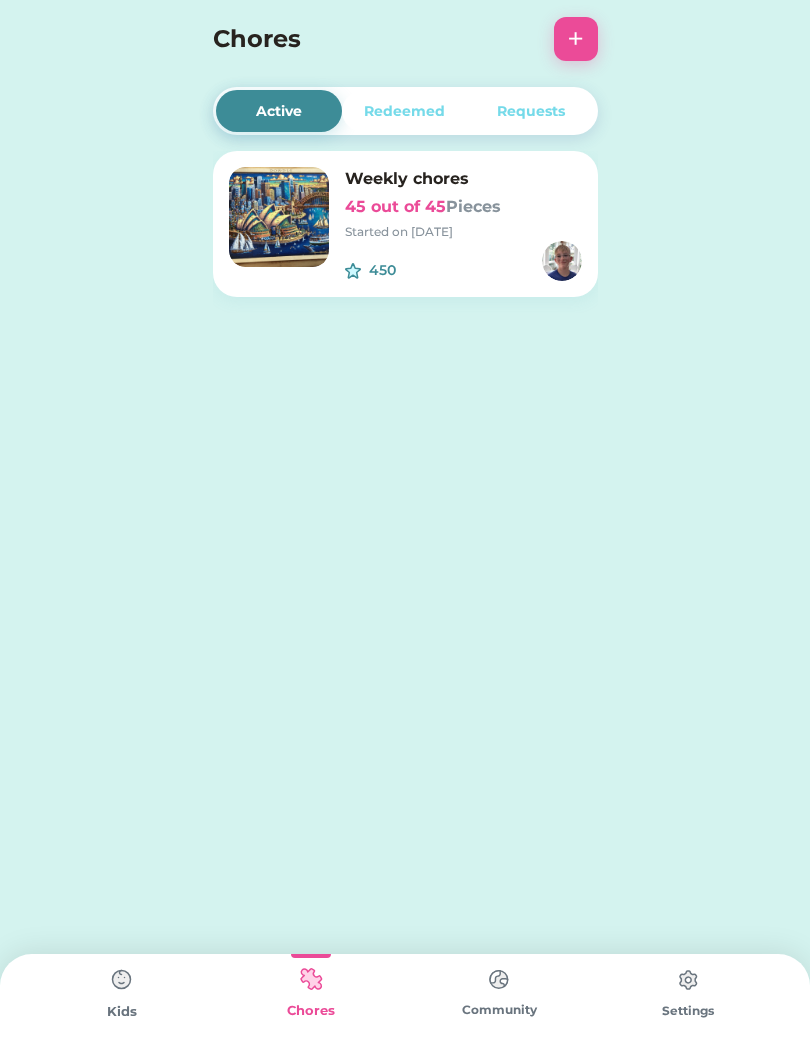 click at bounding box center [279, 217] 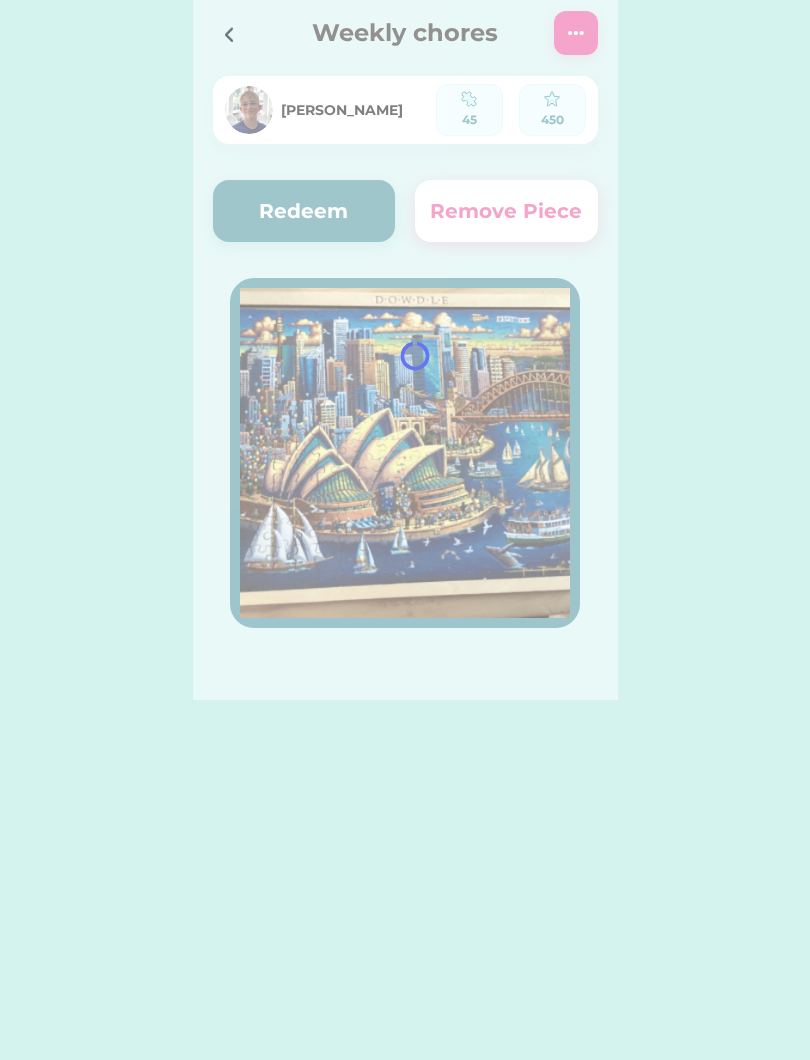 click at bounding box center (405, 350) 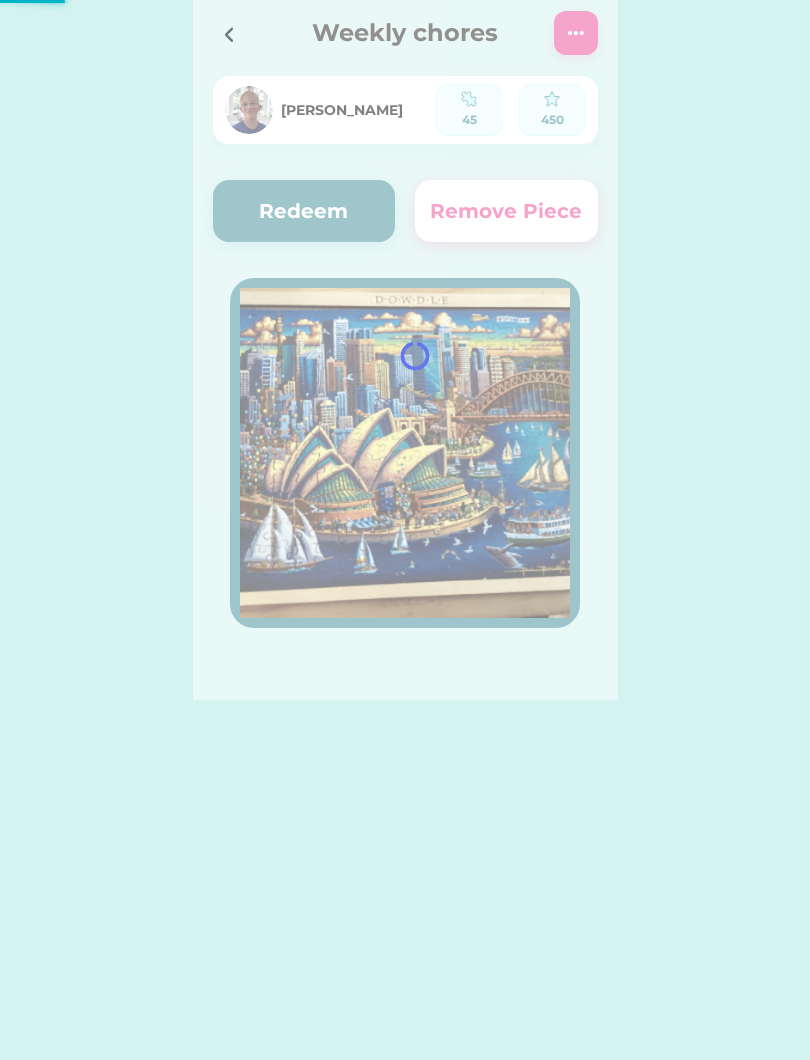 click at bounding box center (405, 350) 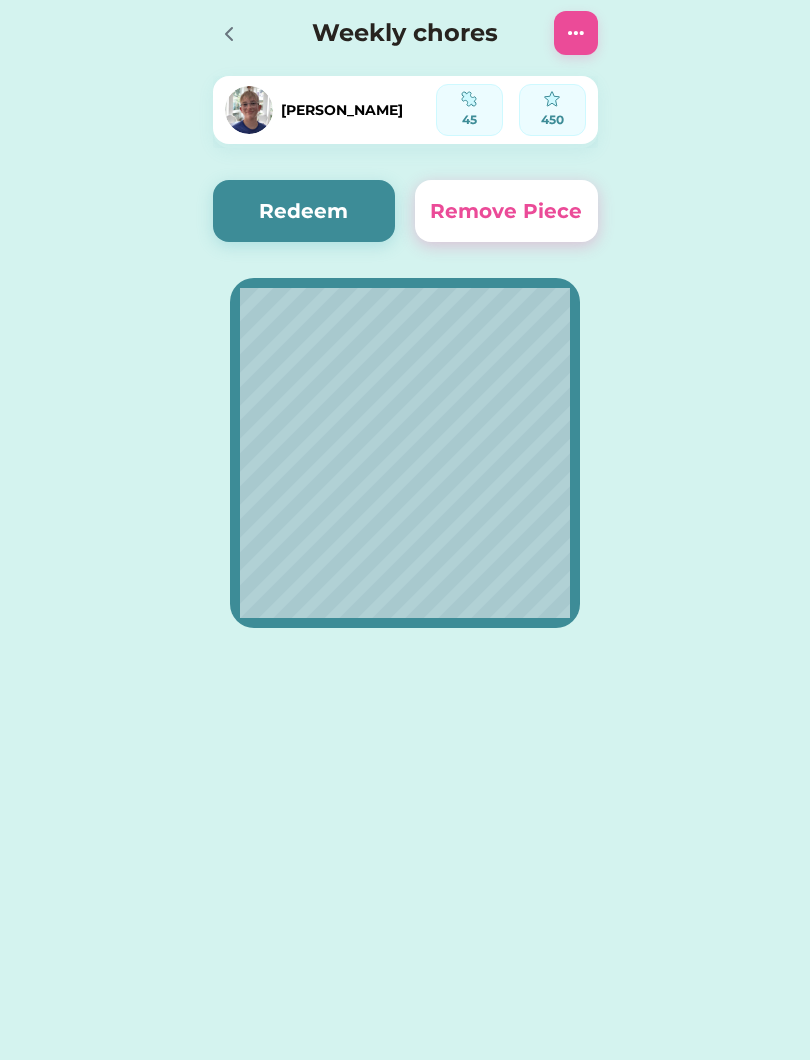 click on "Redeem" at bounding box center (304, 211) 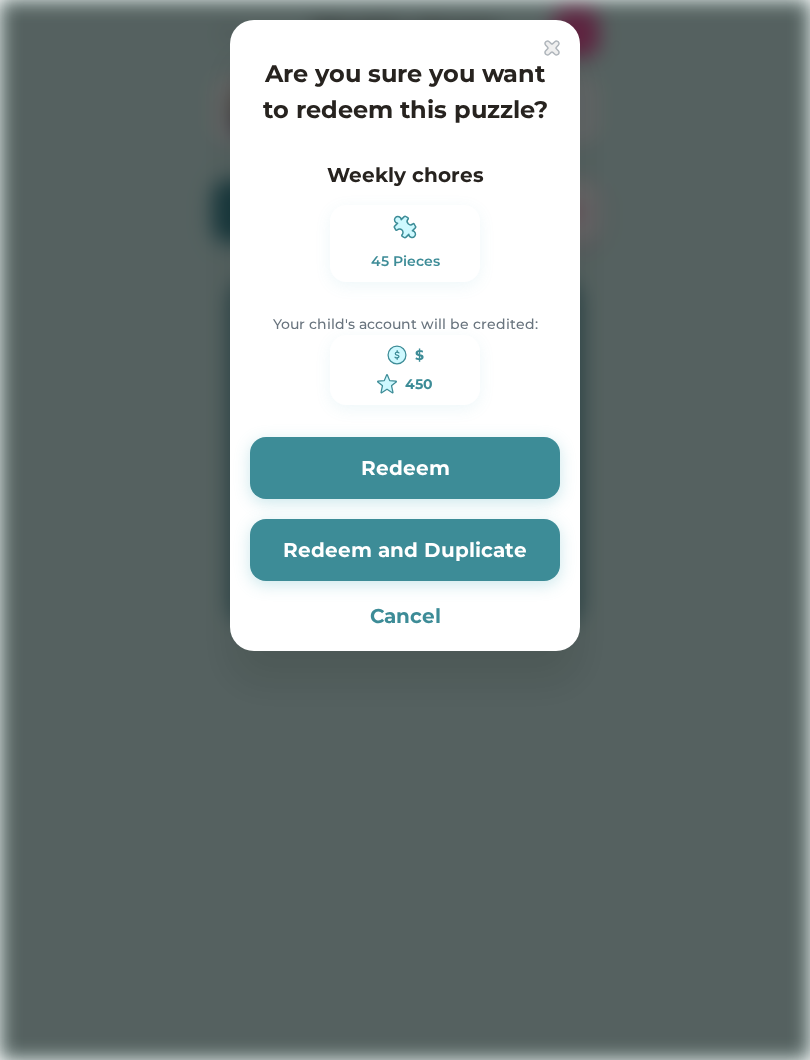click on "Redeem" at bounding box center (405, 468) 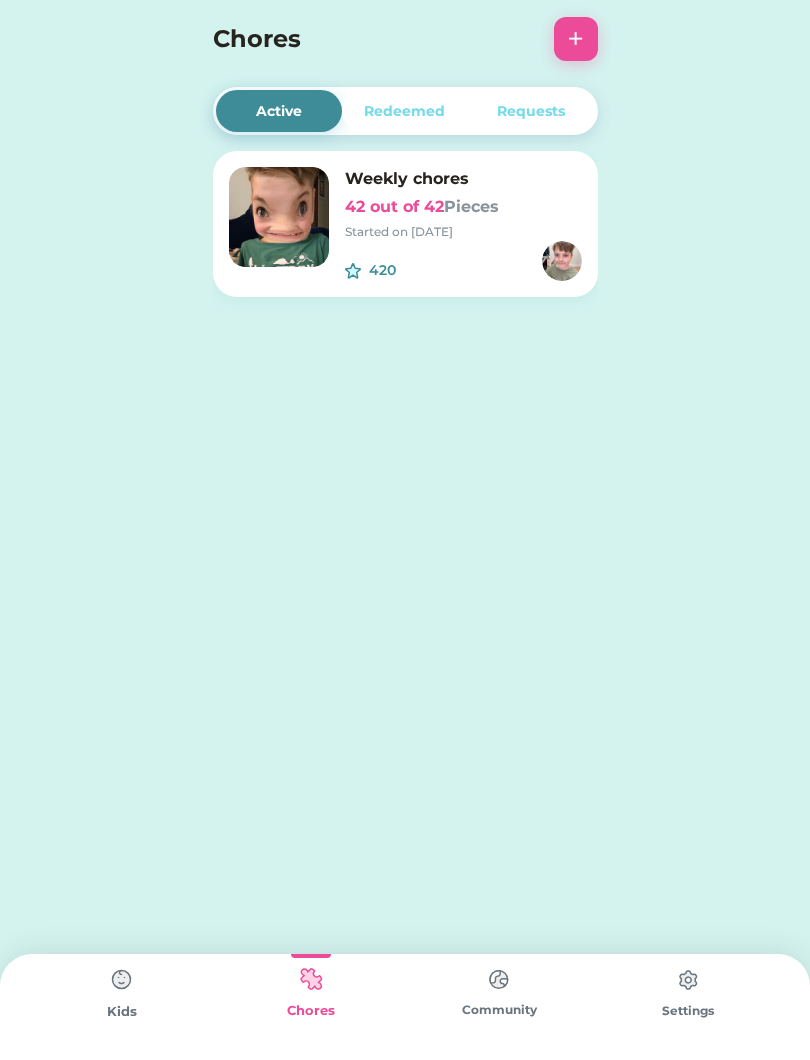 click at bounding box center (122, 980) 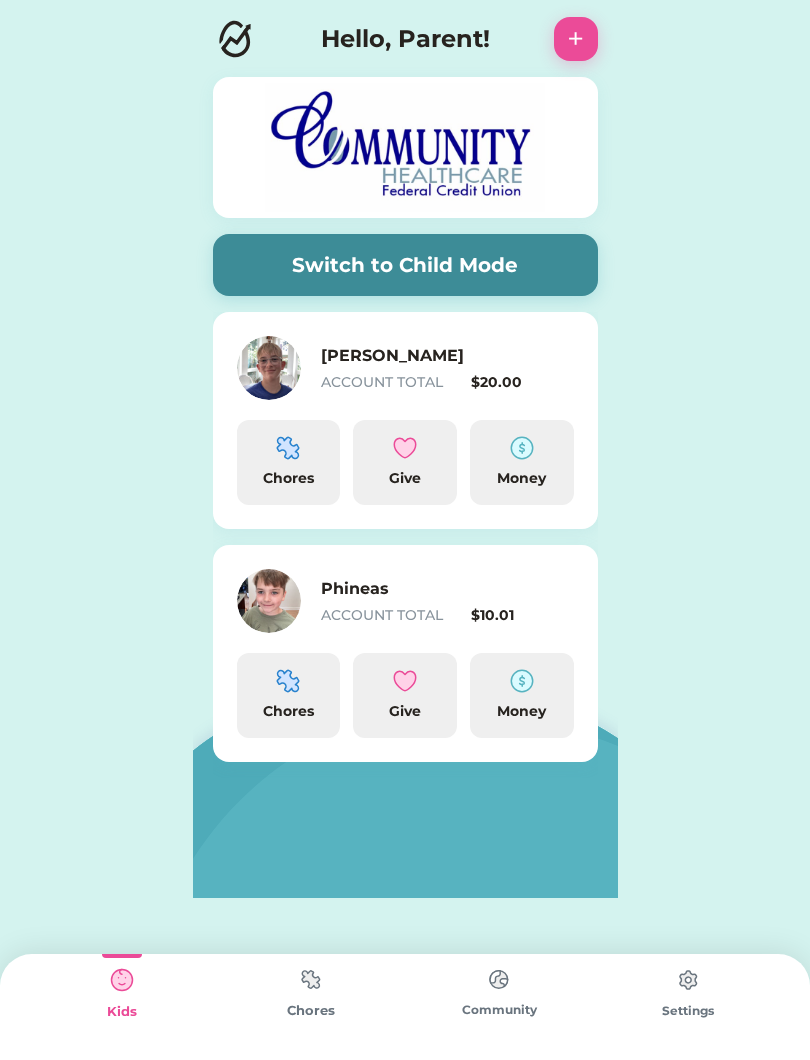 click on "Chores" at bounding box center (289, 478) 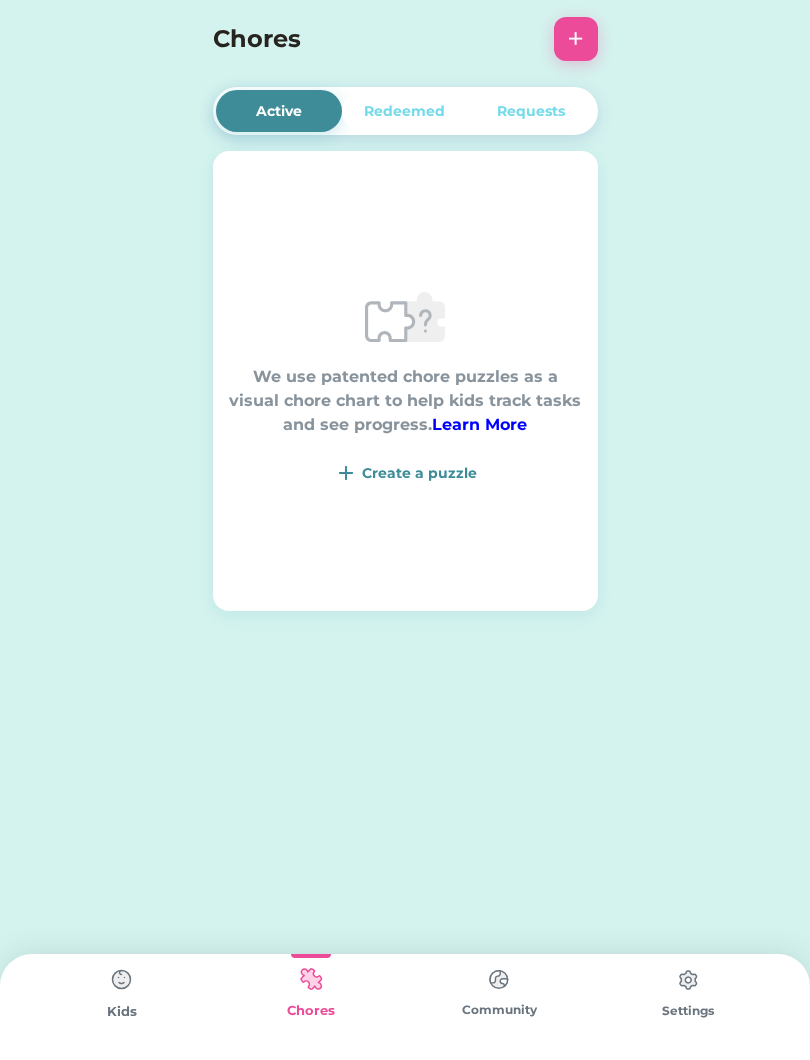 click on "We use patented chore puzzles as a visual chore chart to help kids track tasks and see progress.  Learn More Create a puzzle" at bounding box center (405, 381) 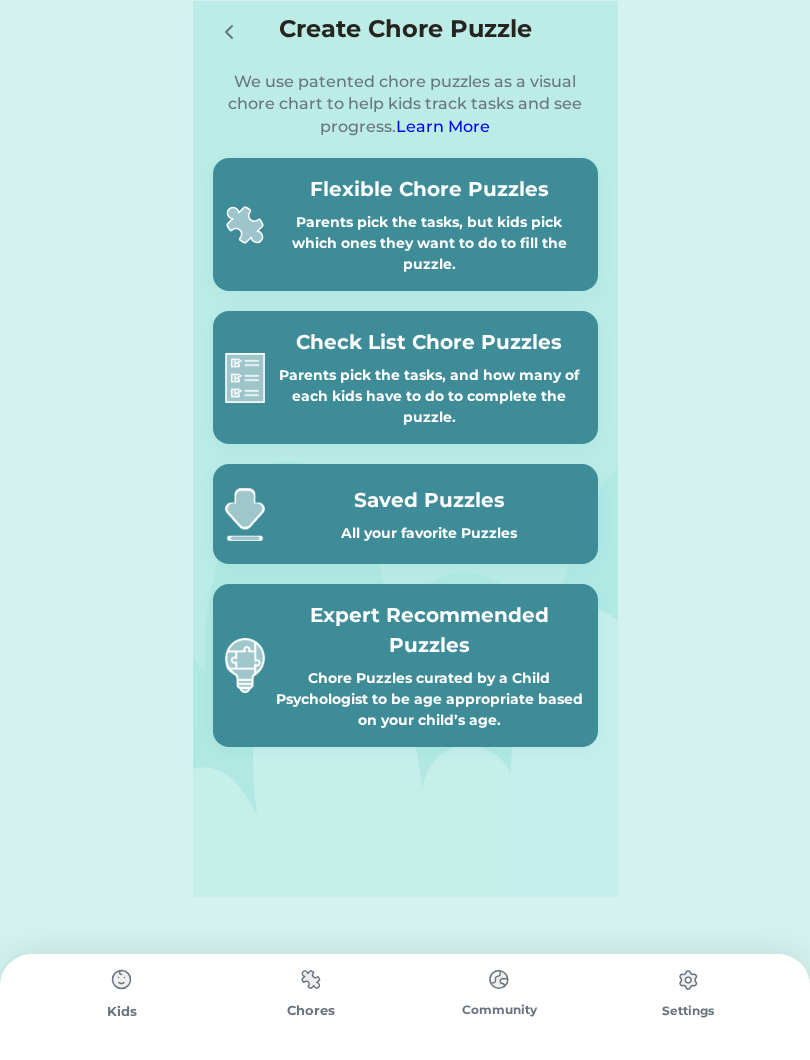 click at bounding box center [245, 225] 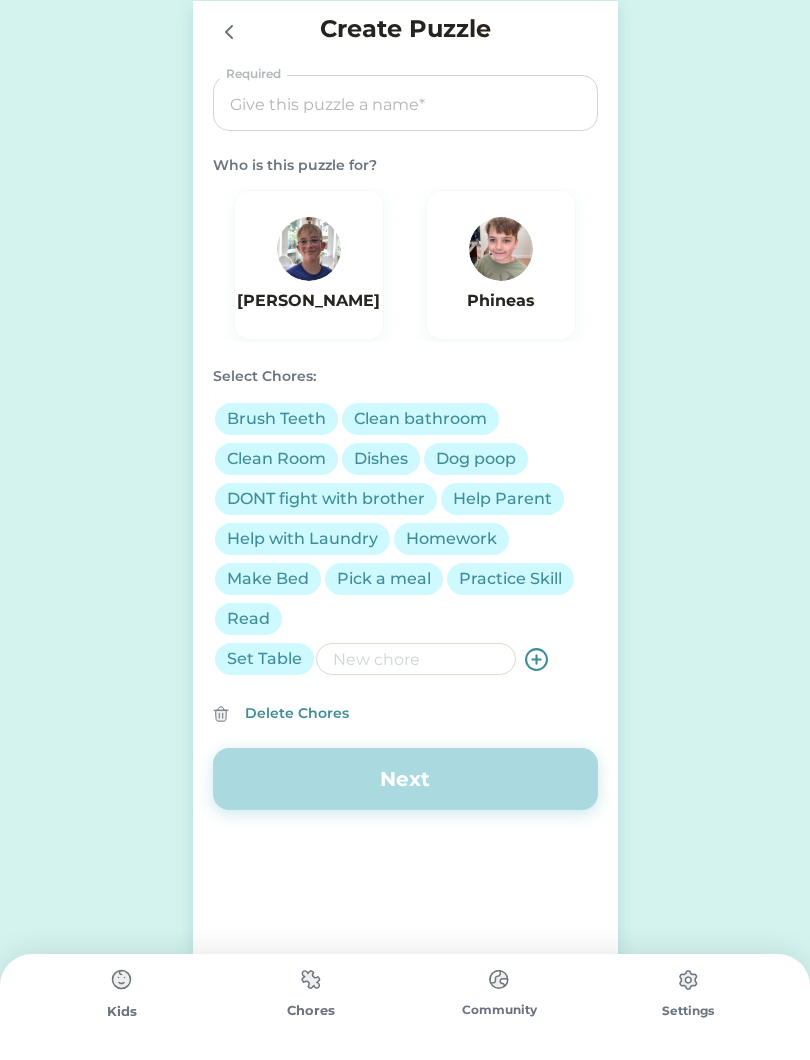 click at bounding box center [309, 249] 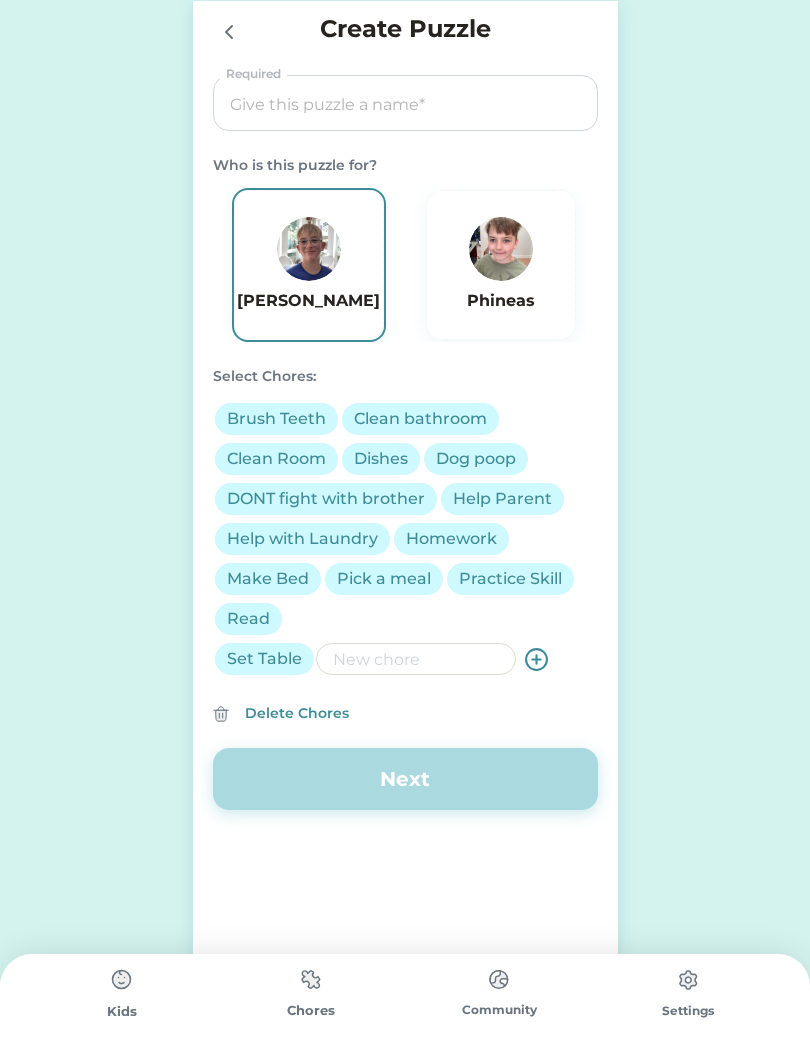 click on "Dog poop" at bounding box center [476, 459] 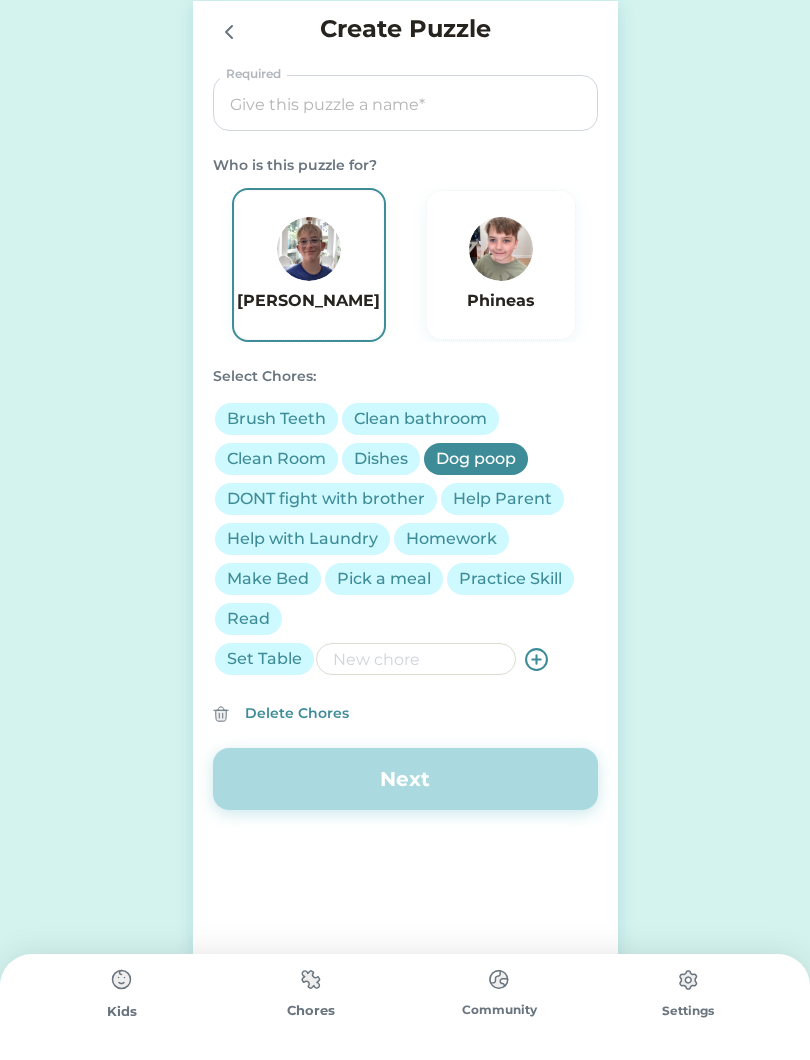 click on "Dishes" at bounding box center (381, 459) 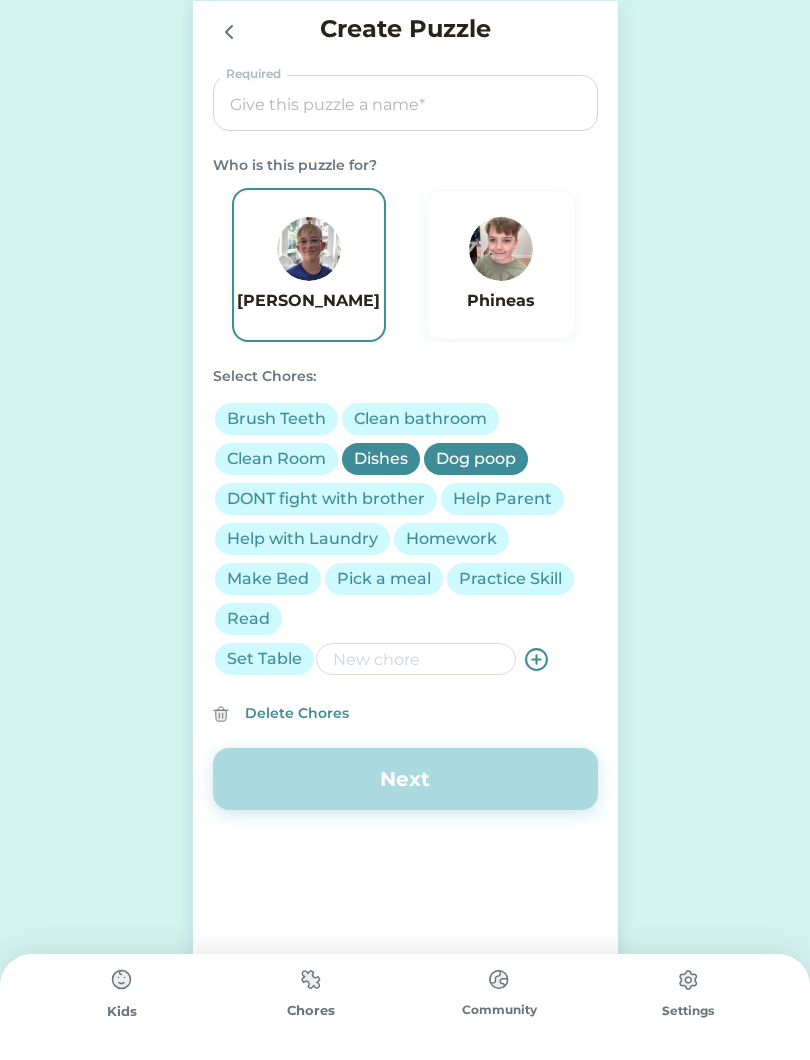 click on "Clean Room" at bounding box center (276, 459) 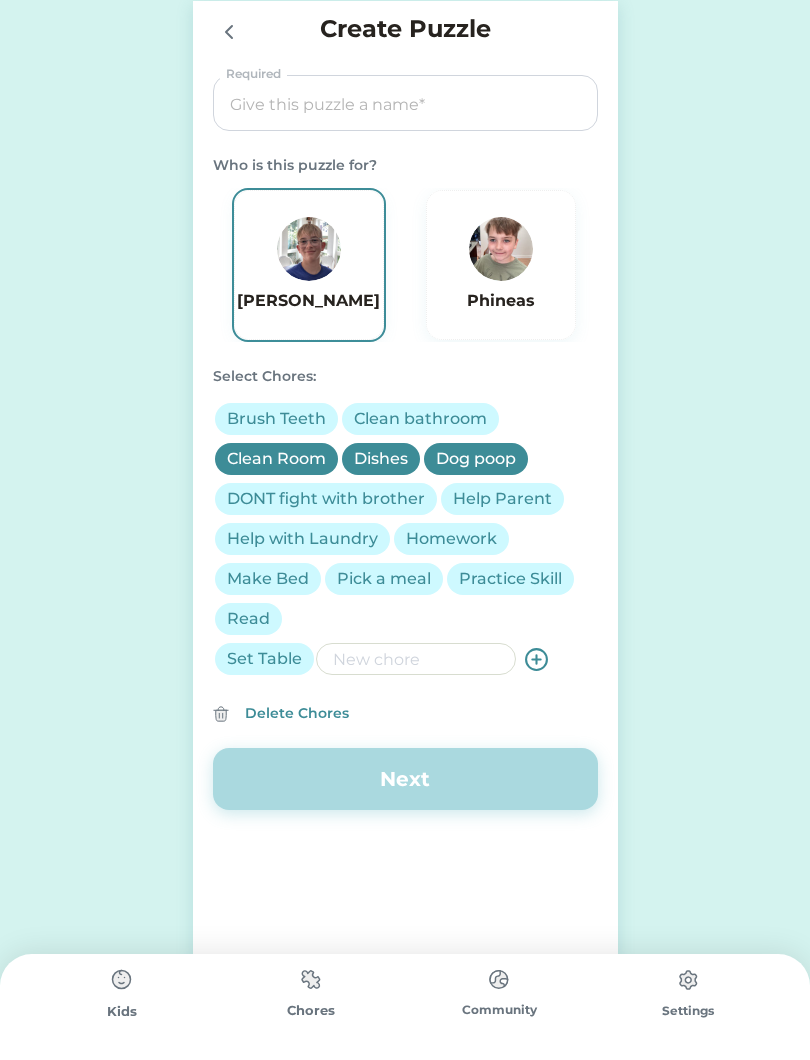 click on "DONT fight with brother" at bounding box center (326, 499) 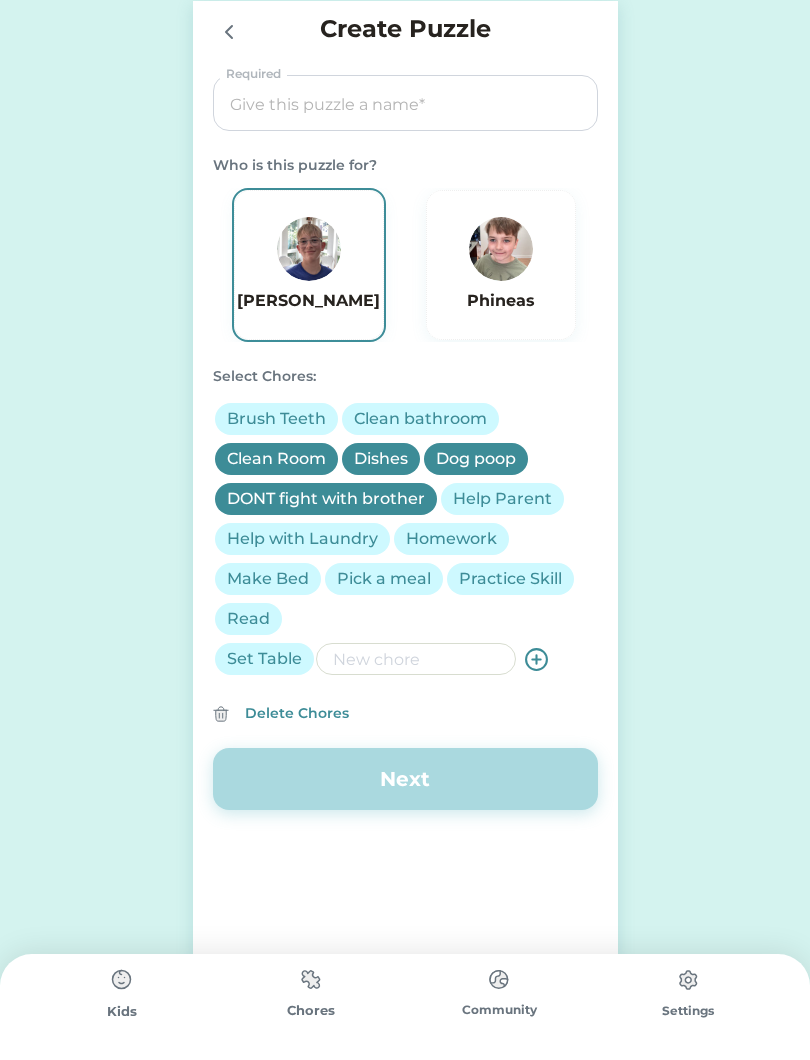 click on "Homework" at bounding box center (451, 539) 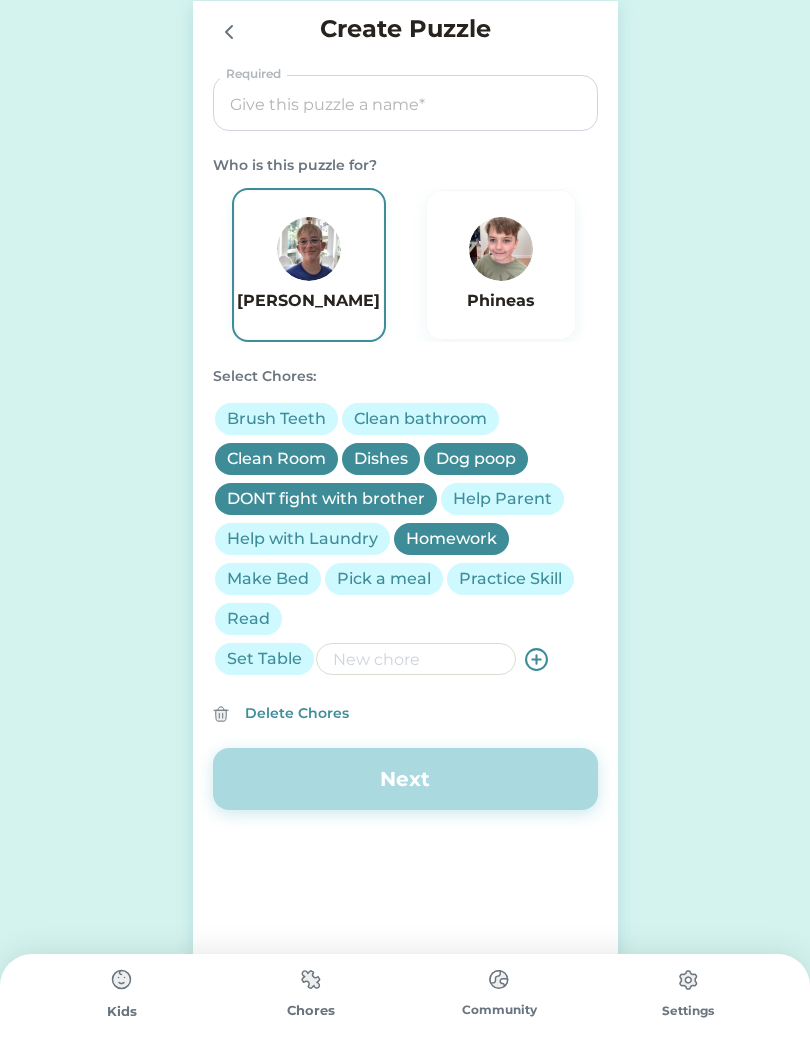 click on "Make Bed" at bounding box center (268, 579) 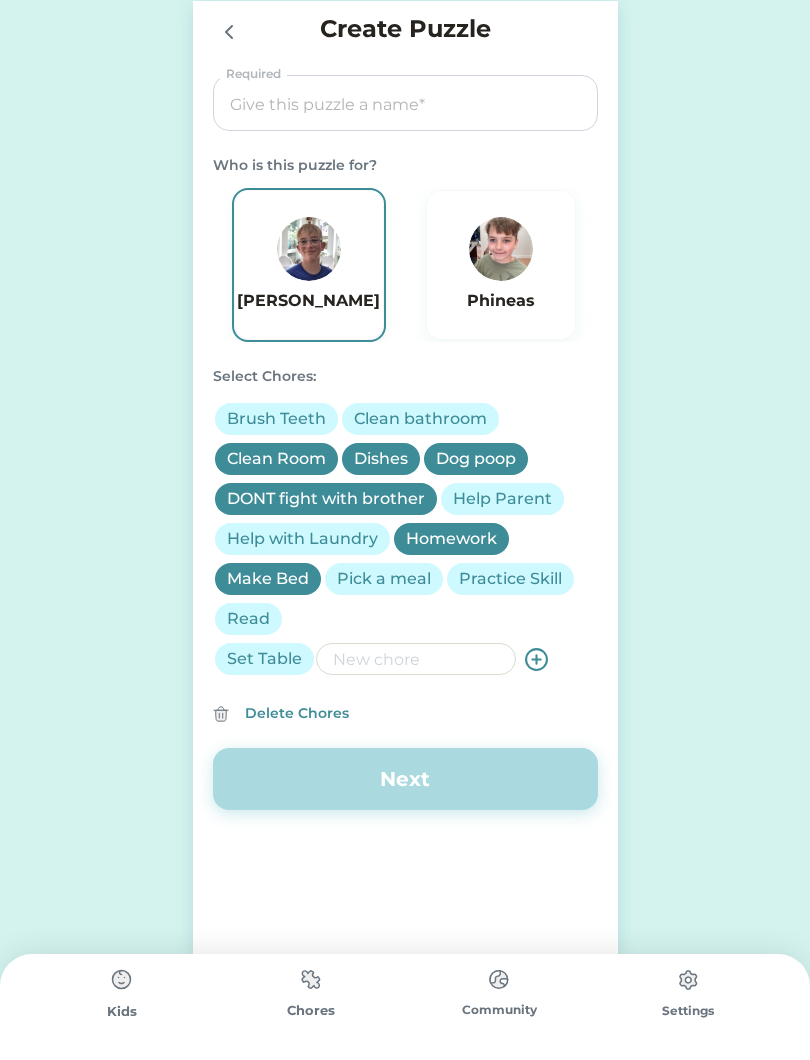 click on "Pick a meal" at bounding box center [384, 579] 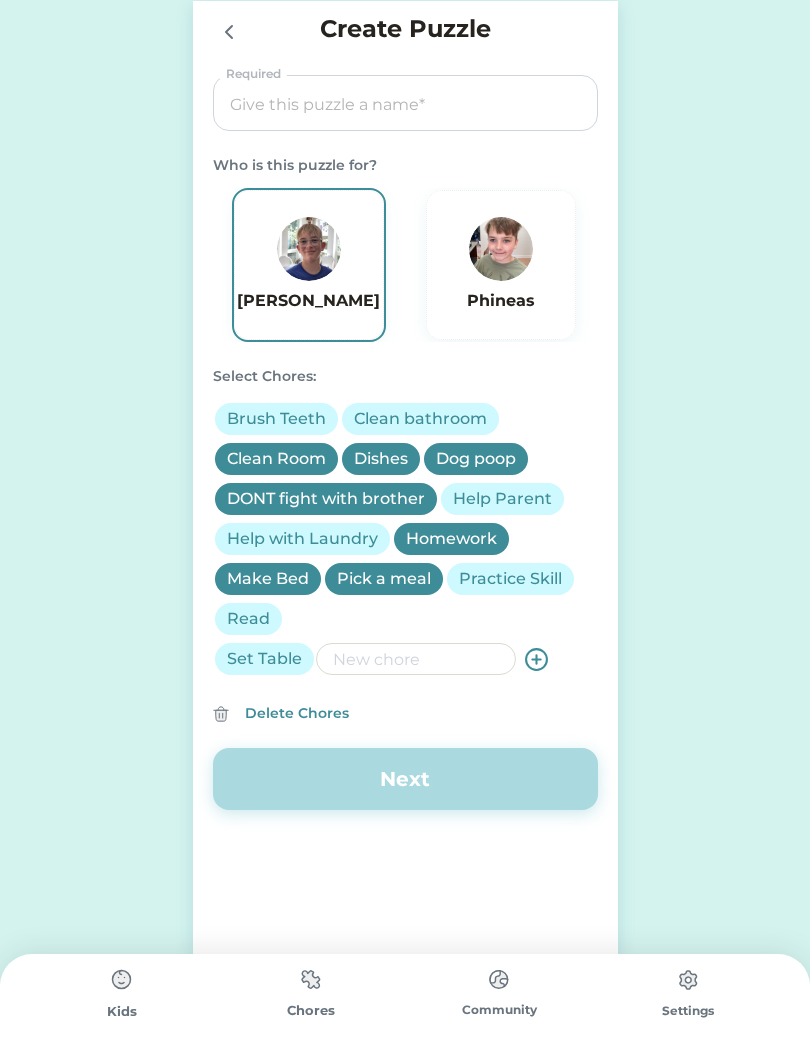 click at bounding box center [405, 104] 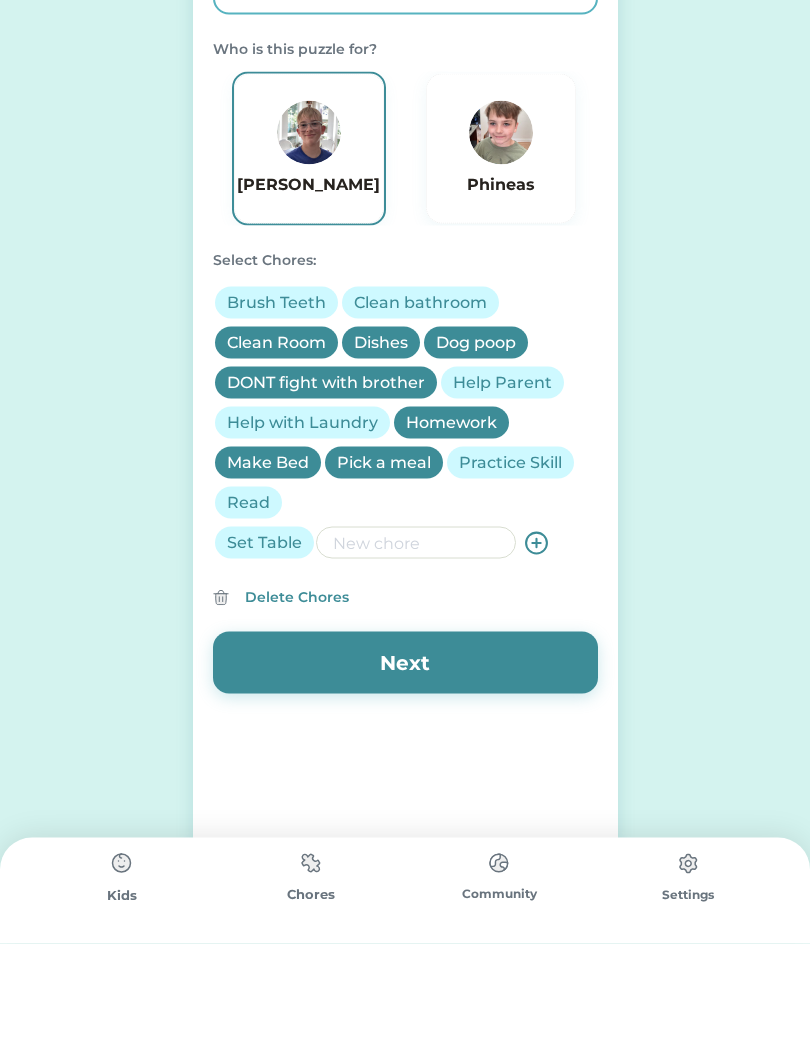 type on "[PERSON_NAME]" 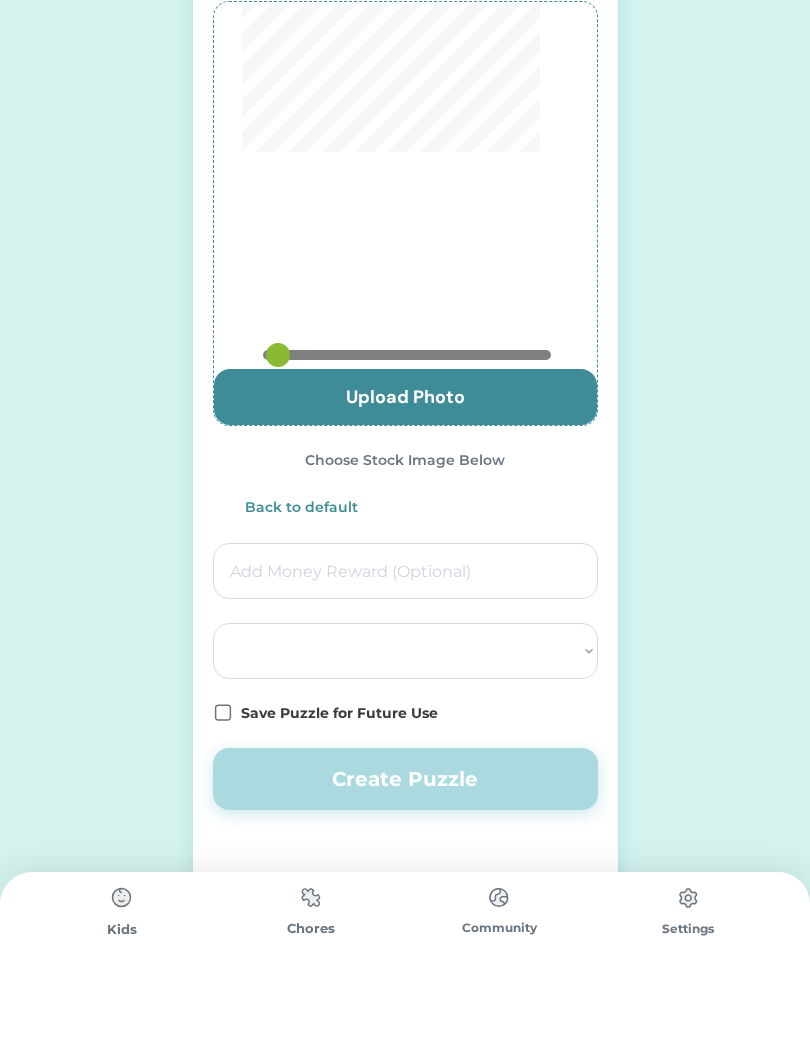 scroll, scrollTop: 35, scrollLeft: 0, axis: vertical 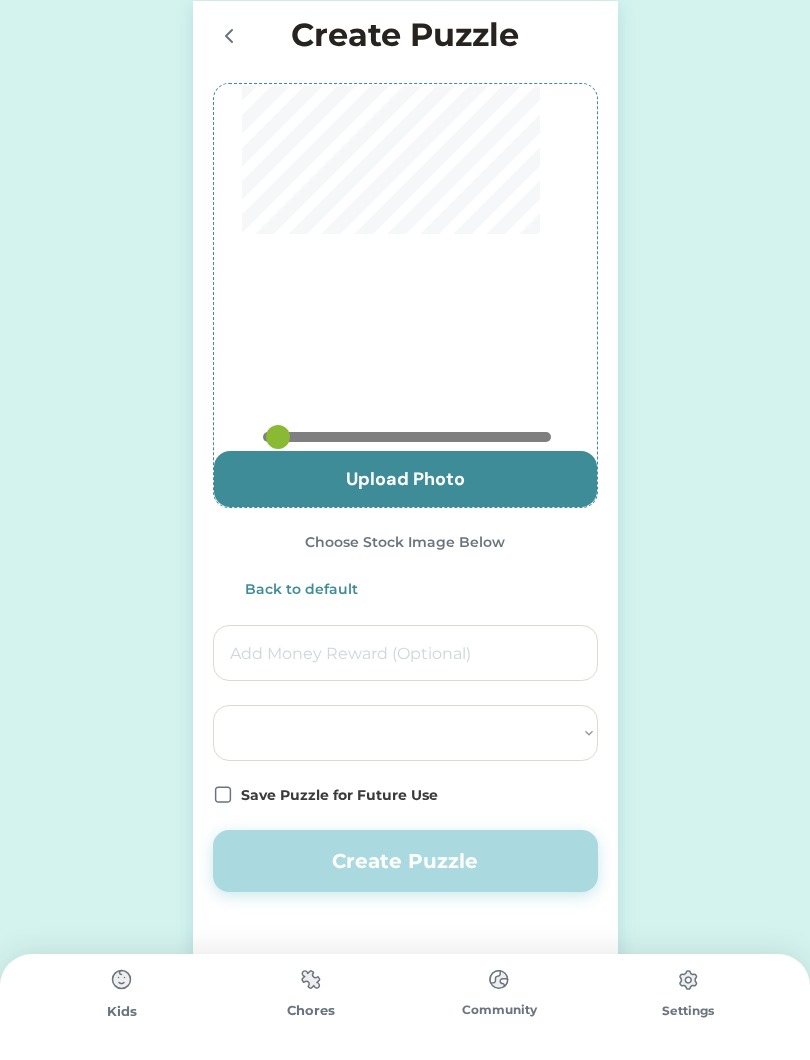 select on ""PLACEHOLDER_1427118222253"" 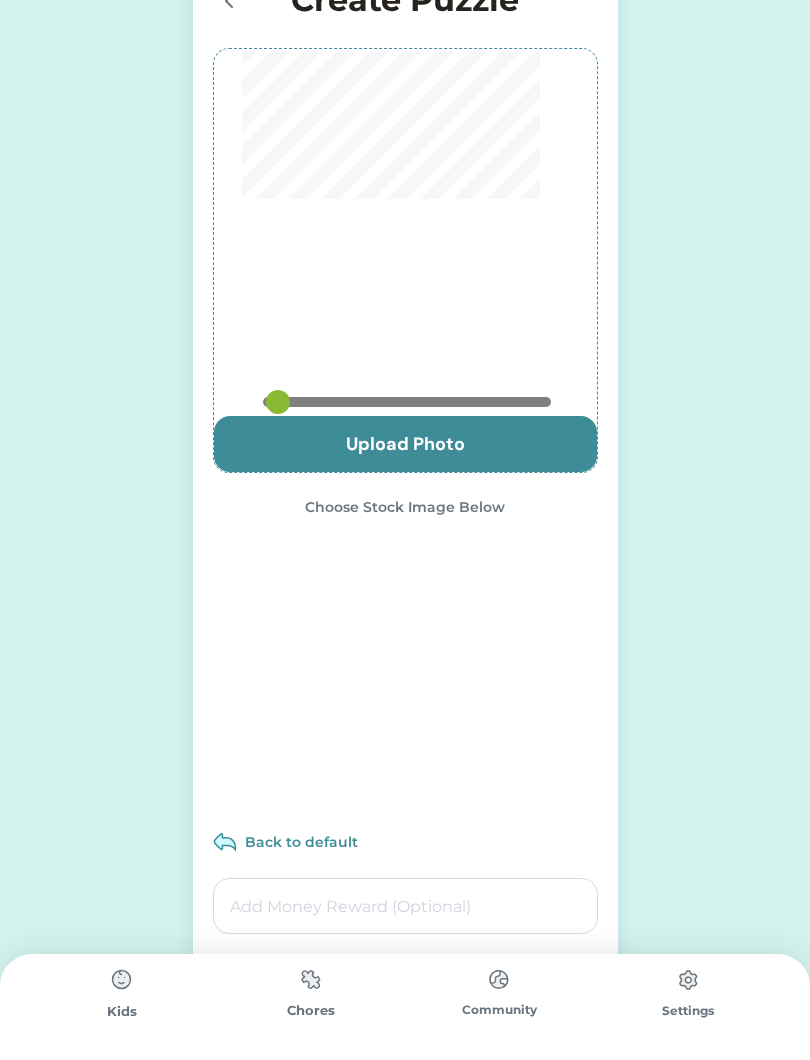 scroll, scrollTop: 0, scrollLeft: 0, axis: both 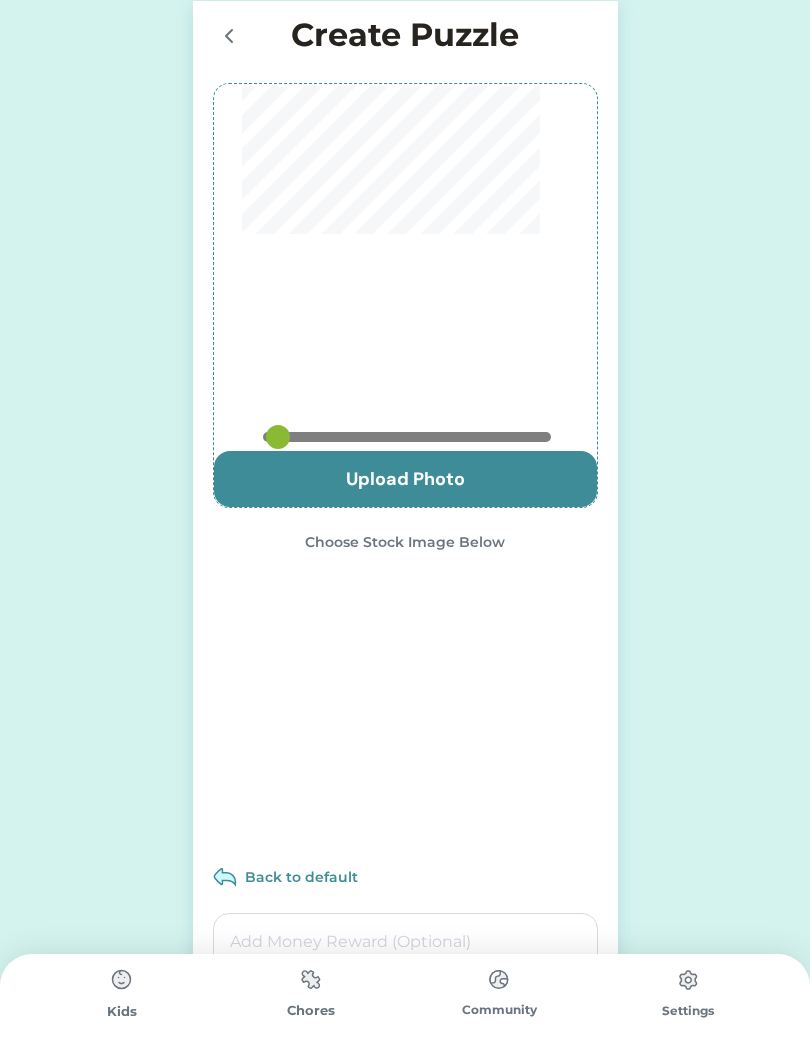 type on "0.825" 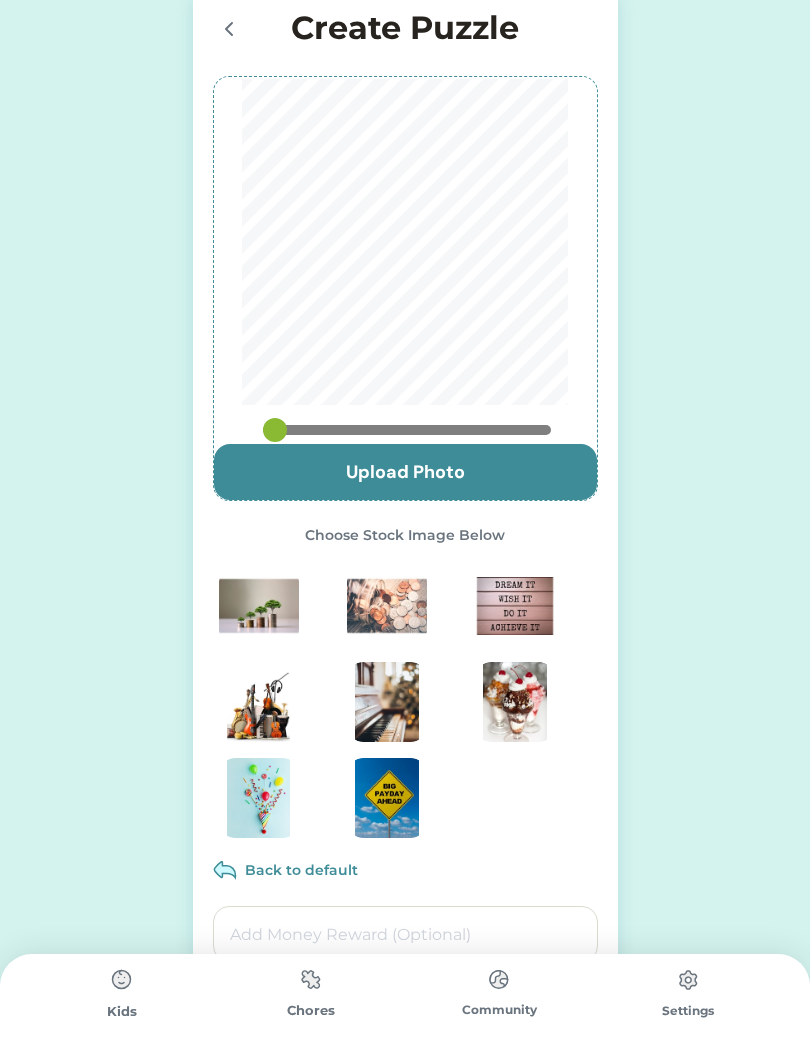 scroll, scrollTop: 6, scrollLeft: 0, axis: vertical 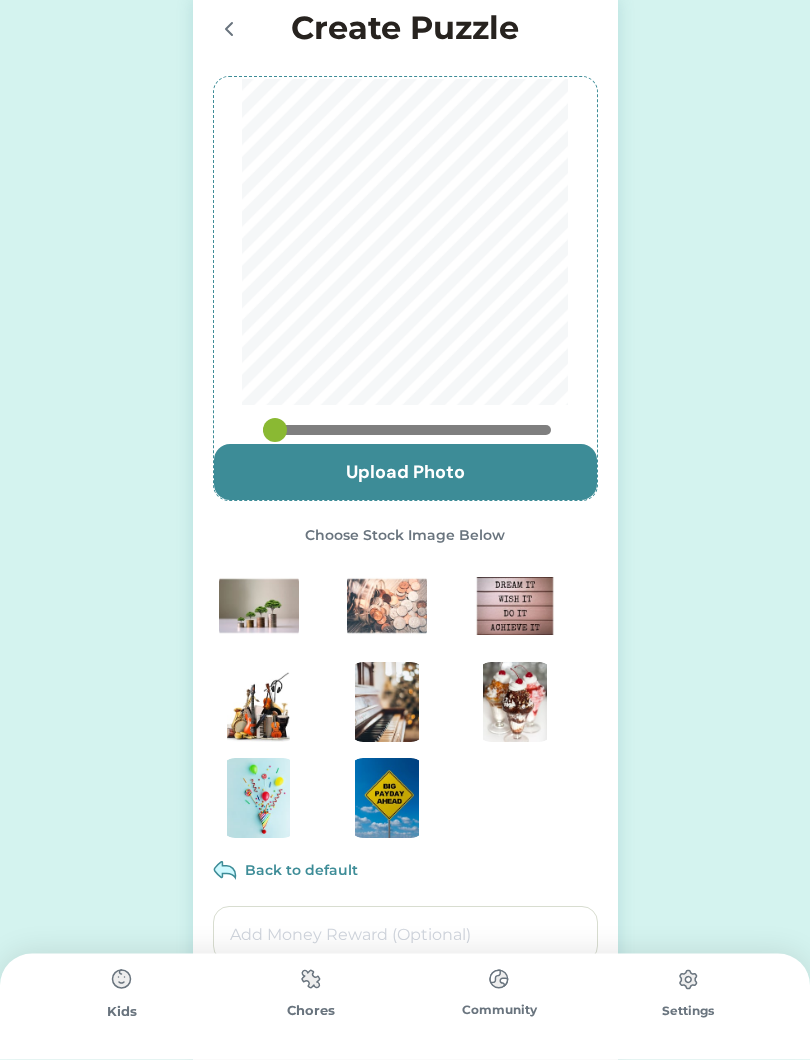 click 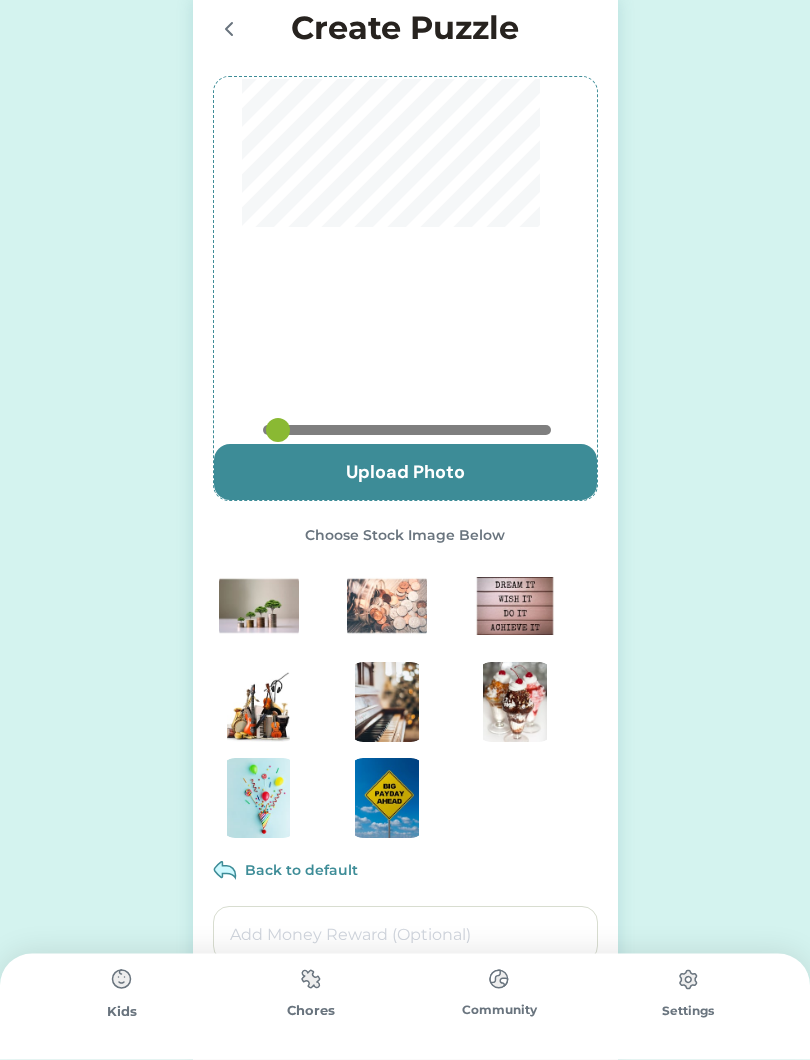 scroll, scrollTop: 7, scrollLeft: 0, axis: vertical 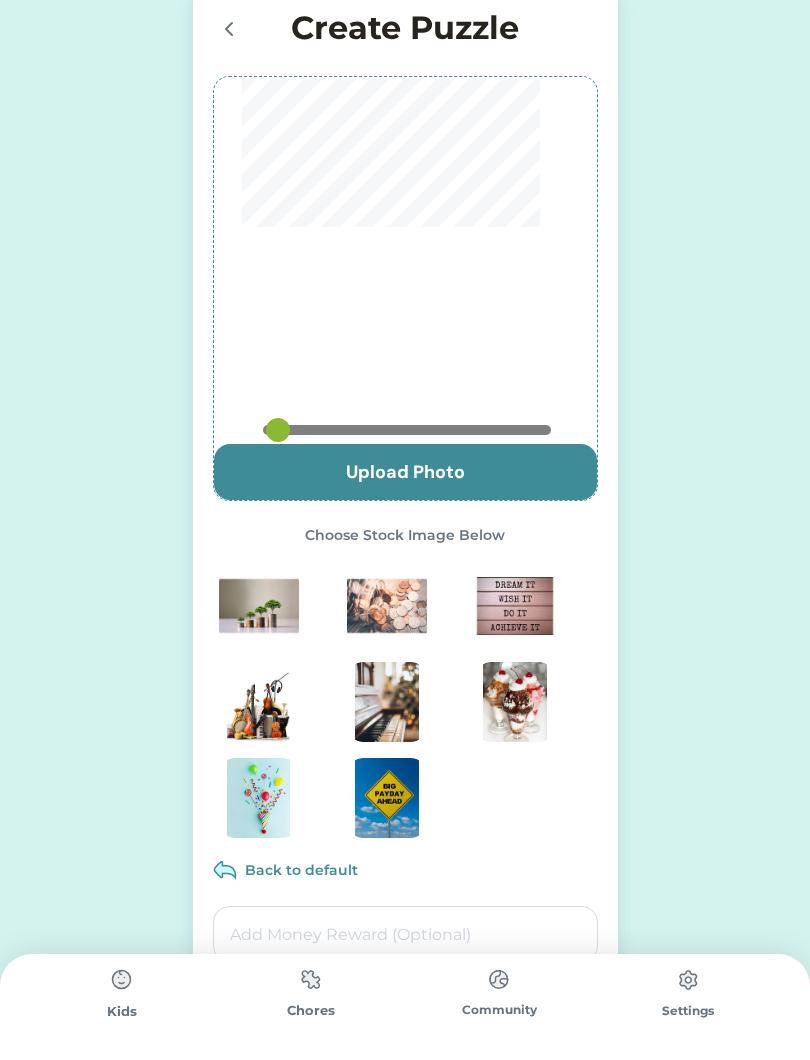 type on "0.2309" 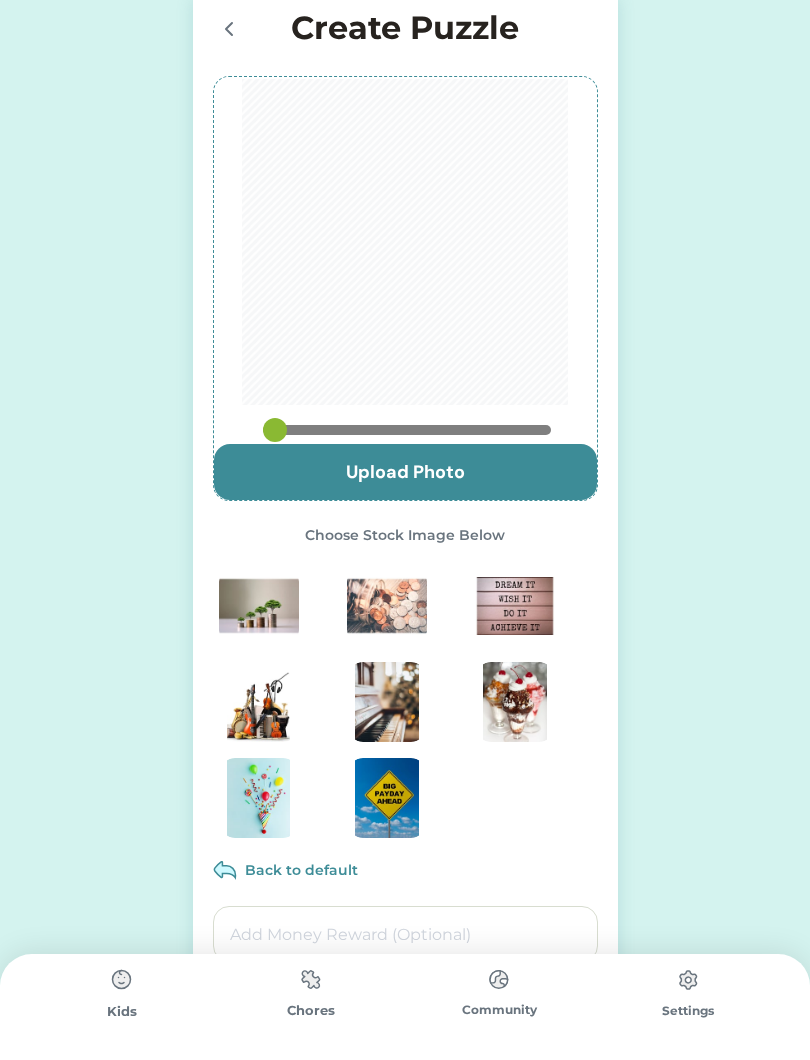 click at bounding box center [405, 472] 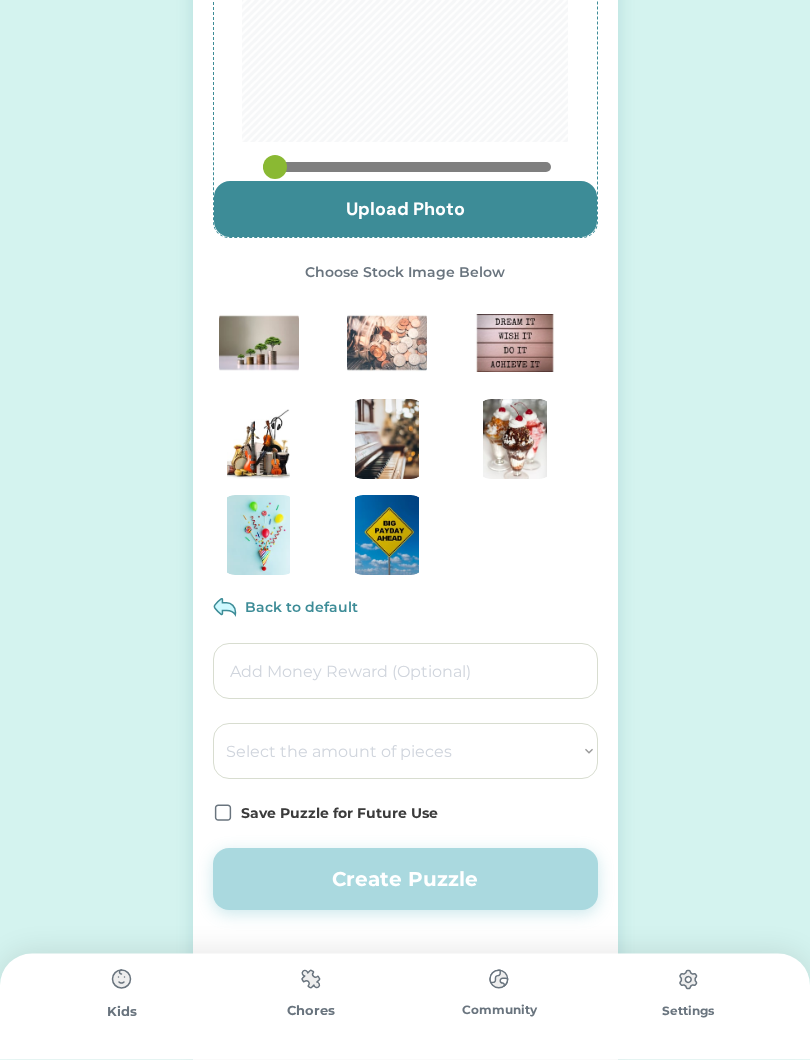 scroll, scrollTop: 270, scrollLeft: 0, axis: vertical 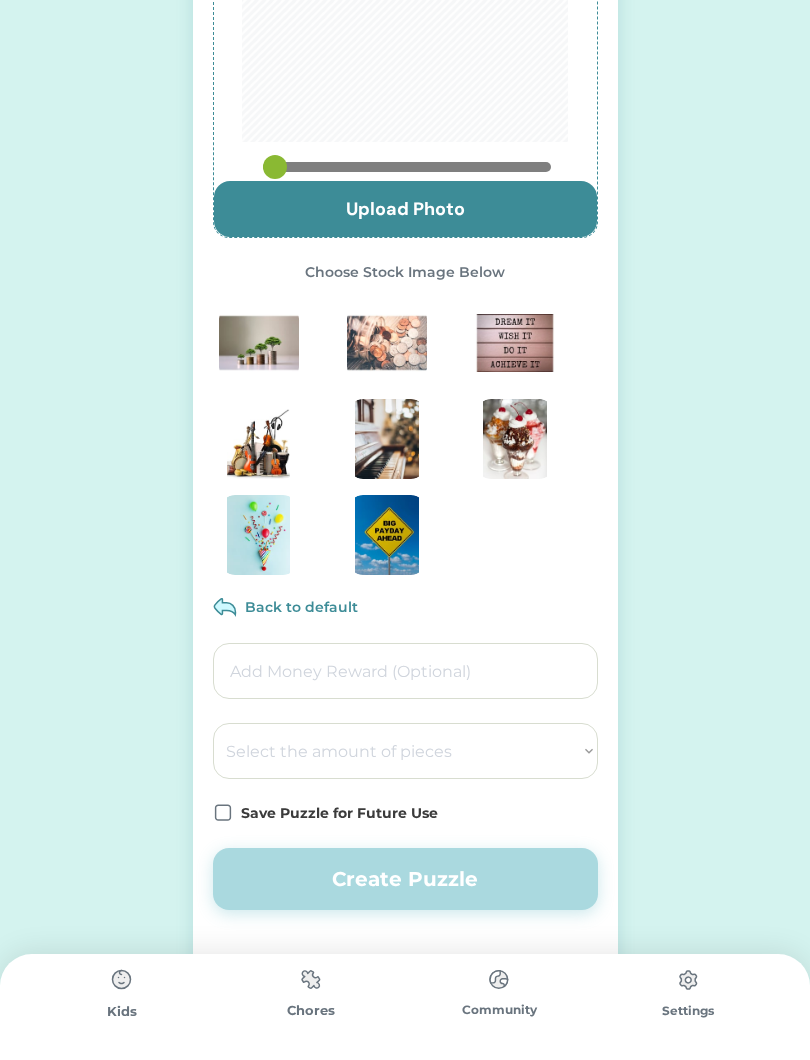 click on "Select the amount of pieces 4 6 8 9 10 12 14 15 16 18 20 21 24 25 28 30 32 35 36 40 42 45 48 50 54 56 60 64 72 81 100" at bounding box center [405, 751] 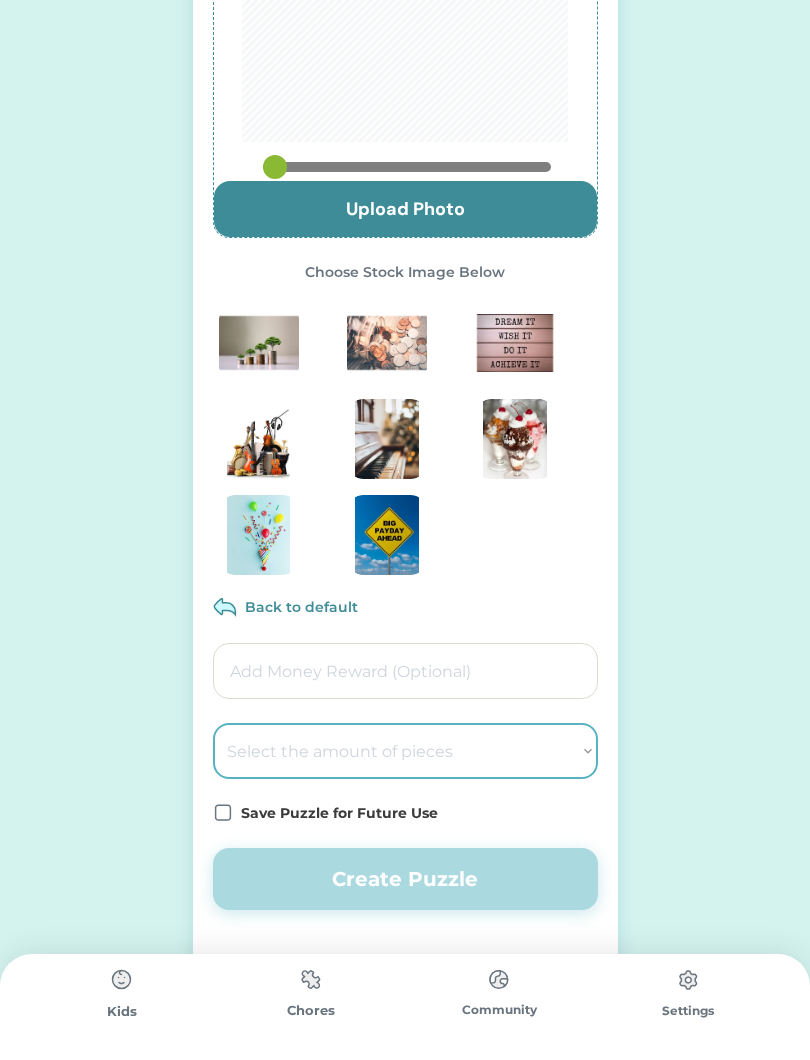 select on ""1348695171700984260__LOOKUP__1686212359604x430138246500320060"" 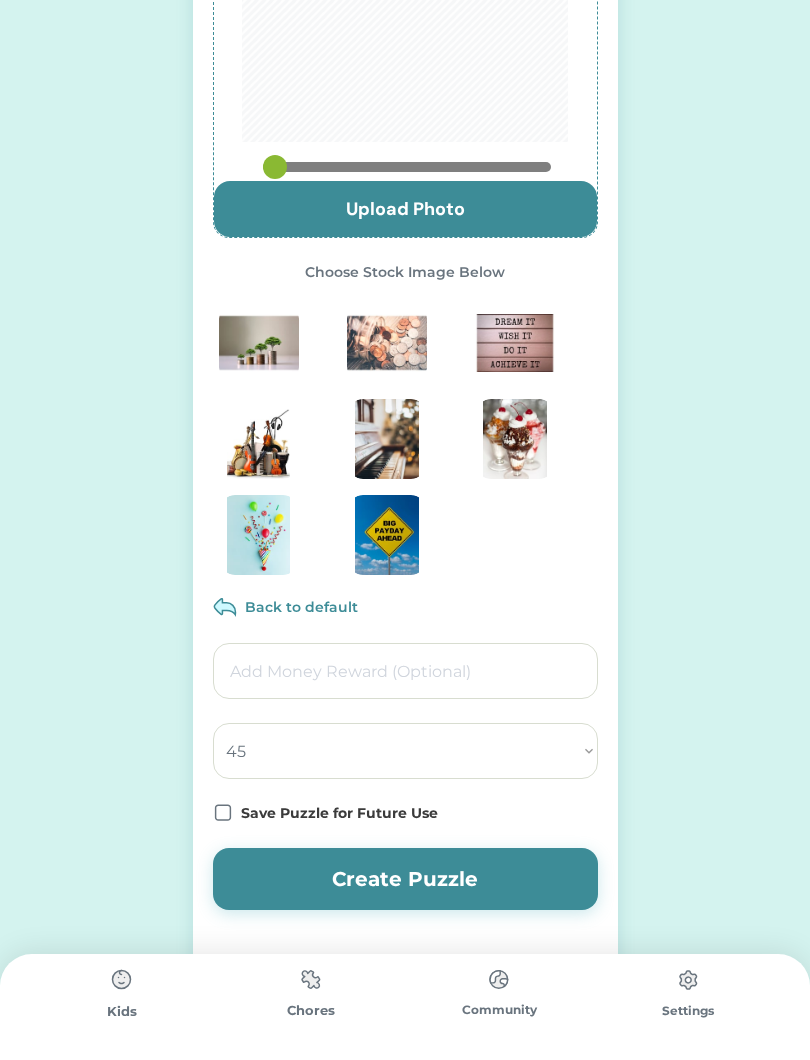 click on "Create Puzzle" at bounding box center (405, 879) 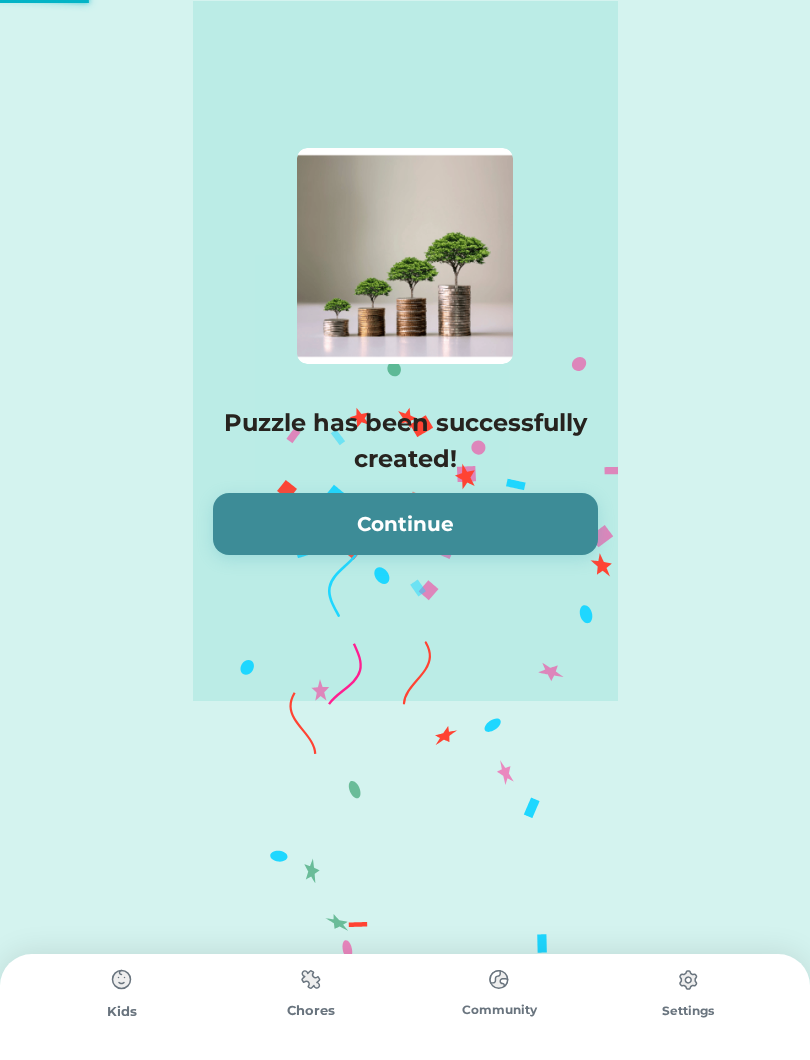 click on "Continue" at bounding box center [405, 524] 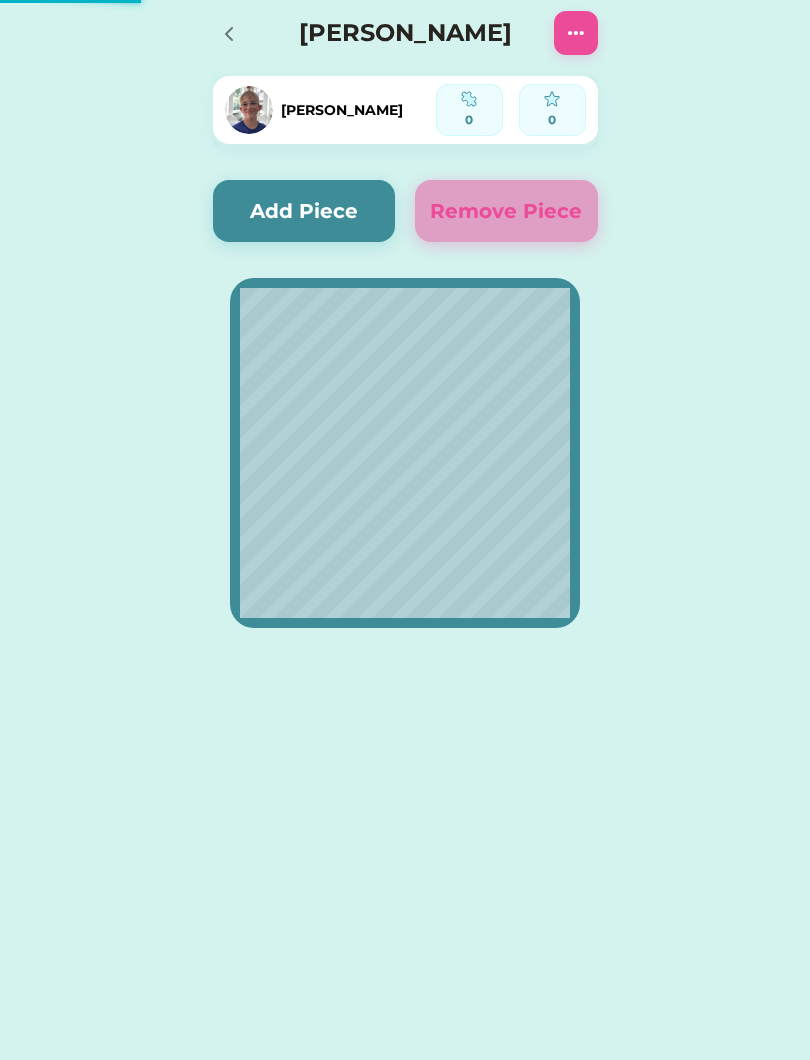 click on "Add Piece" at bounding box center (304, 211) 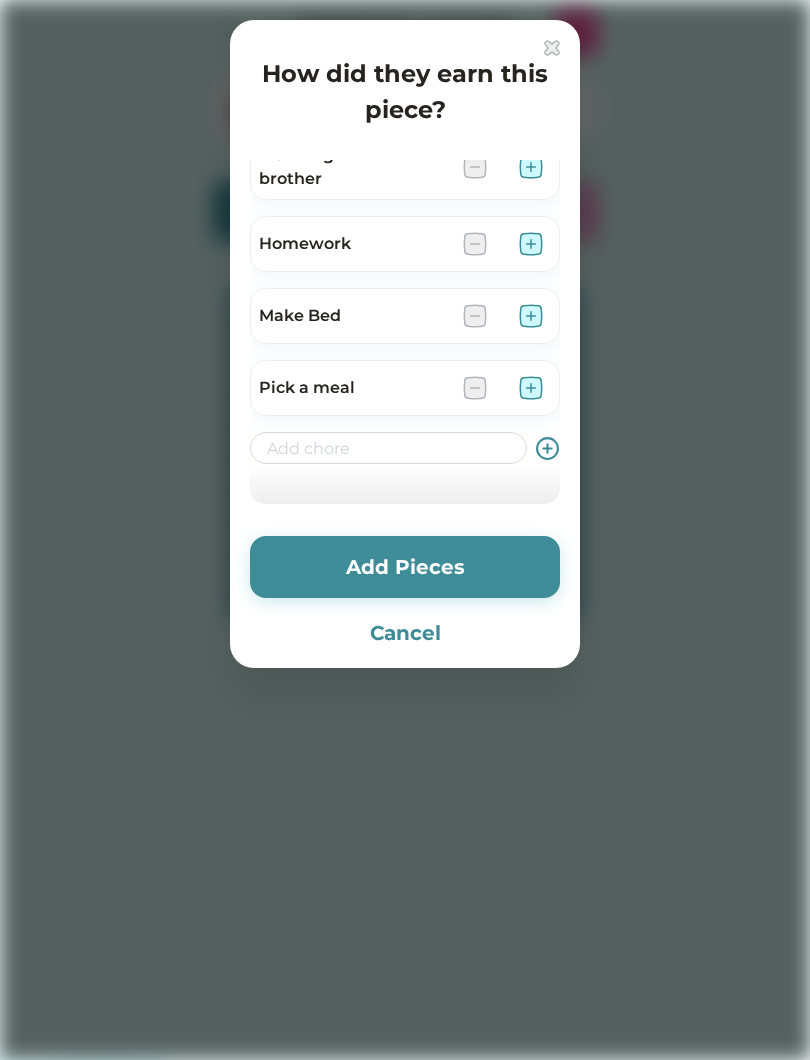 scroll, scrollTop: 242, scrollLeft: 0, axis: vertical 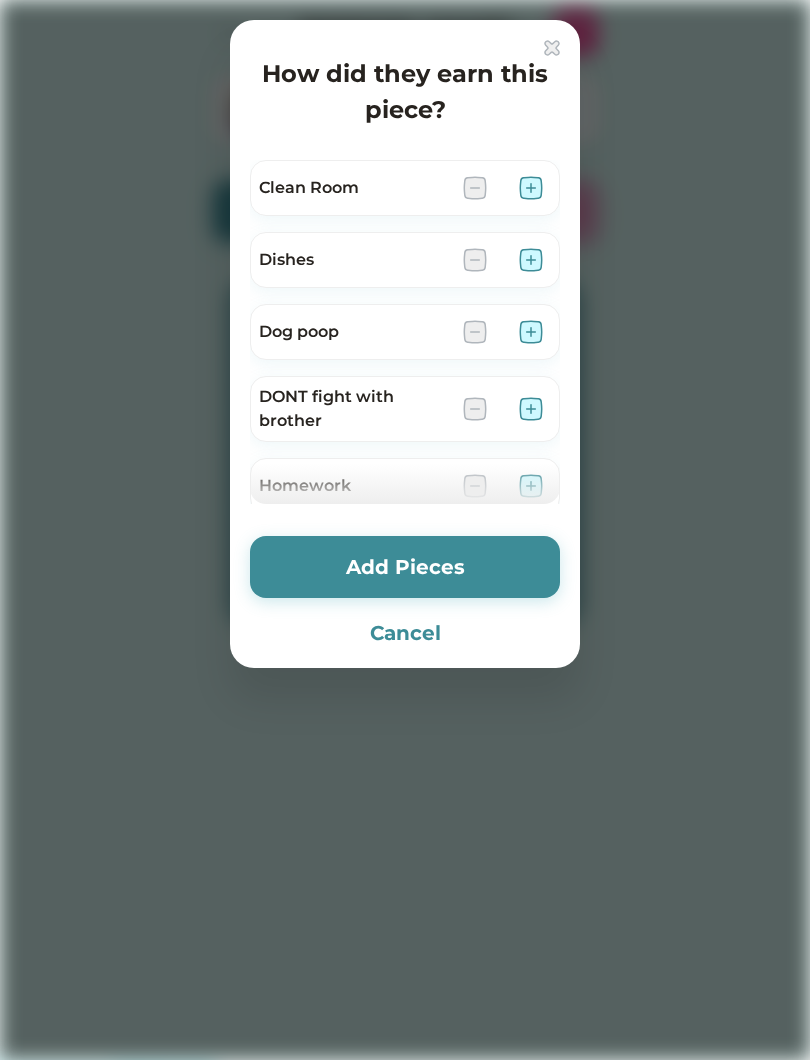 click on "Cancel" at bounding box center (405, 633) 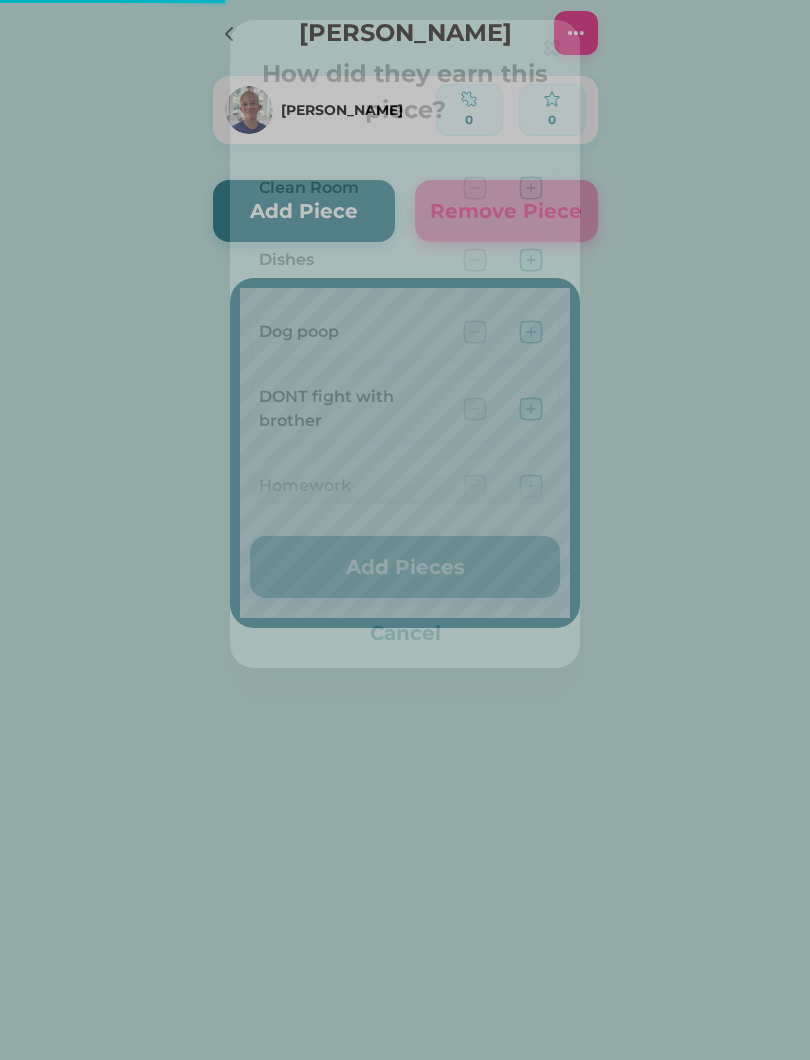scroll, scrollTop: 0, scrollLeft: 0, axis: both 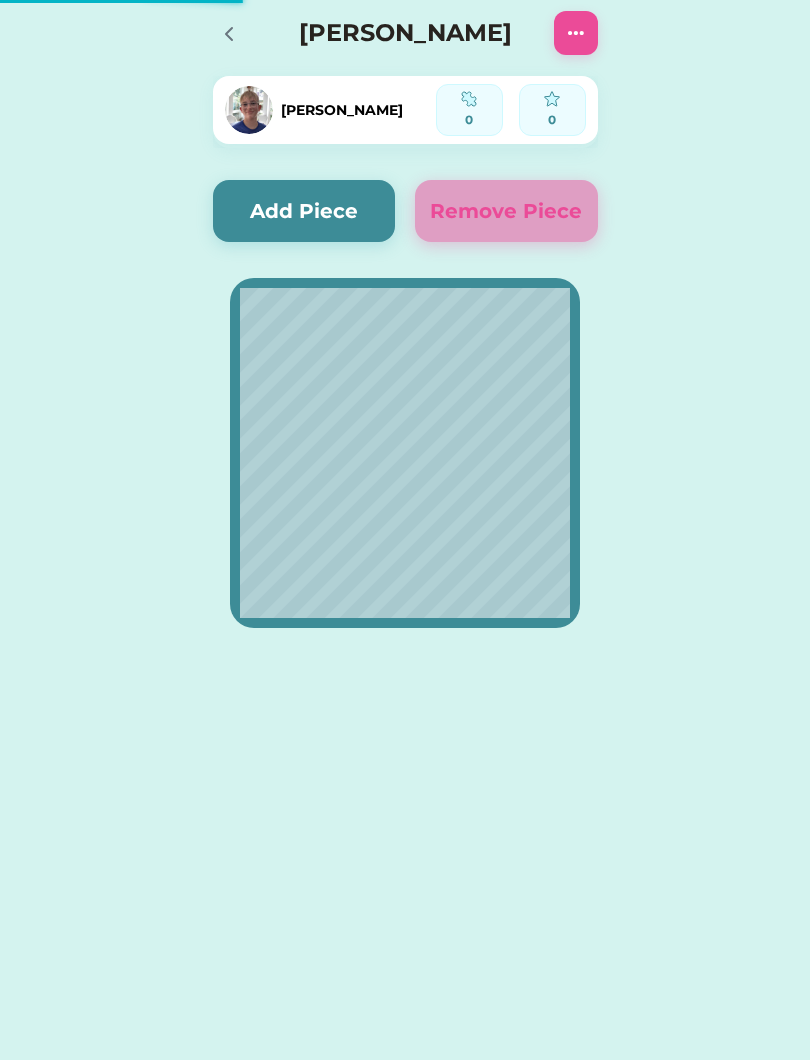 click on "Remove Piece" at bounding box center [506, 211] 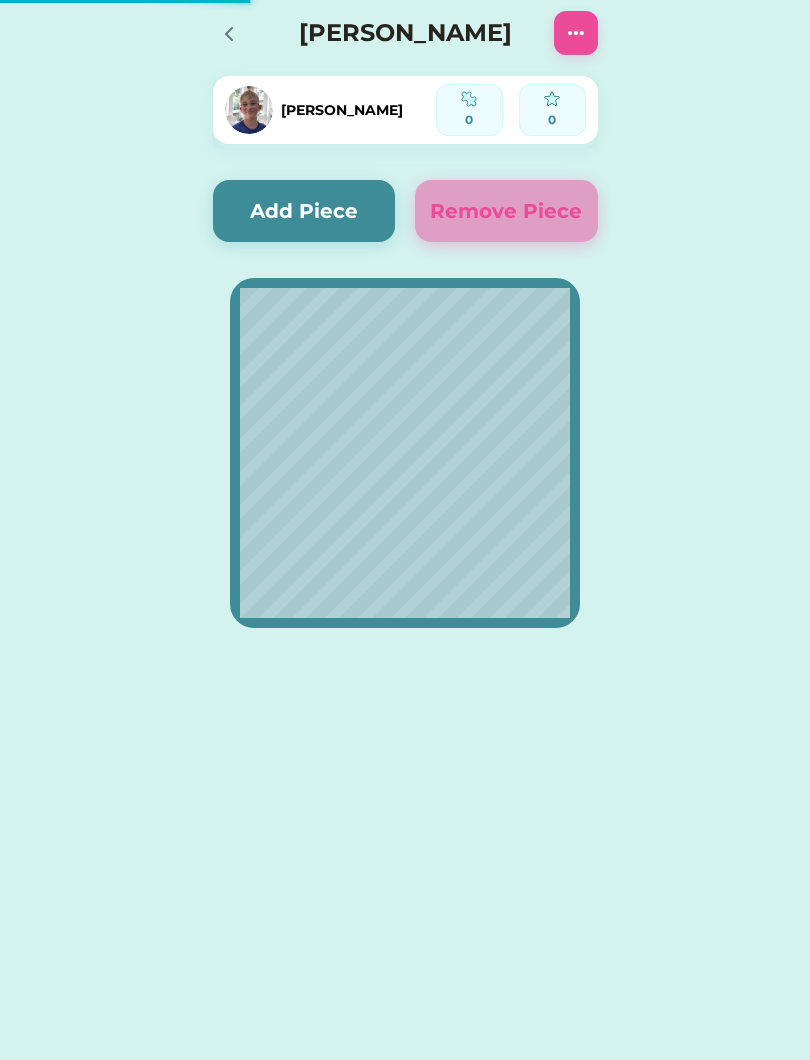 click 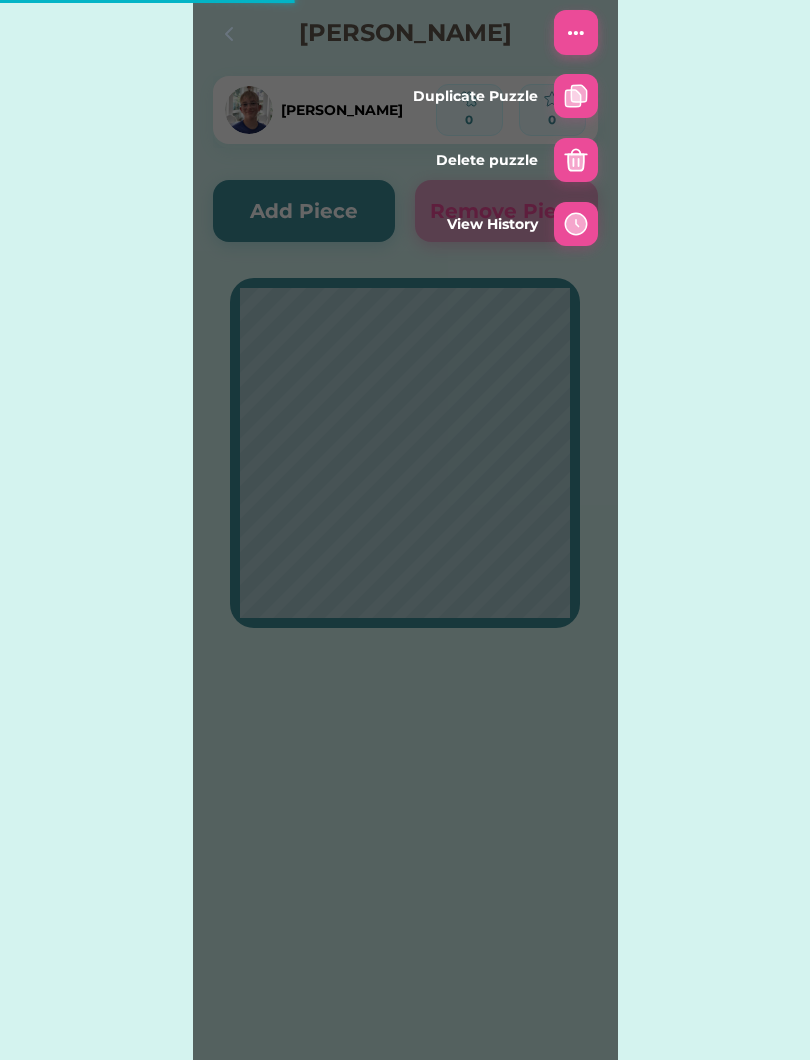 click 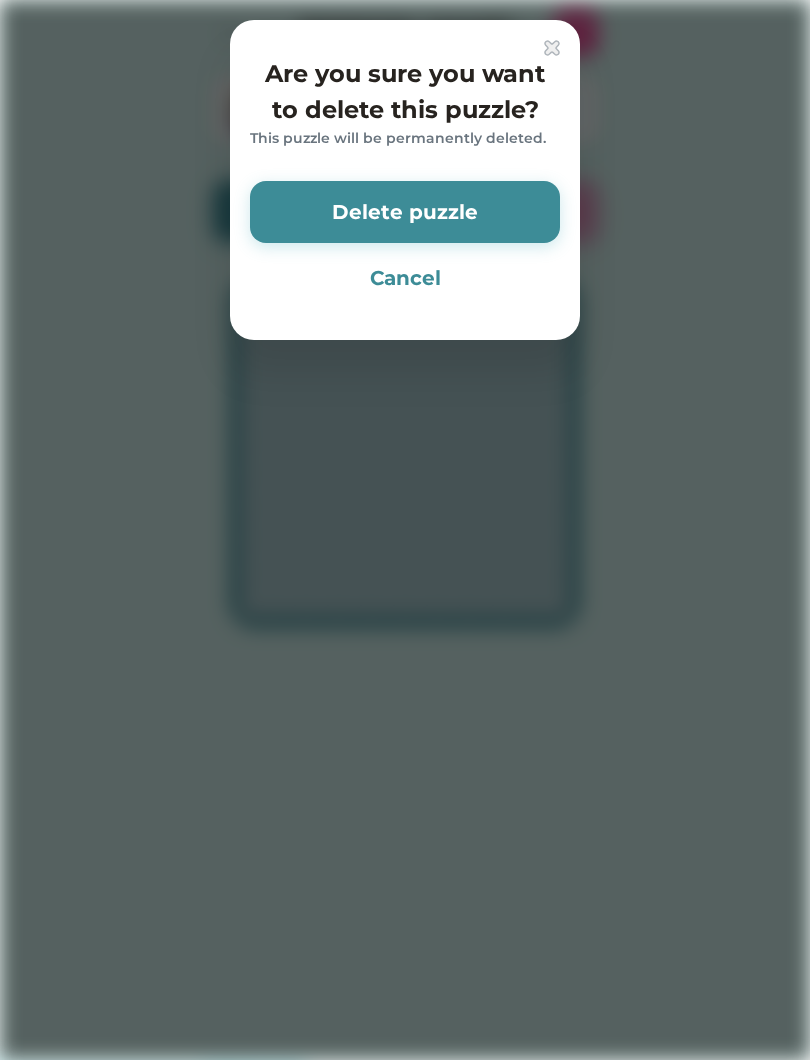 click on "Delete puzzle" at bounding box center [405, 212] 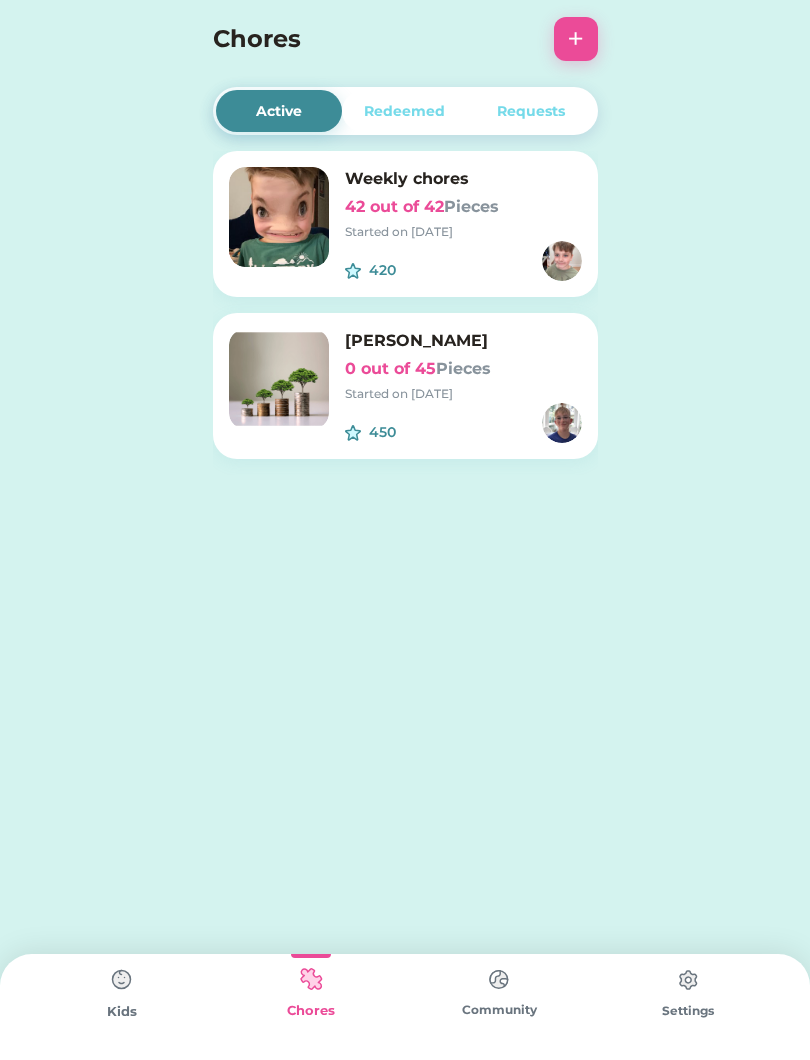 click 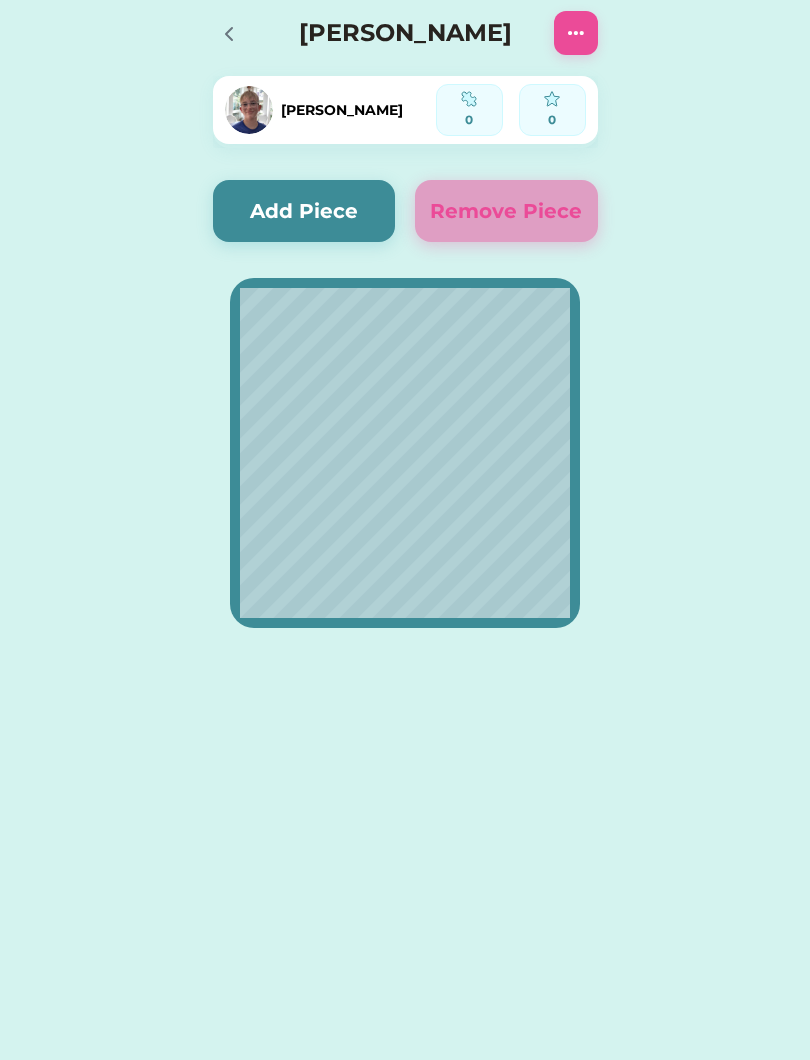 click 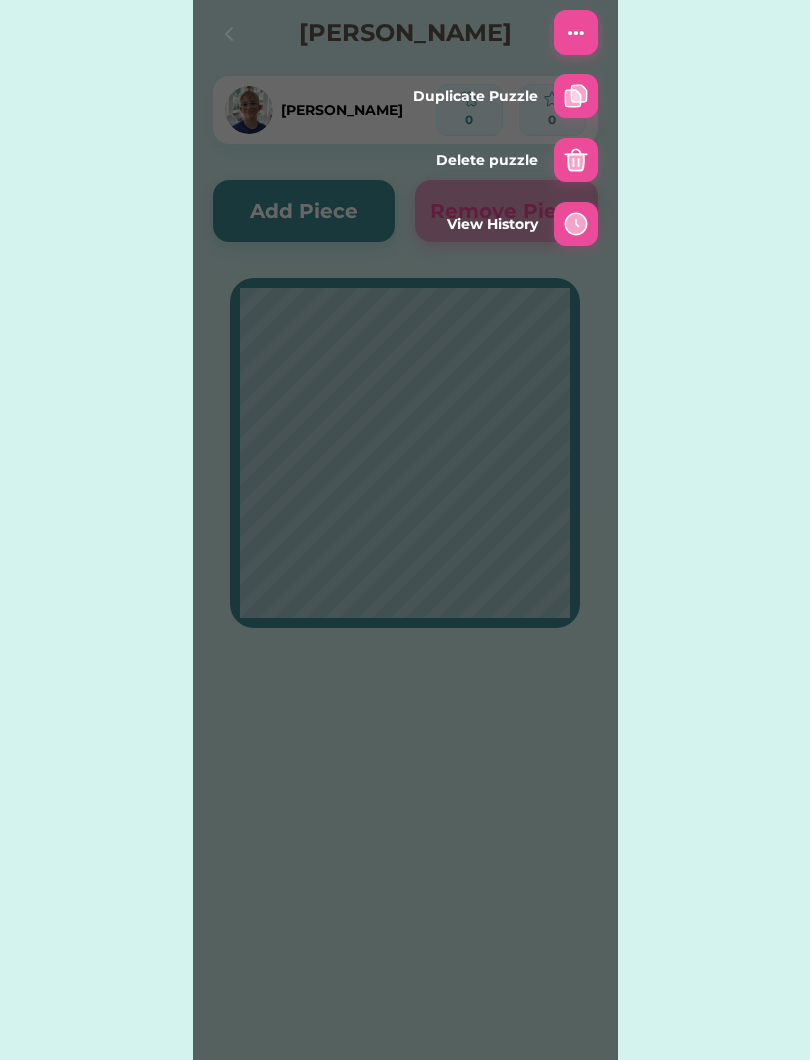 click 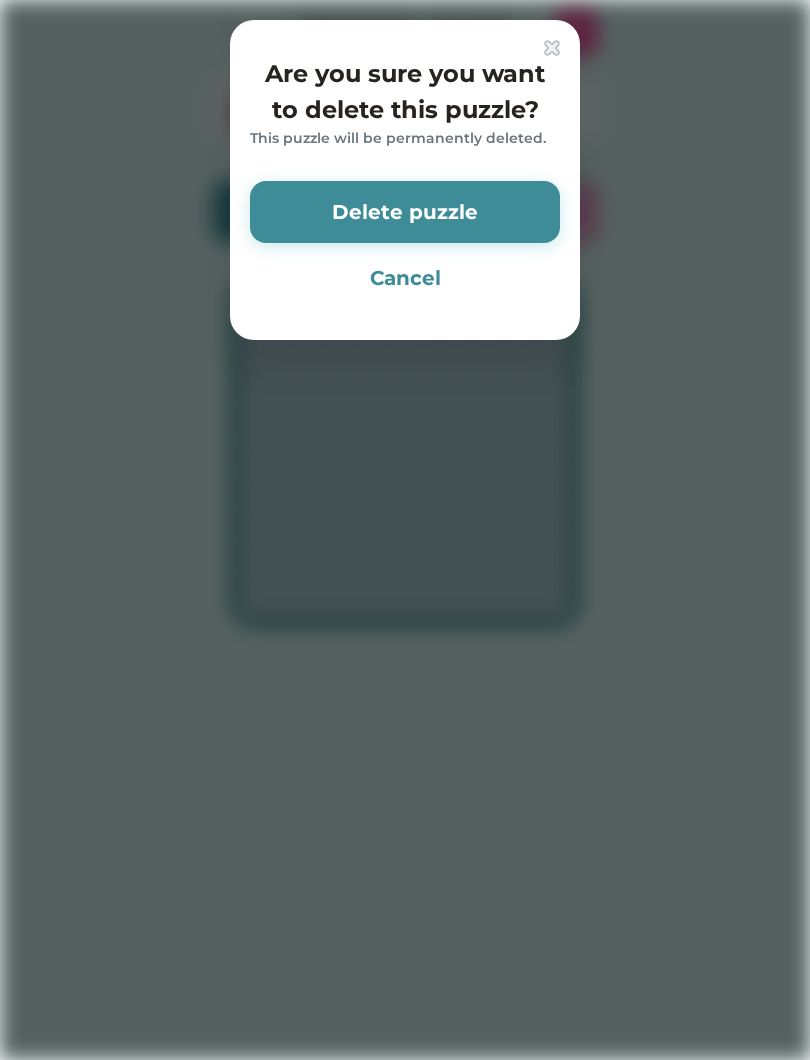 click on "Delete puzzle" at bounding box center [405, 212] 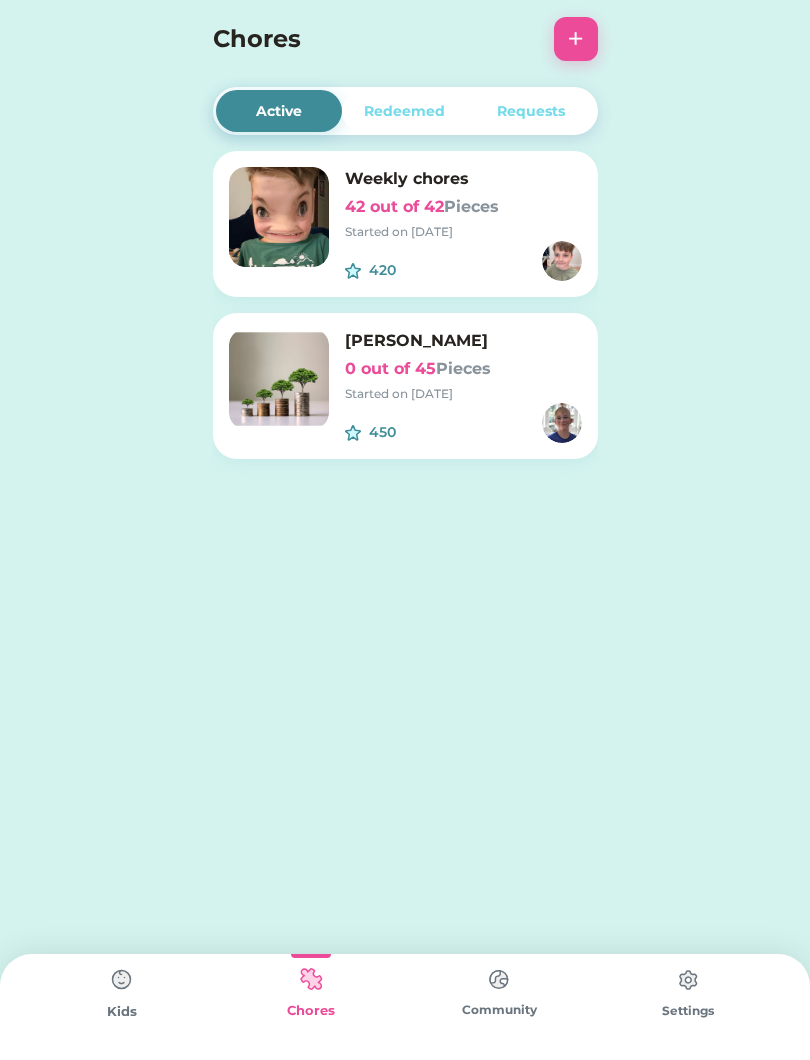click on "Kids" at bounding box center [122, 1012] 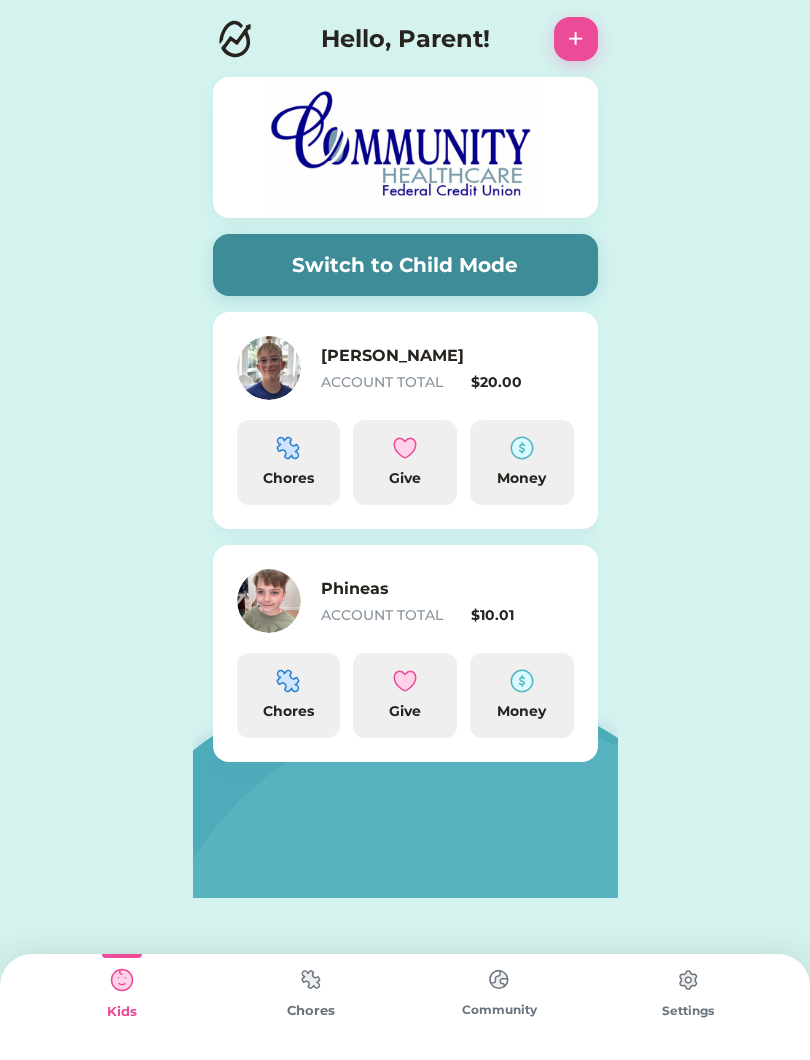 click at bounding box center (311, 979) 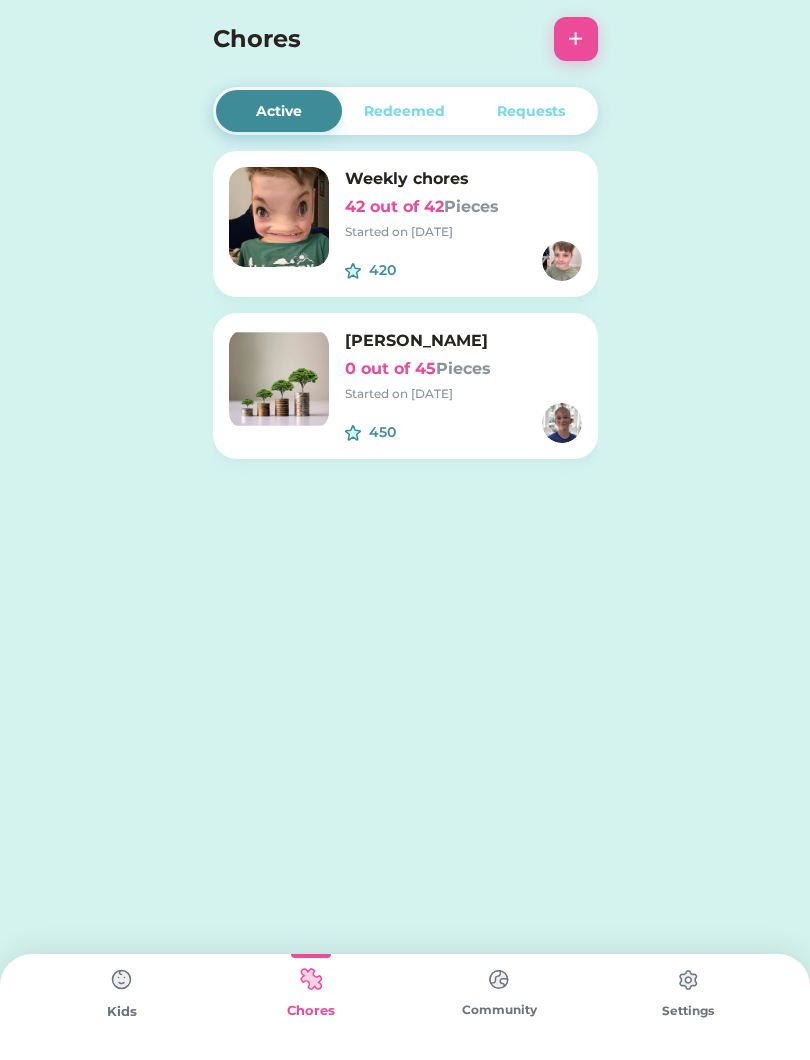 click at bounding box center [279, 379] 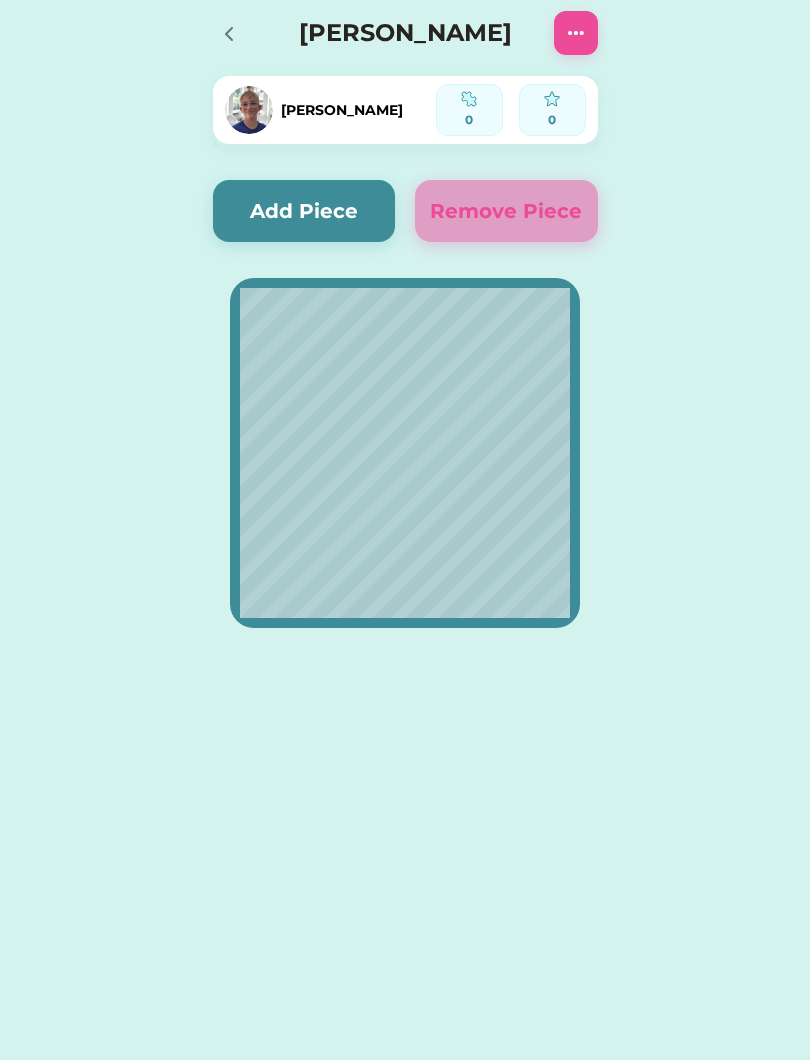 click 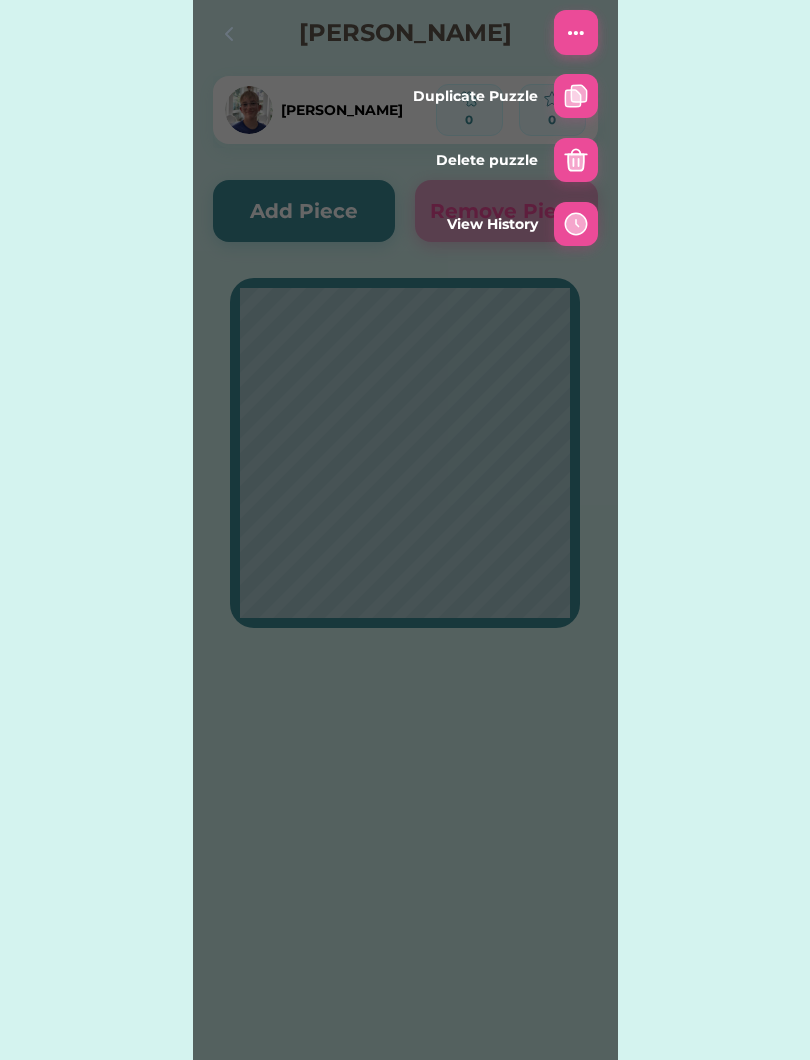 click 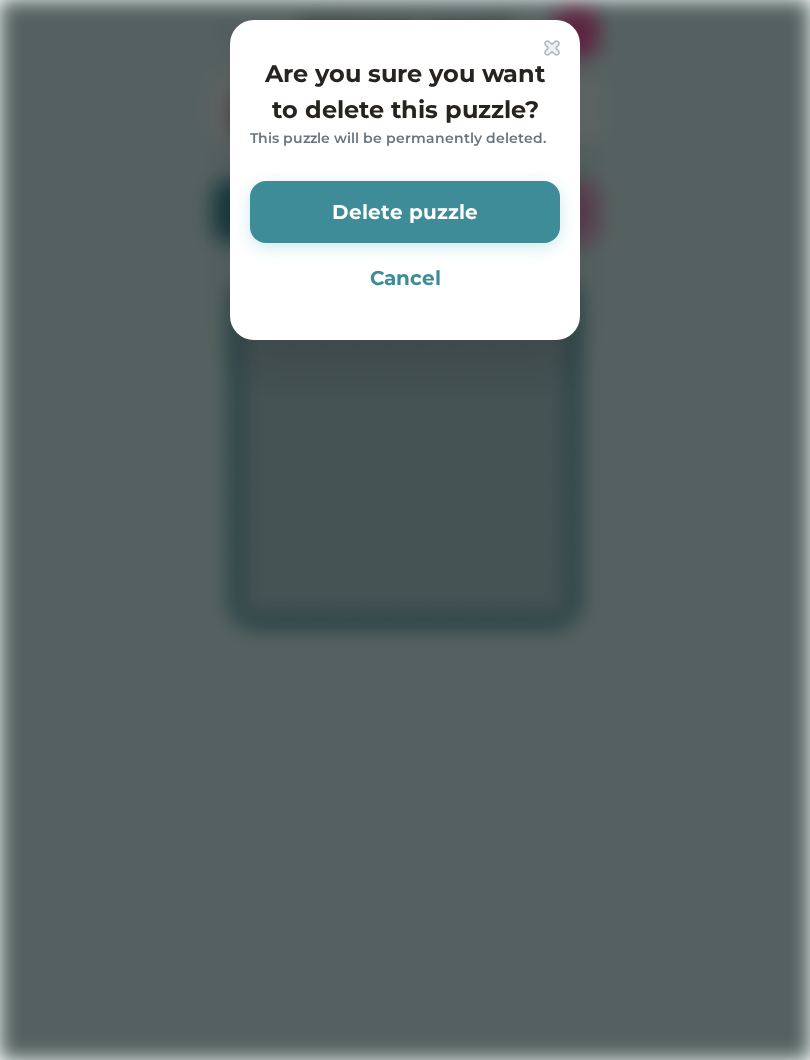 click on "Delete puzzle" at bounding box center (405, 212) 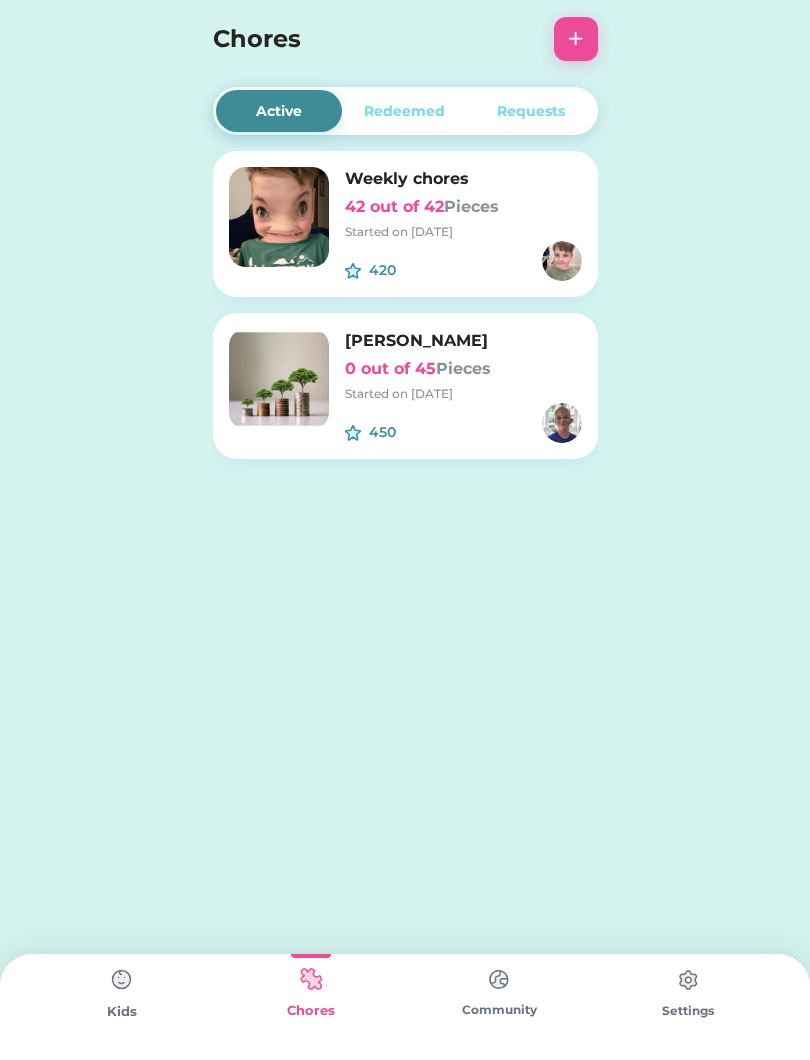 click at bounding box center [122, 980] 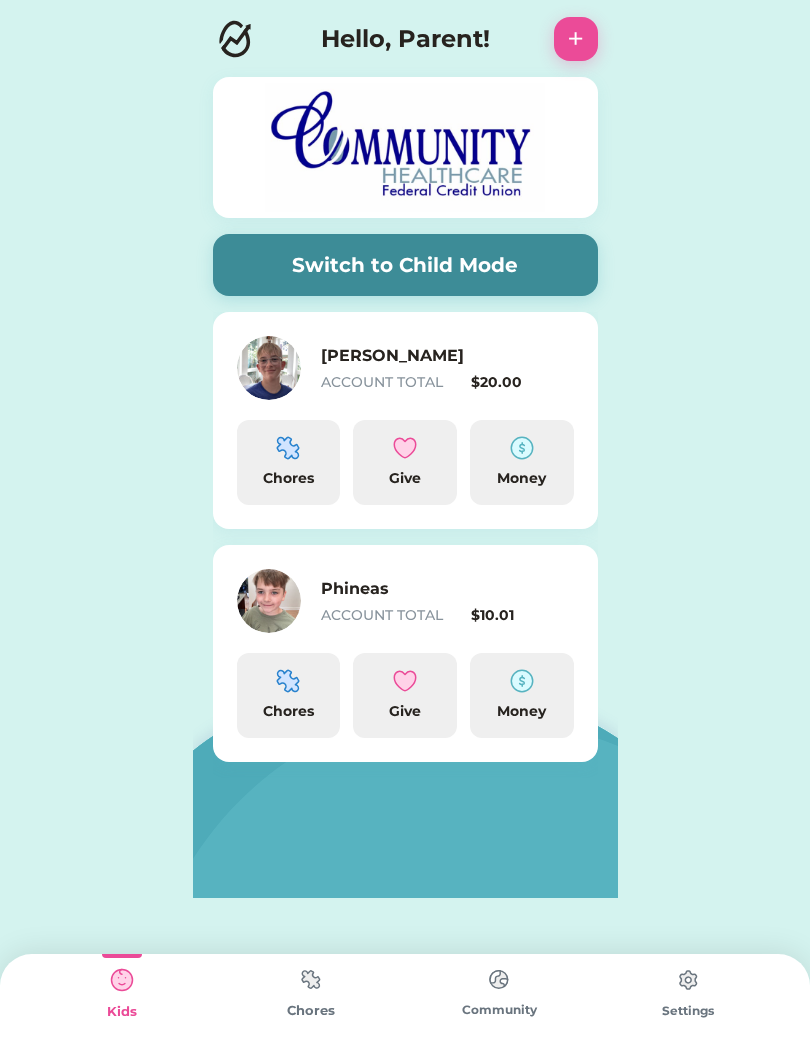 click on "Chores" at bounding box center [289, 478] 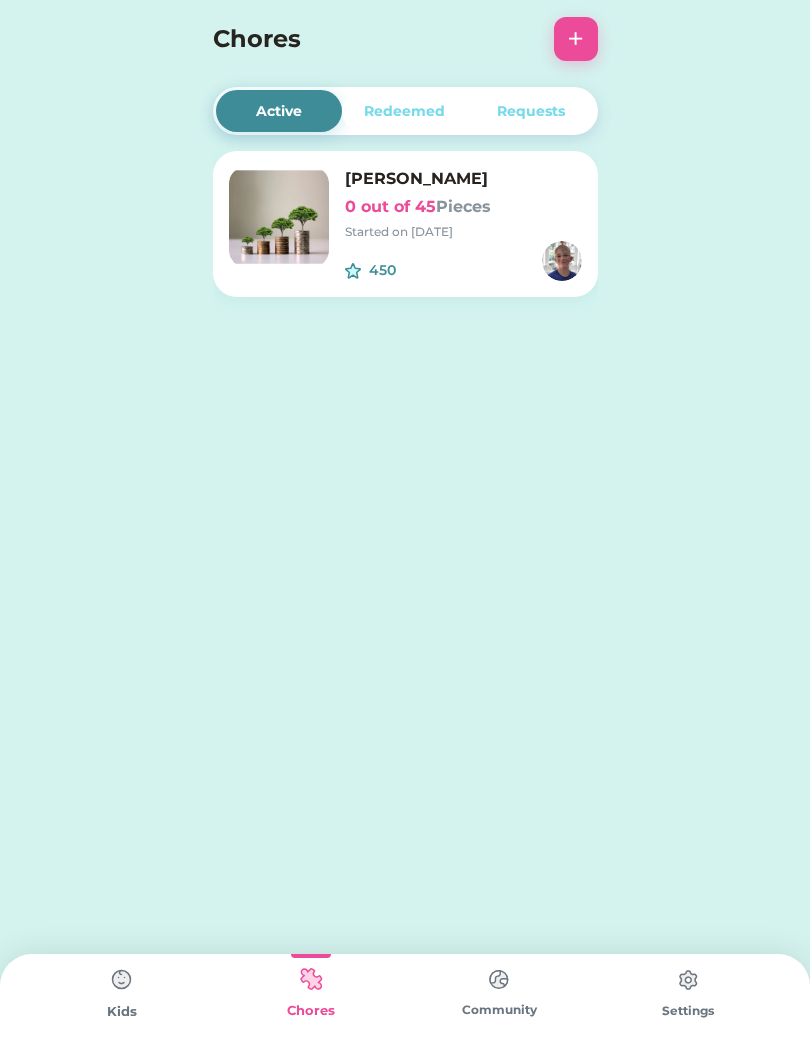 click at bounding box center (279, 217) 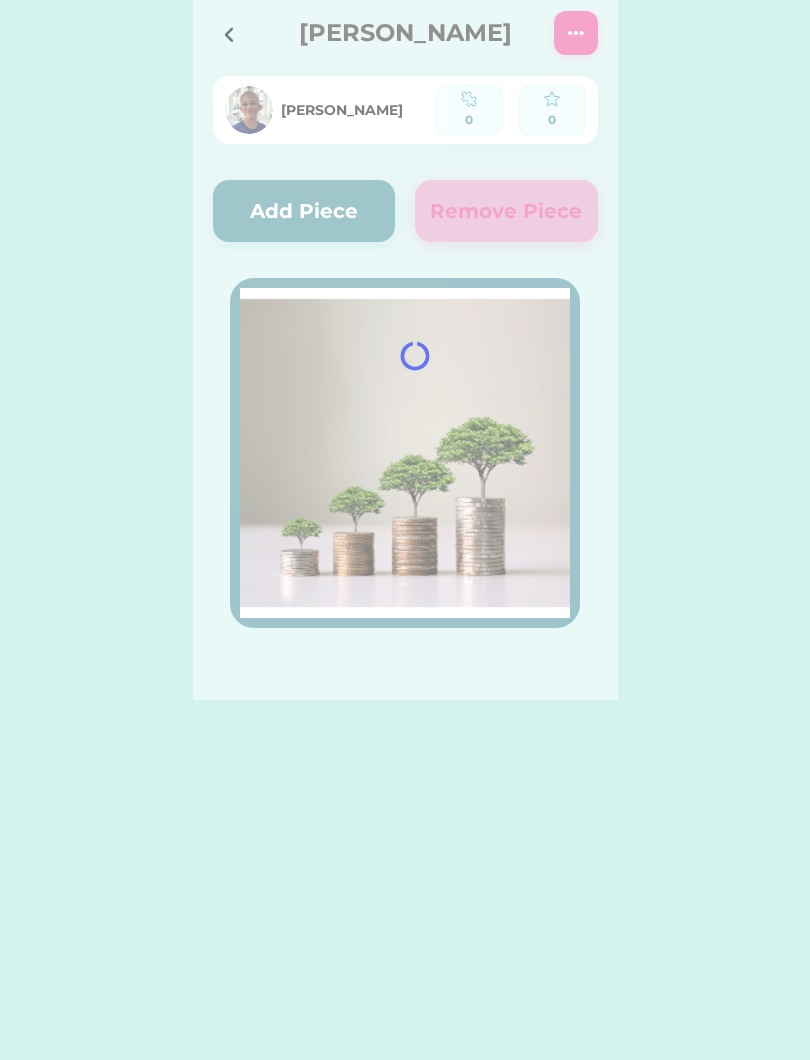 click 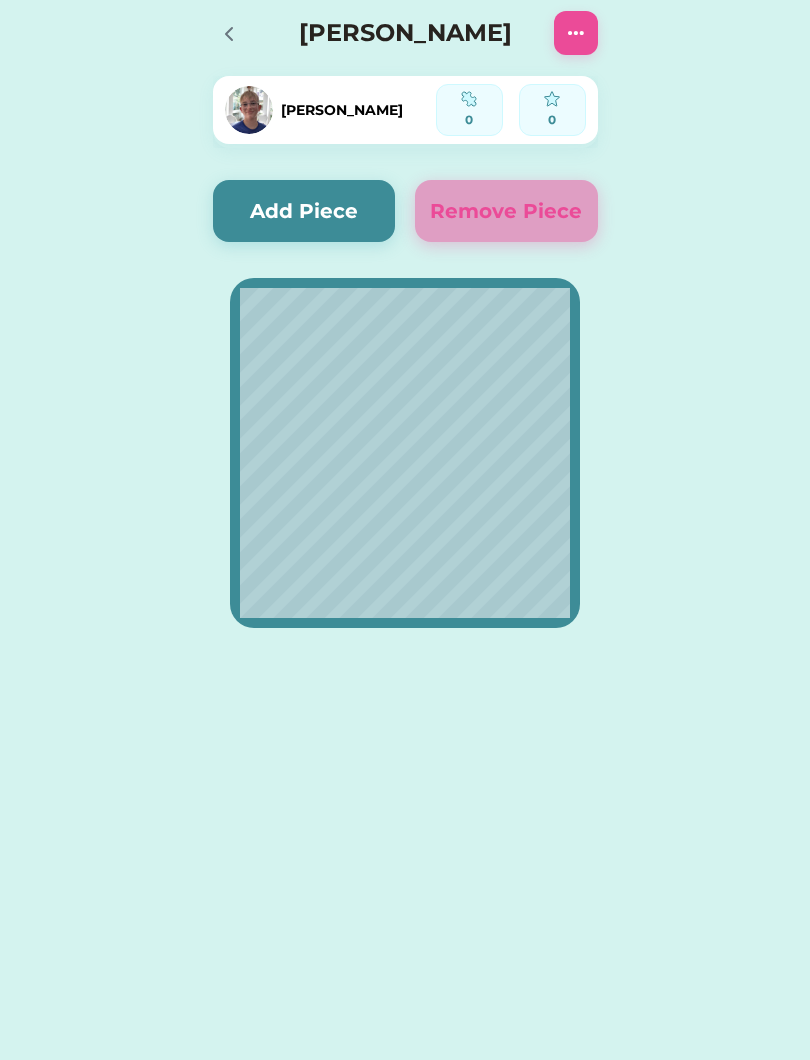 click on "Add Piece" at bounding box center (304, 211) 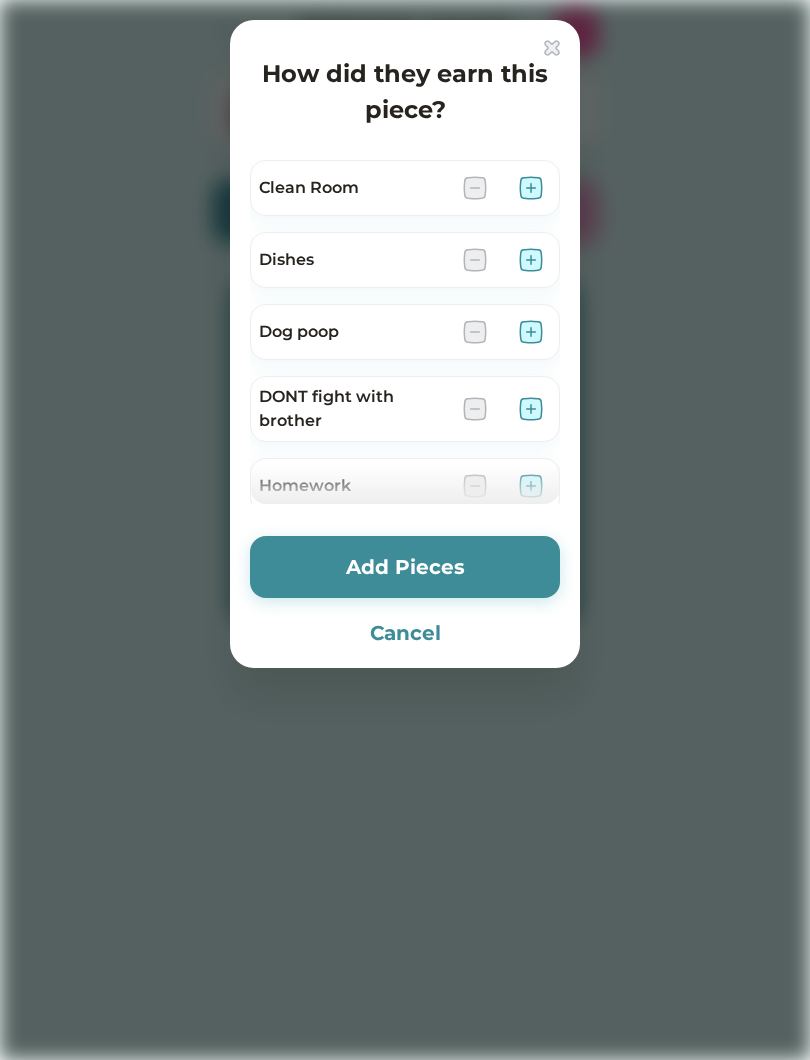click at bounding box center (531, 188) 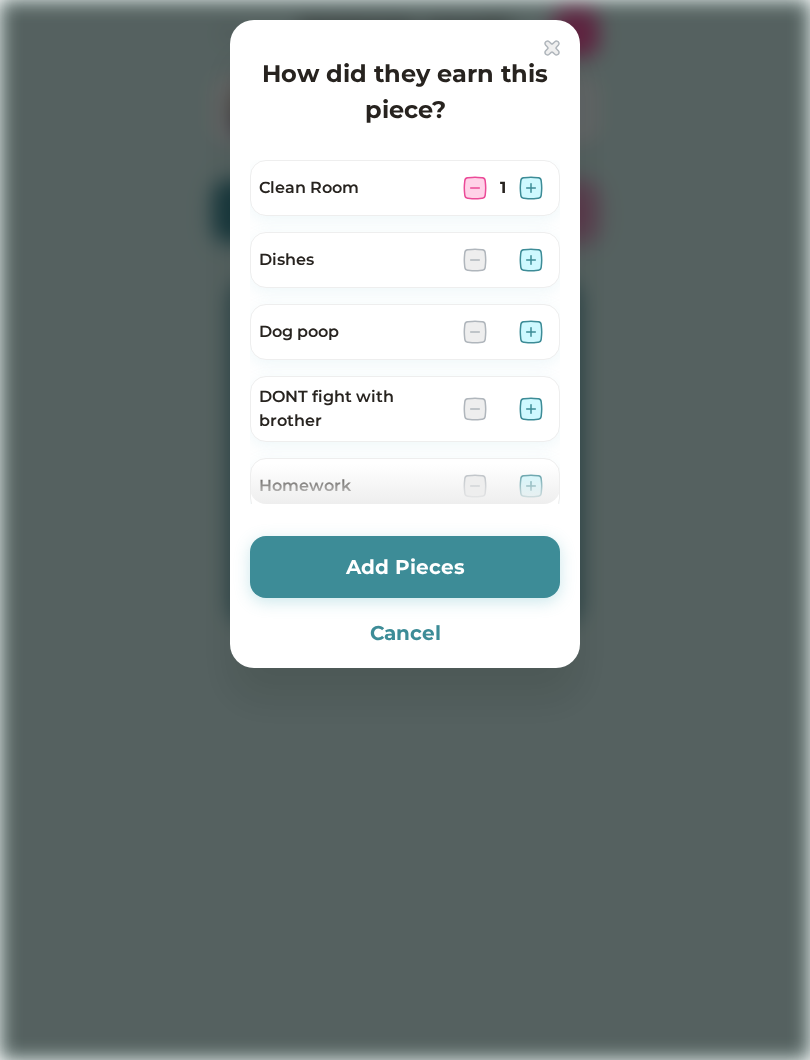 click on "Add Pieces" at bounding box center (405, 567) 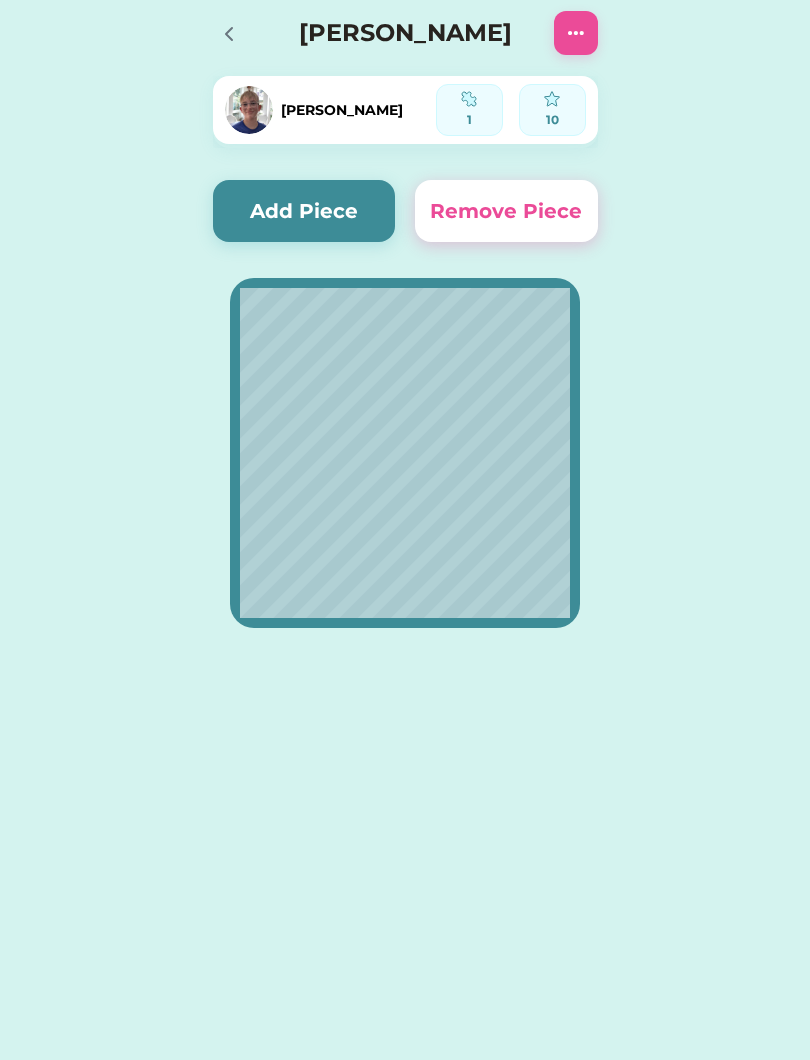 click on "Remove Piece" at bounding box center [506, 211] 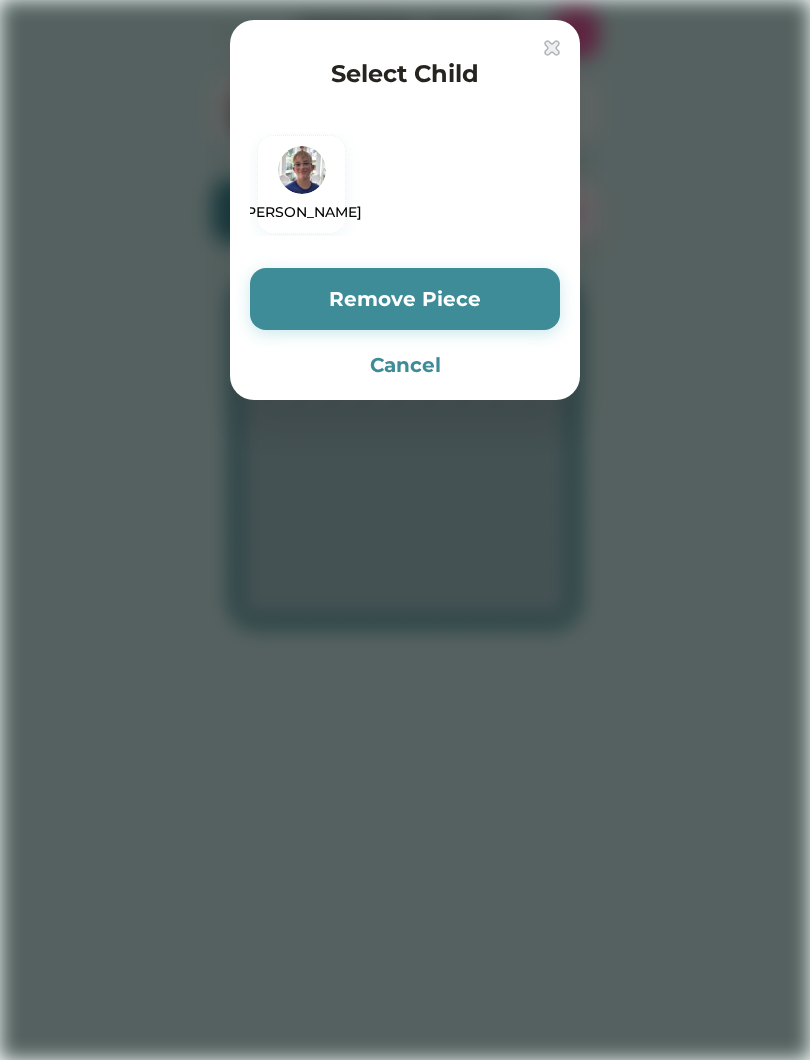 click on "Remove Piece" at bounding box center (405, 299) 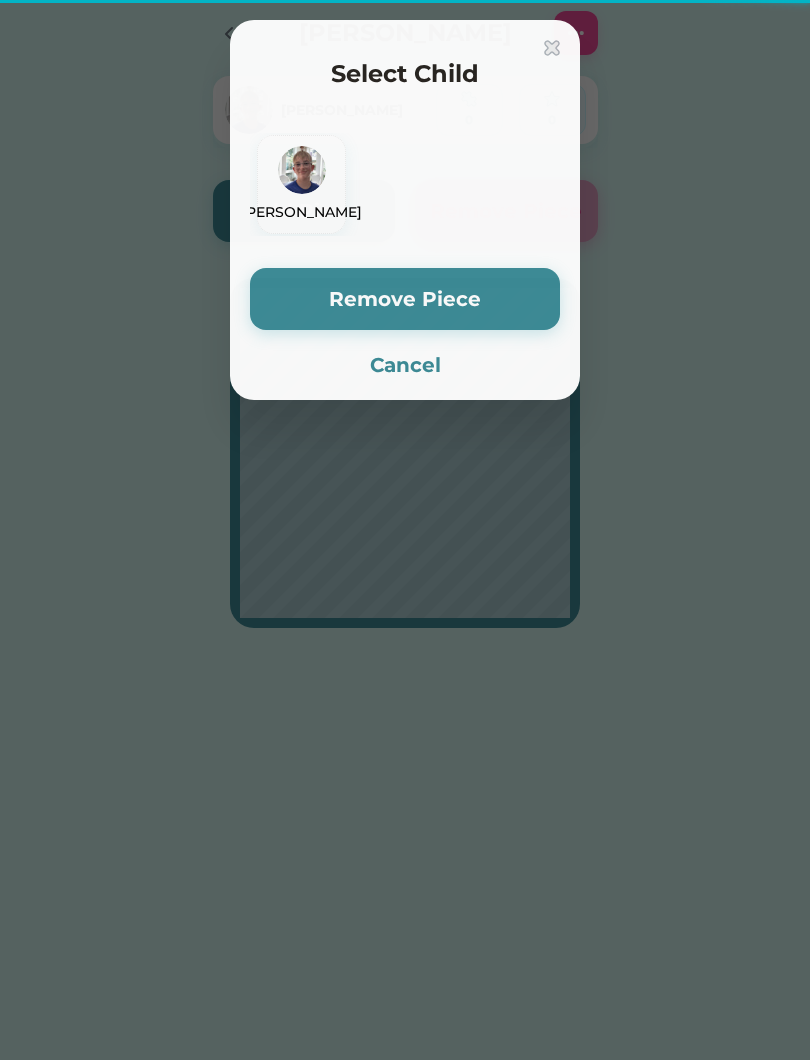 click on "Remove Piece" at bounding box center [405, 299] 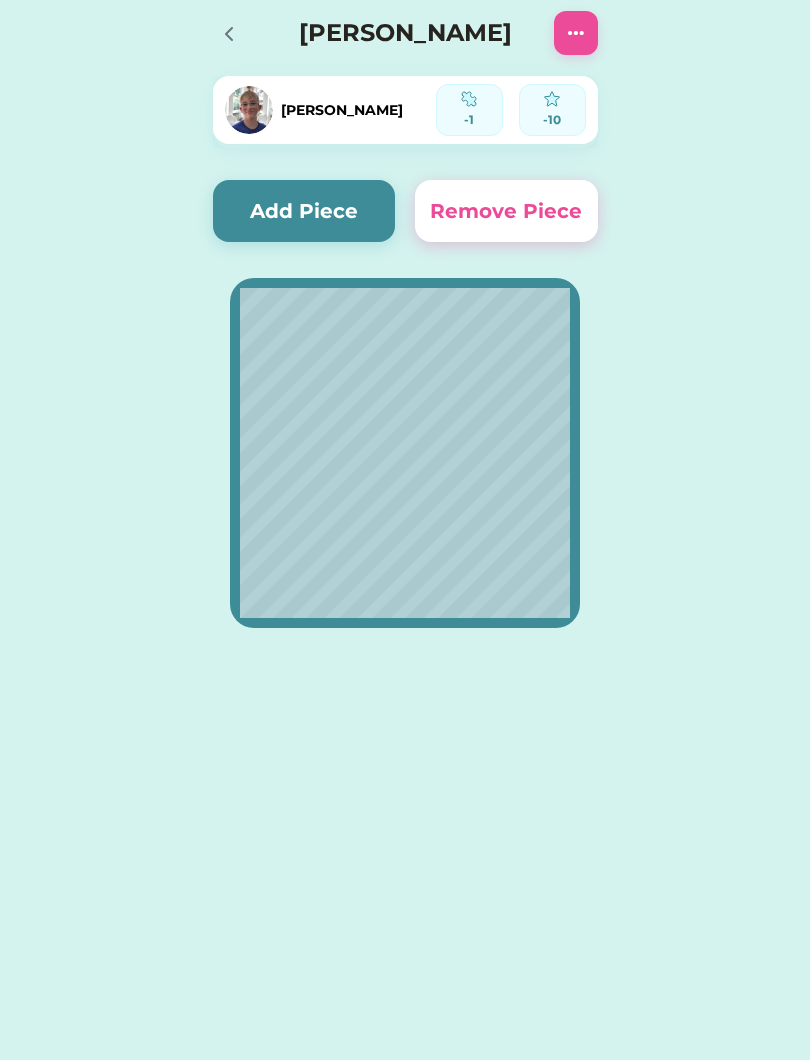 click 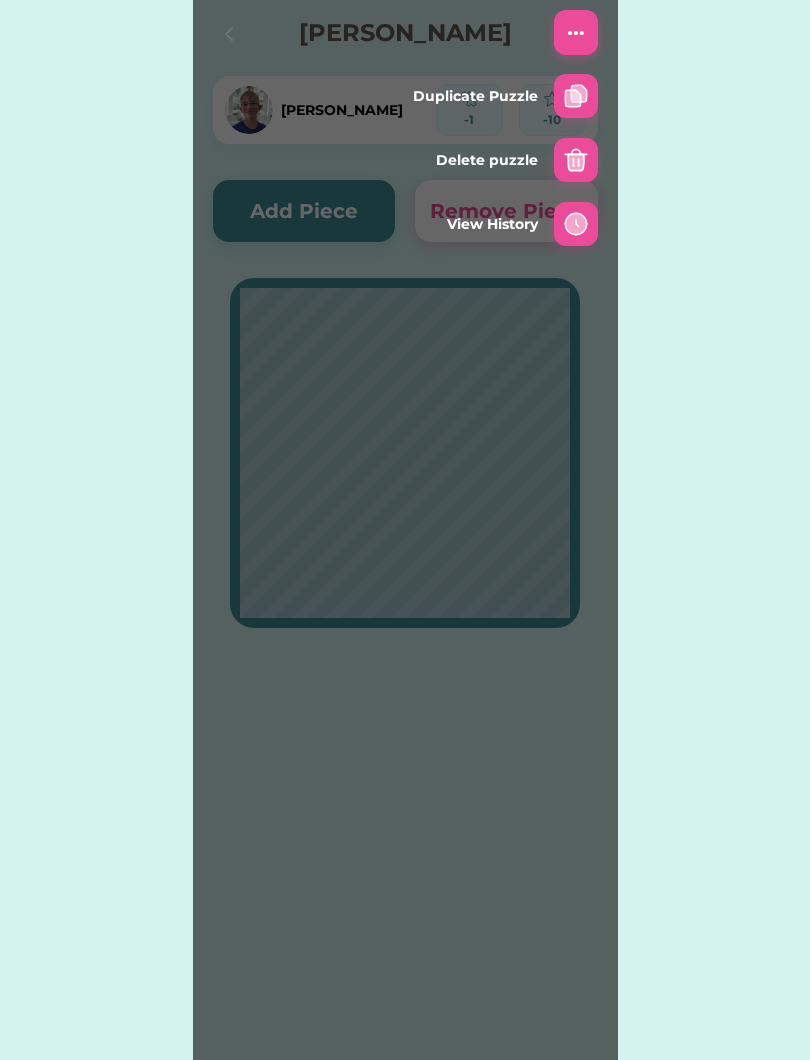 click 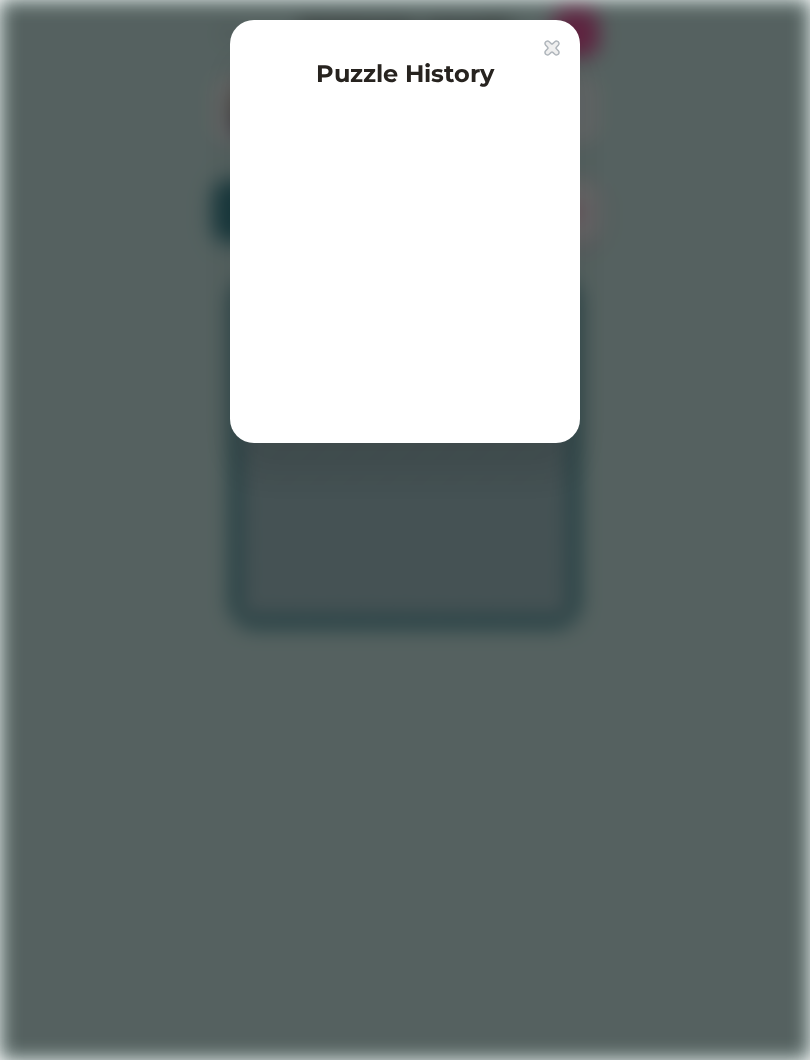 click at bounding box center [552, 48] 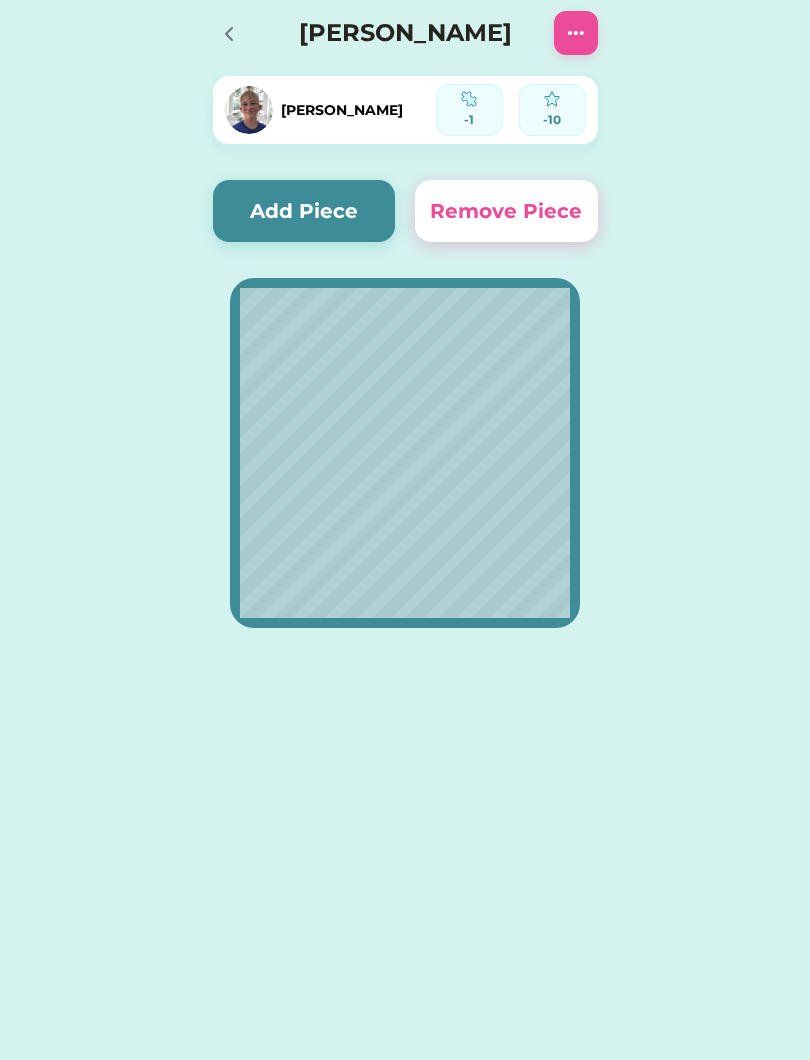 click at bounding box center (228, 33) 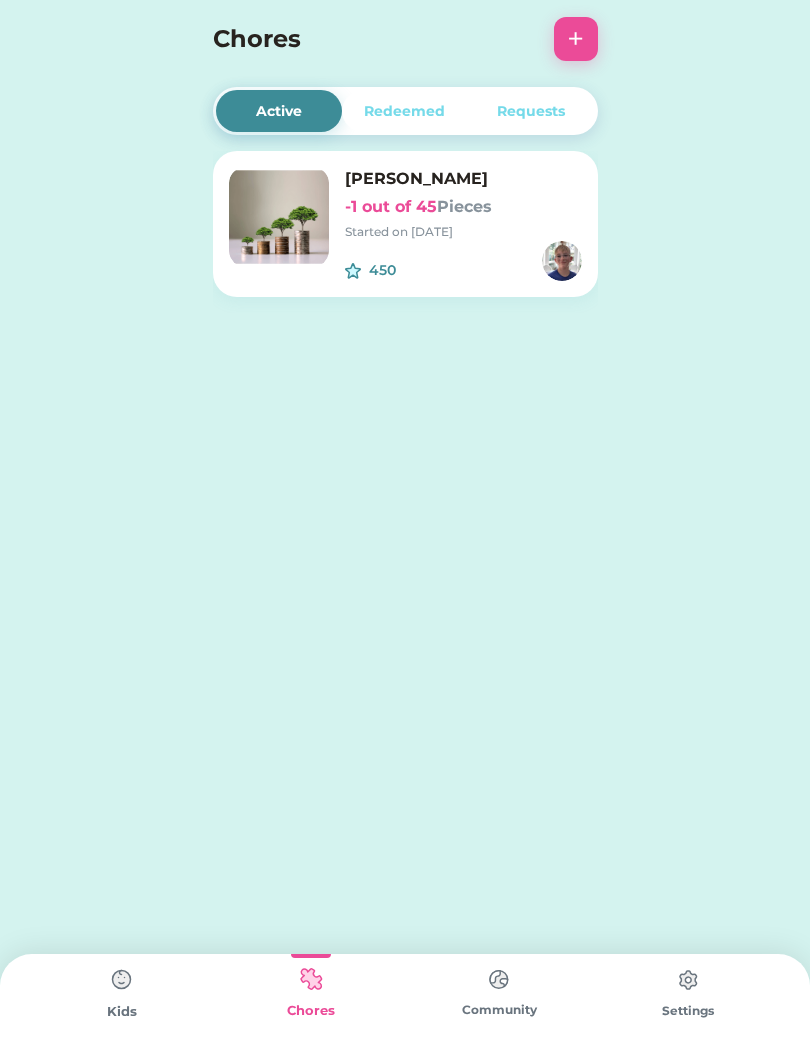 click at bounding box center [279, 217] 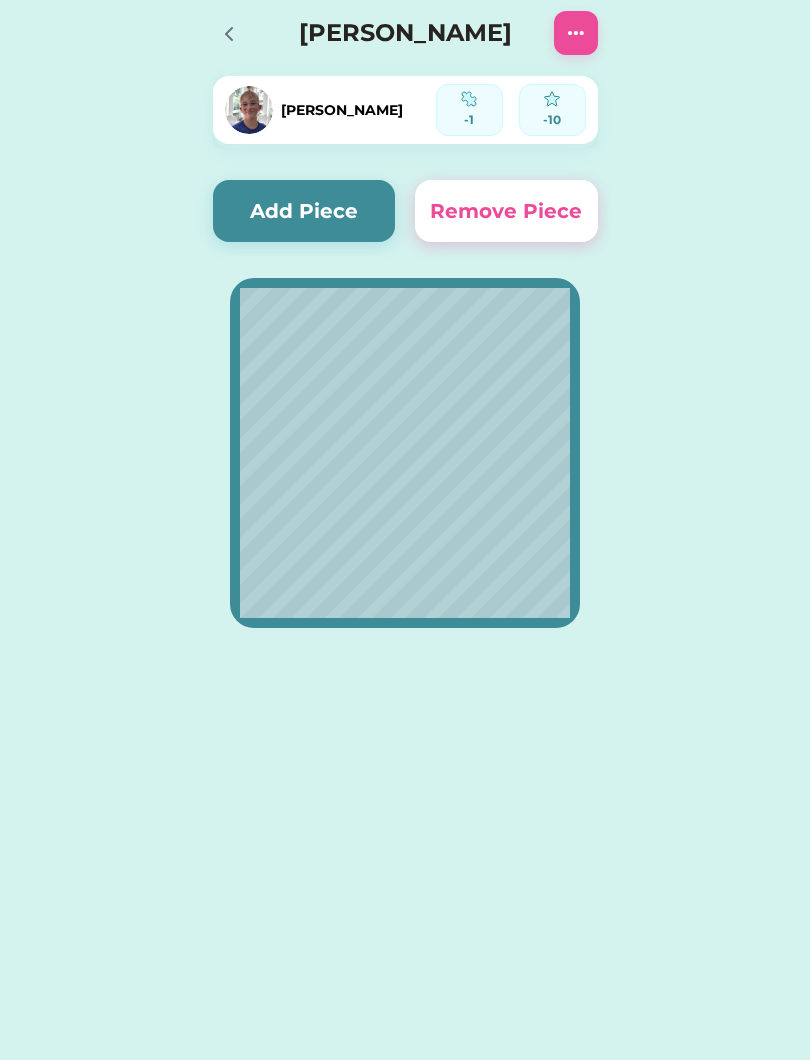 click on "Add Piece" at bounding box center [304, 211] 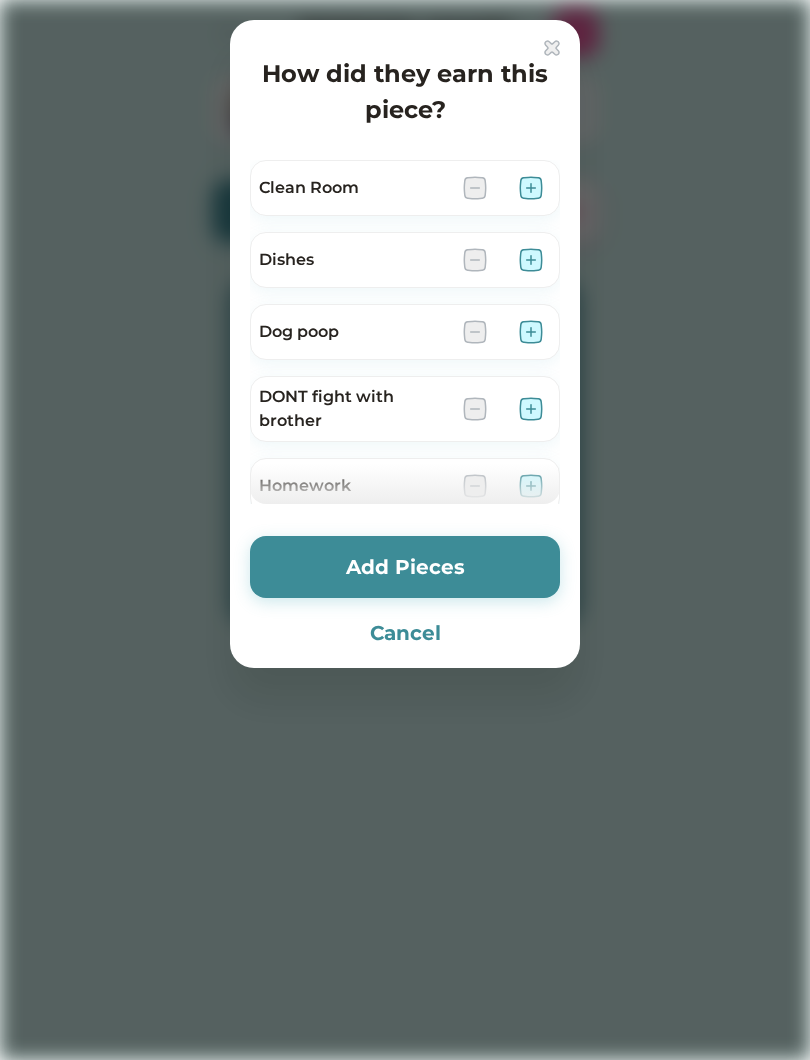 click at bounding box center [531, 188] 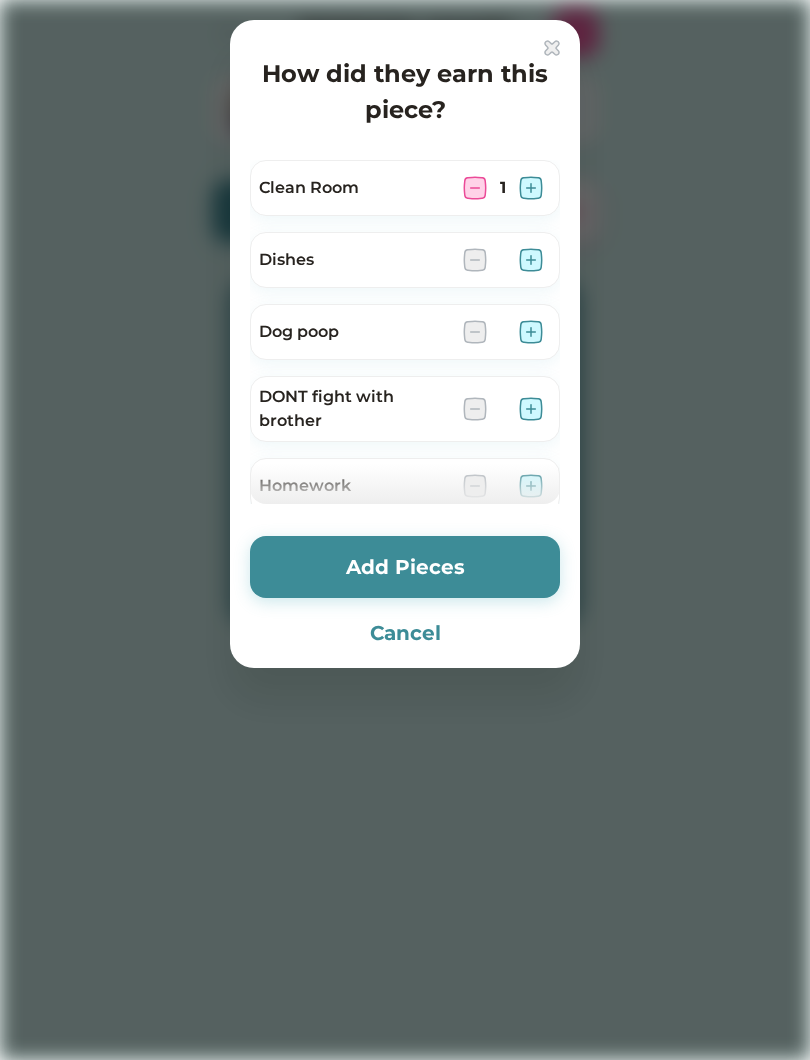 click at bounding box center [531, 260] 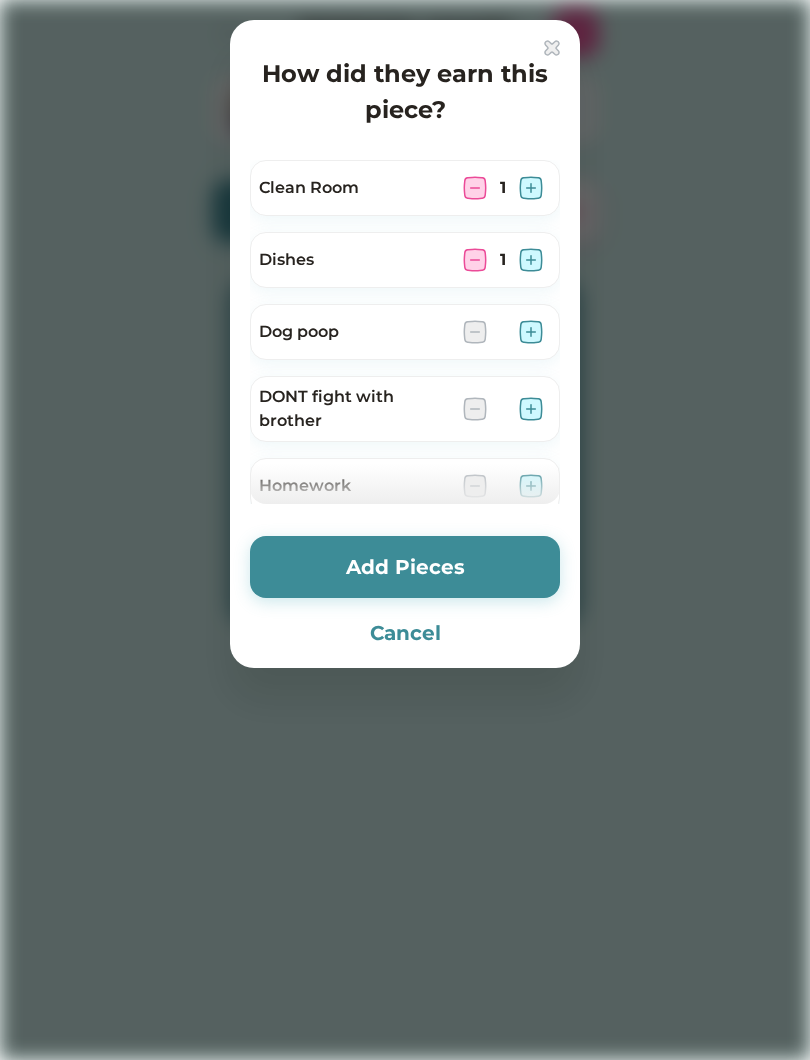 click at bounding box center (531, 332) 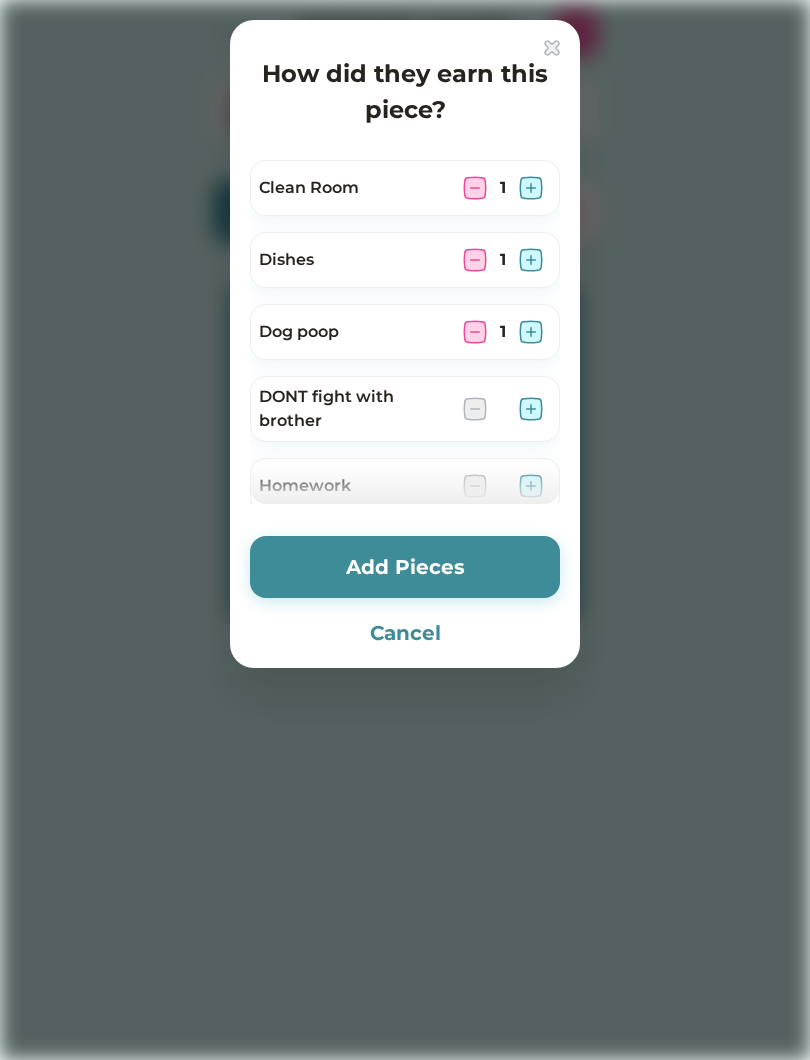 click at bounding box center (531, 409) 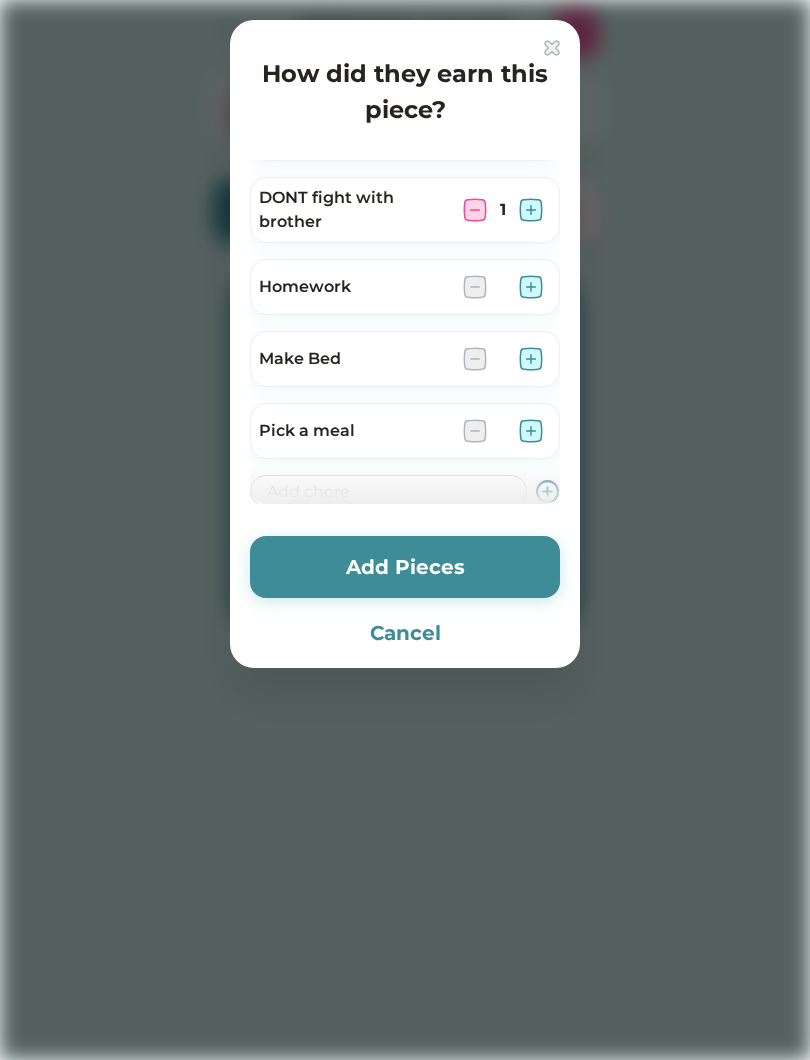 scroll, scrollTop: 207, scrollLeft: 0, axis: vertical 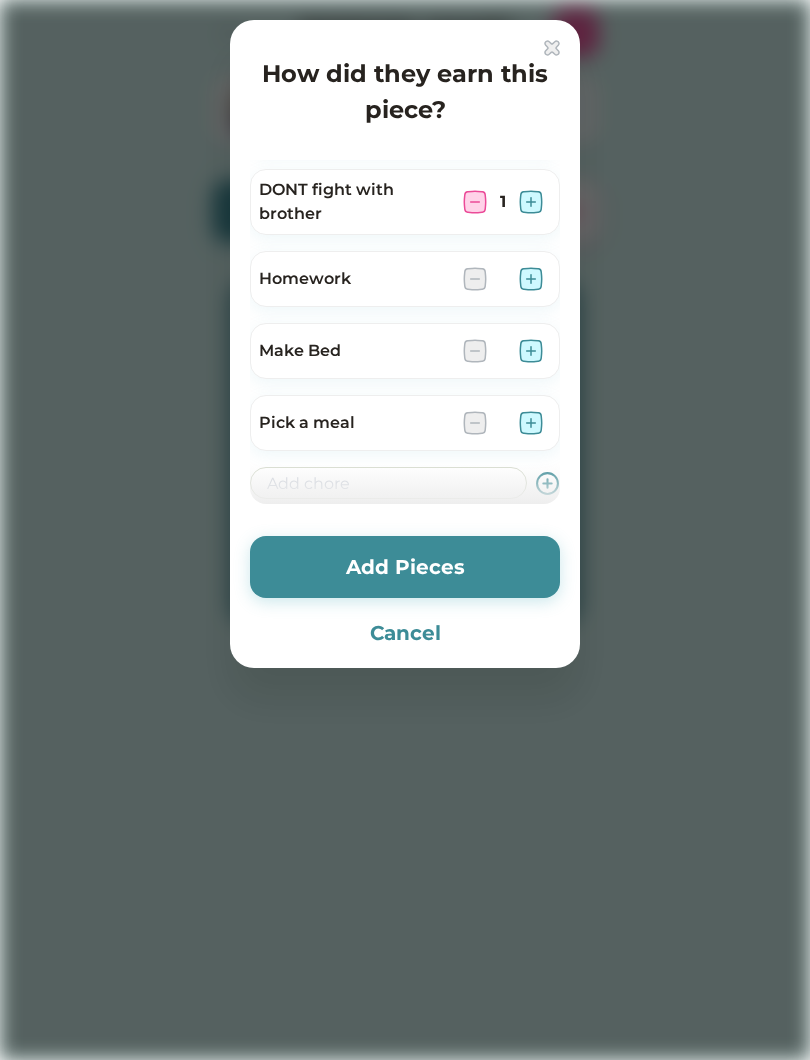 click at bounding box center (531, 279) 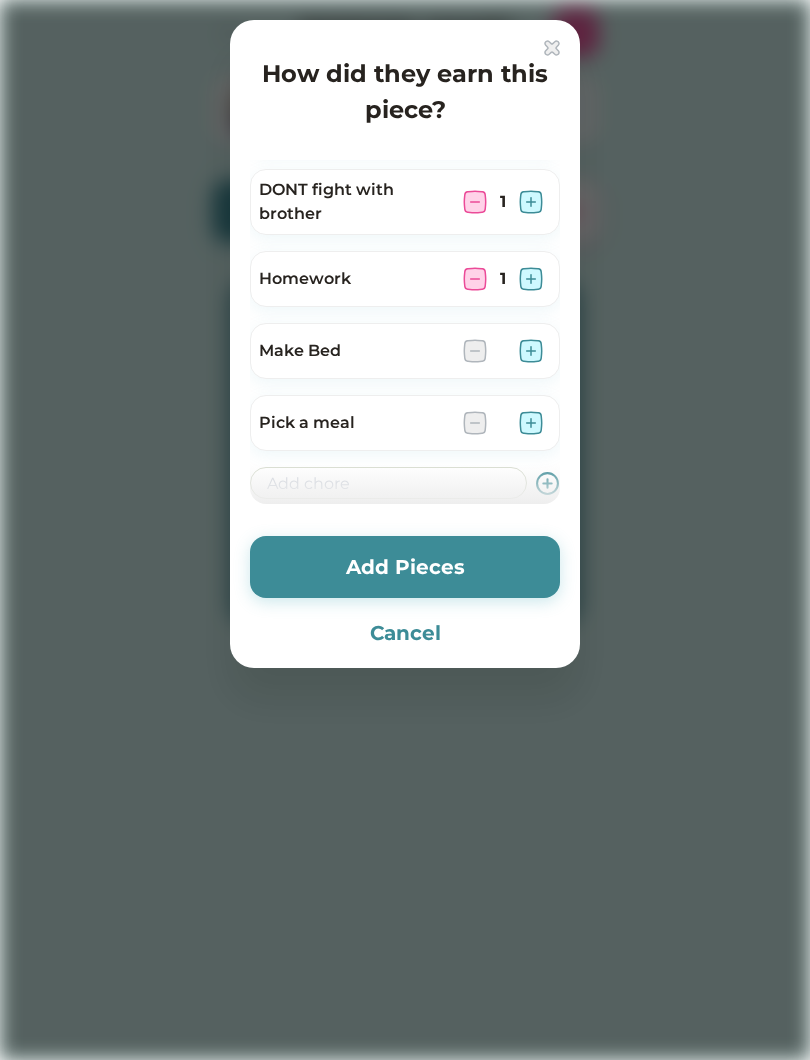 click at bounding box center [531, 351] 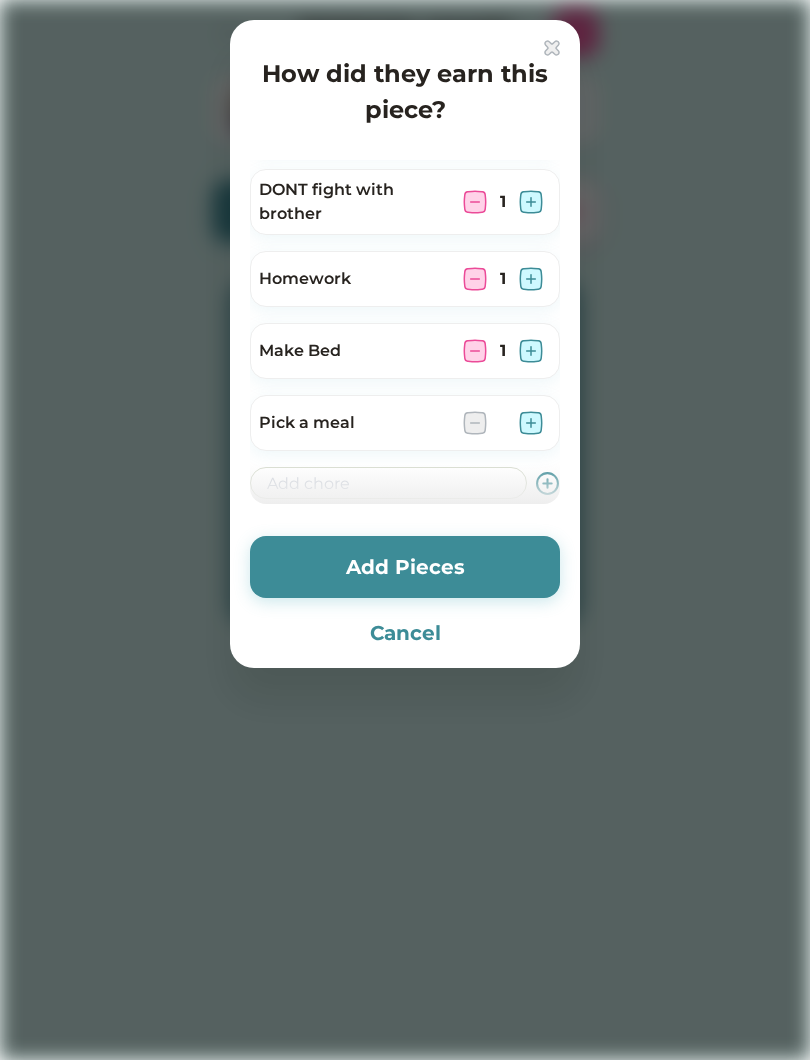 click at bounding box center [531, 423] 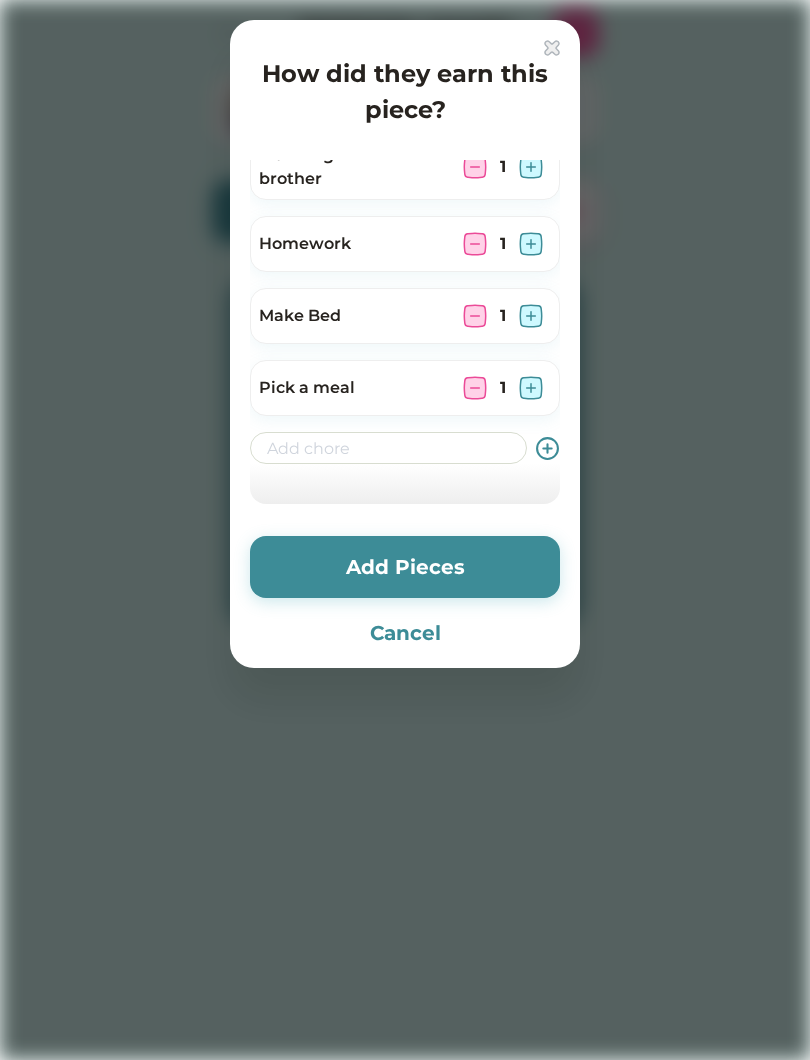 scroll, scrollTop: 242, scrollLeft: 0, axis: vertical 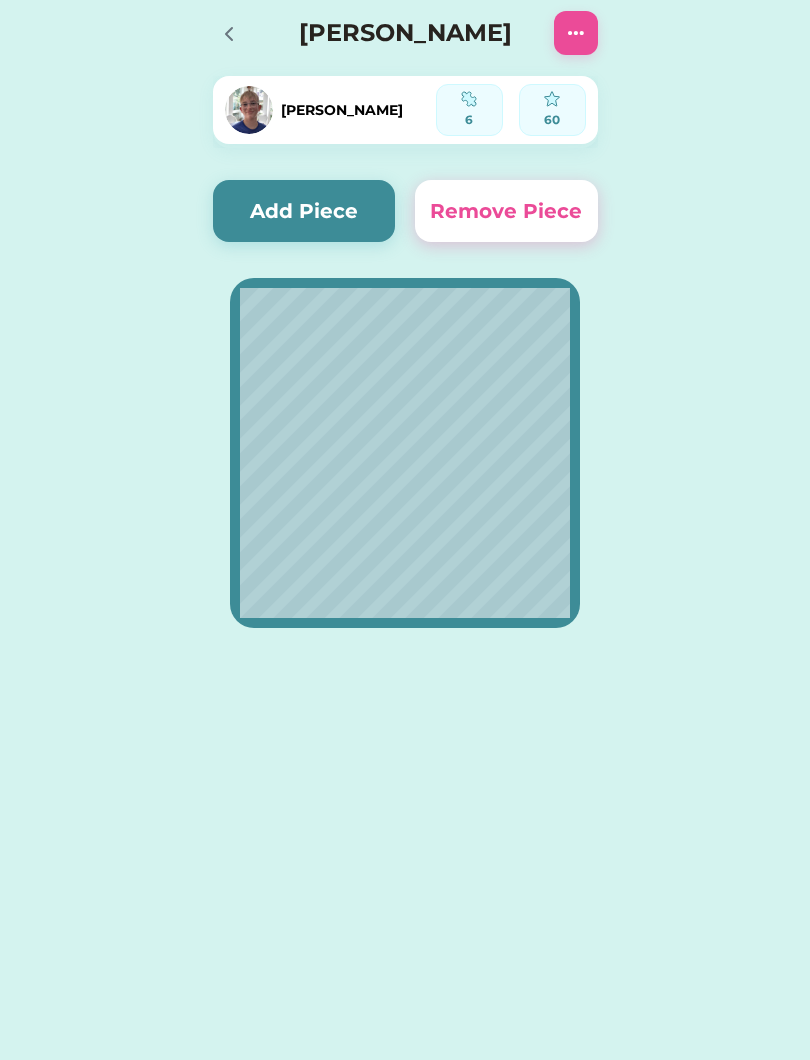 click 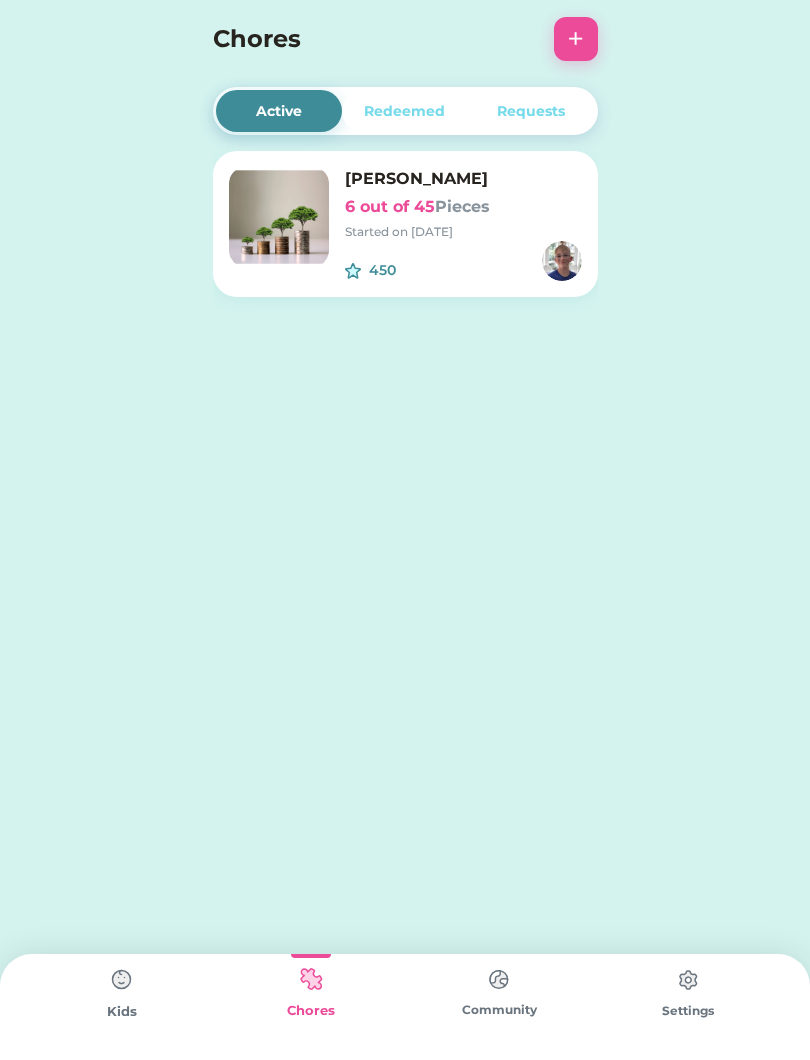 click at bounding box center (122, 980) 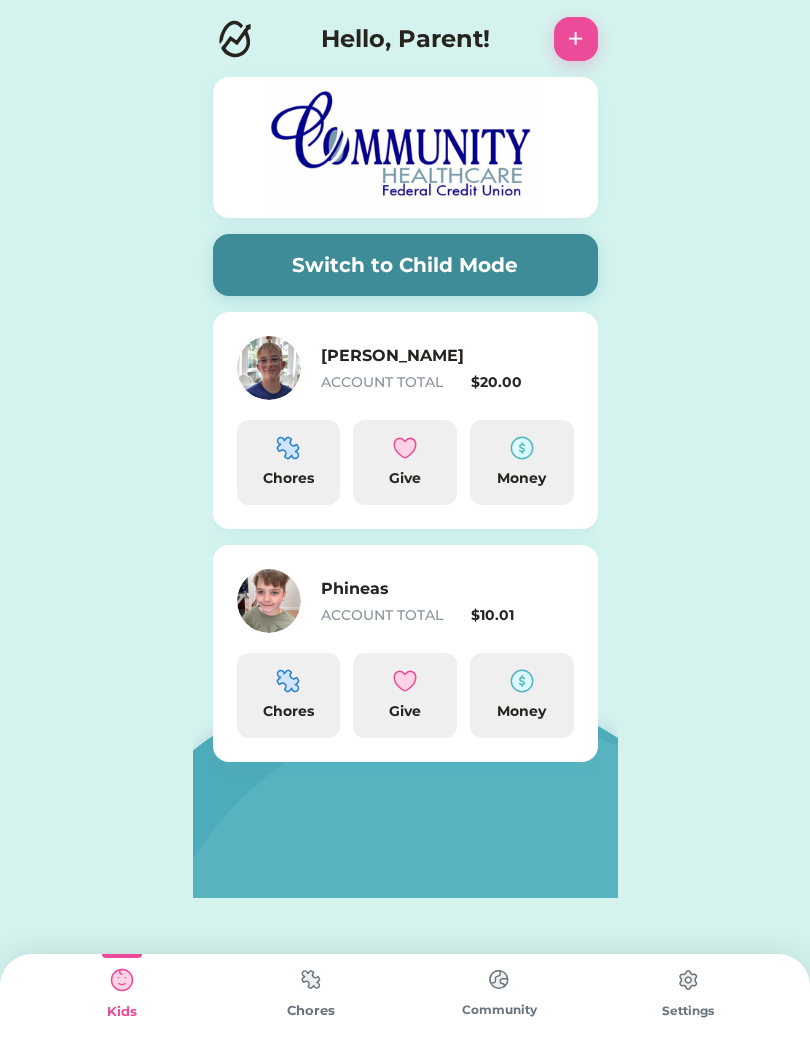 click on "+" at bounding box center [576, 39] 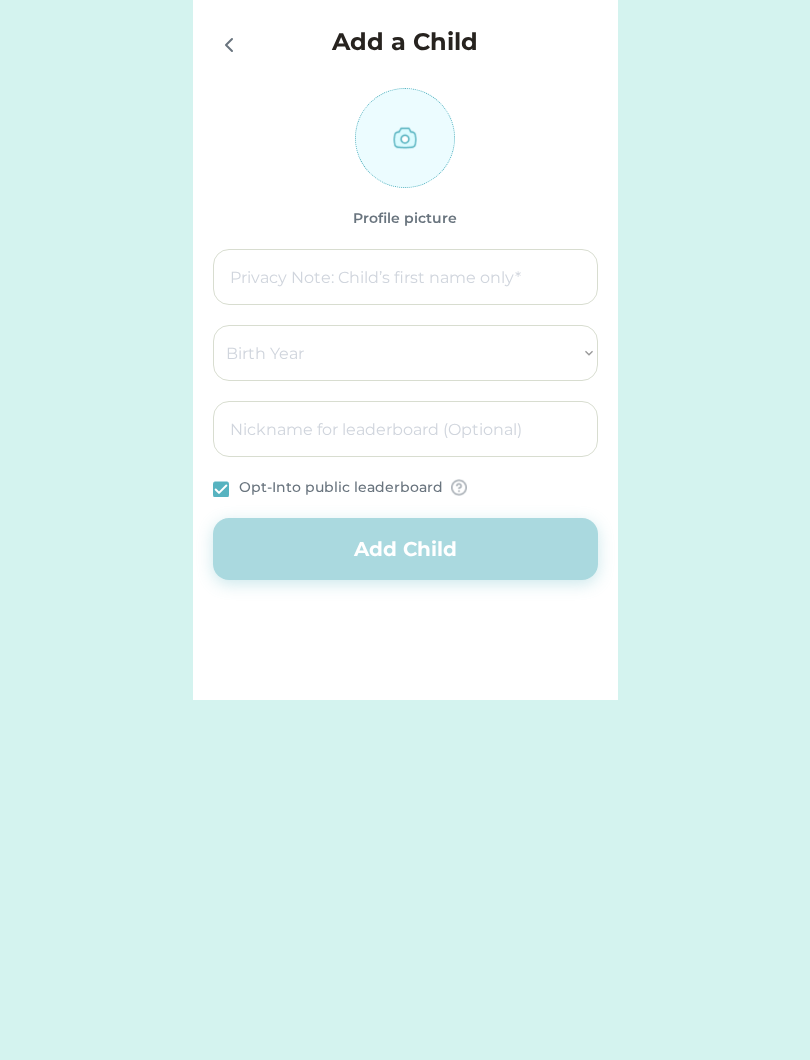 click 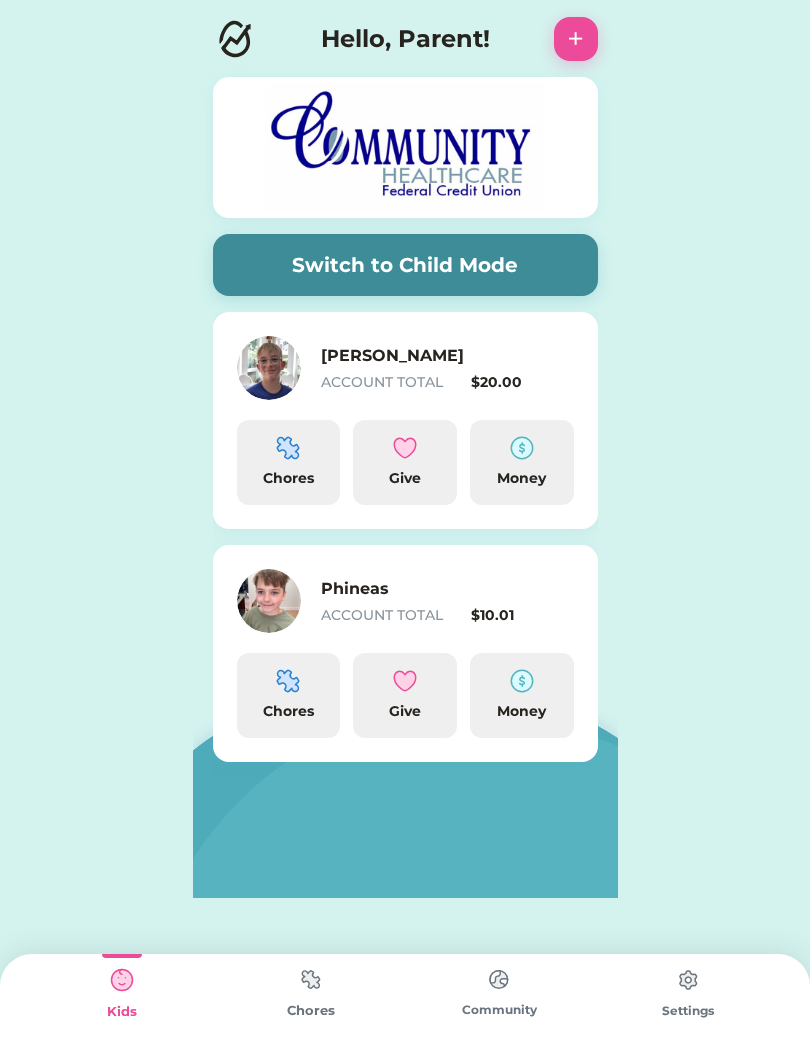 click at bounding box center (311, 979) 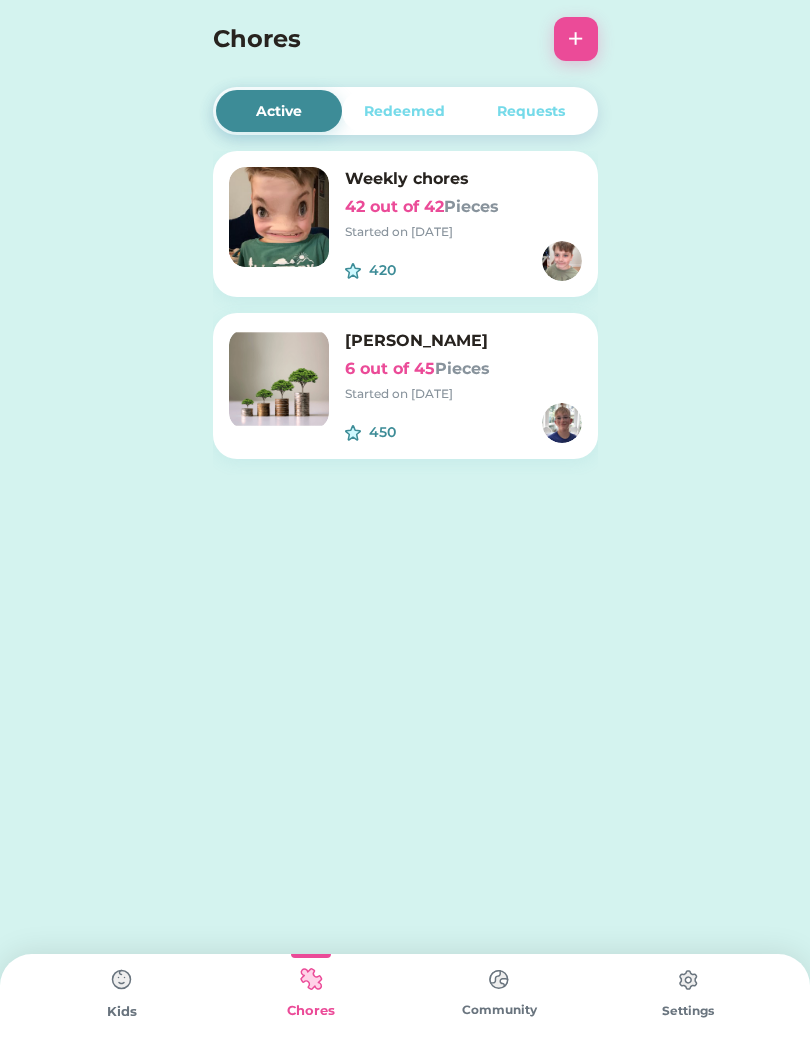click on "+" at bounding box center [576, 39] 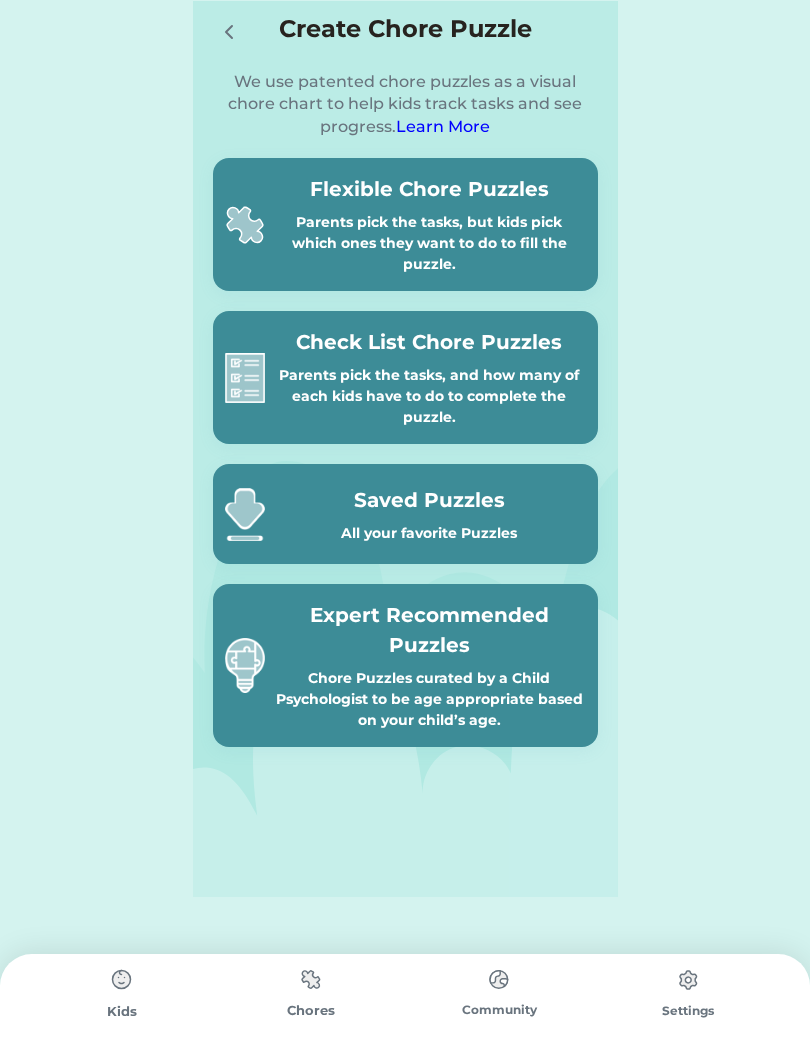 click on "All your favorite Puzzles" at bounding box center [429, 533] 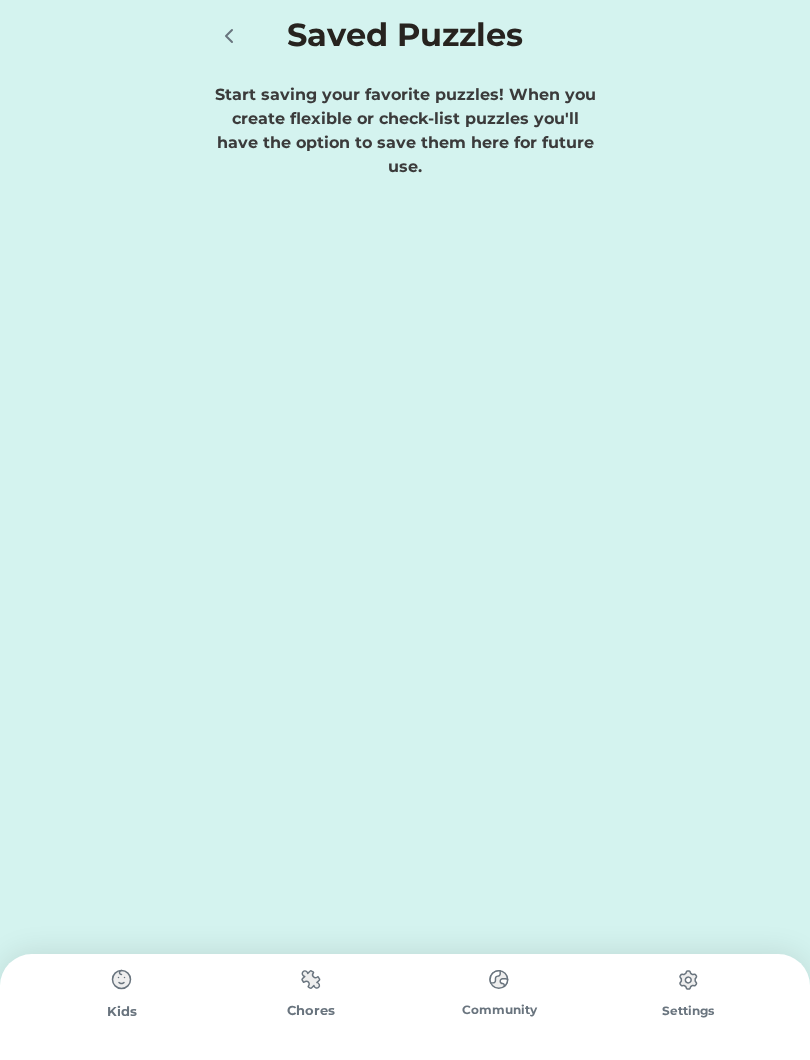 click 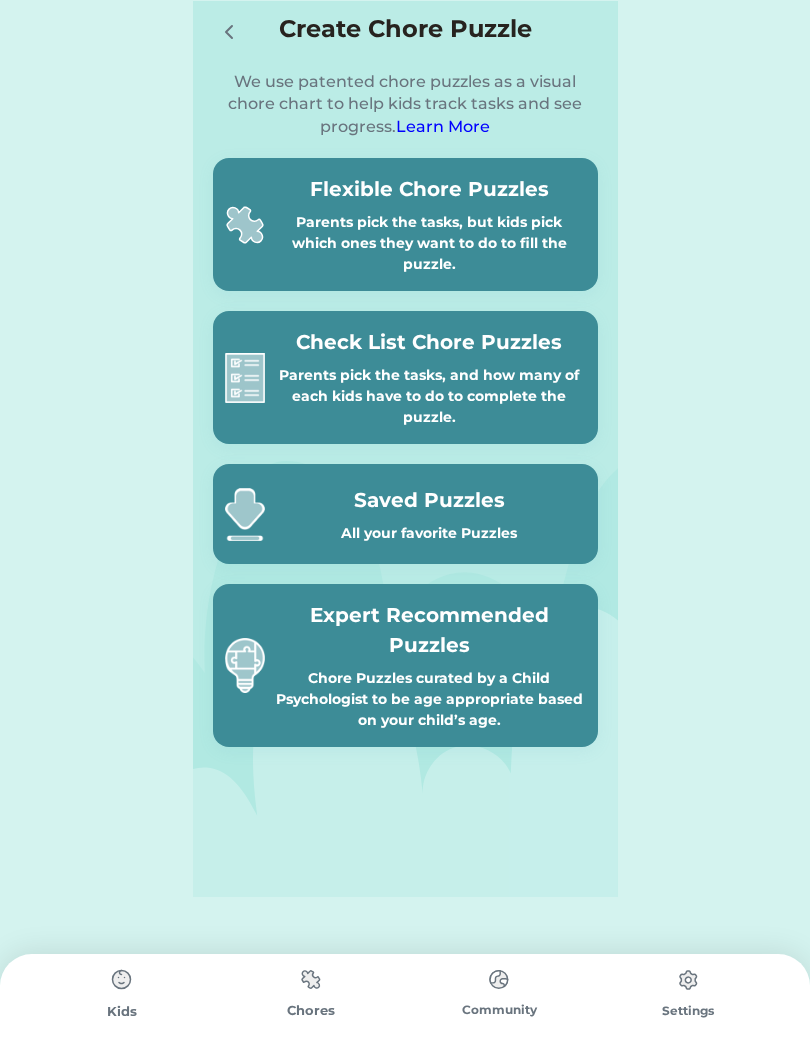 click on "Parents pick the tasks, and how many of each kids have to do to complete the puzzle." at bounding box center [429, 396] 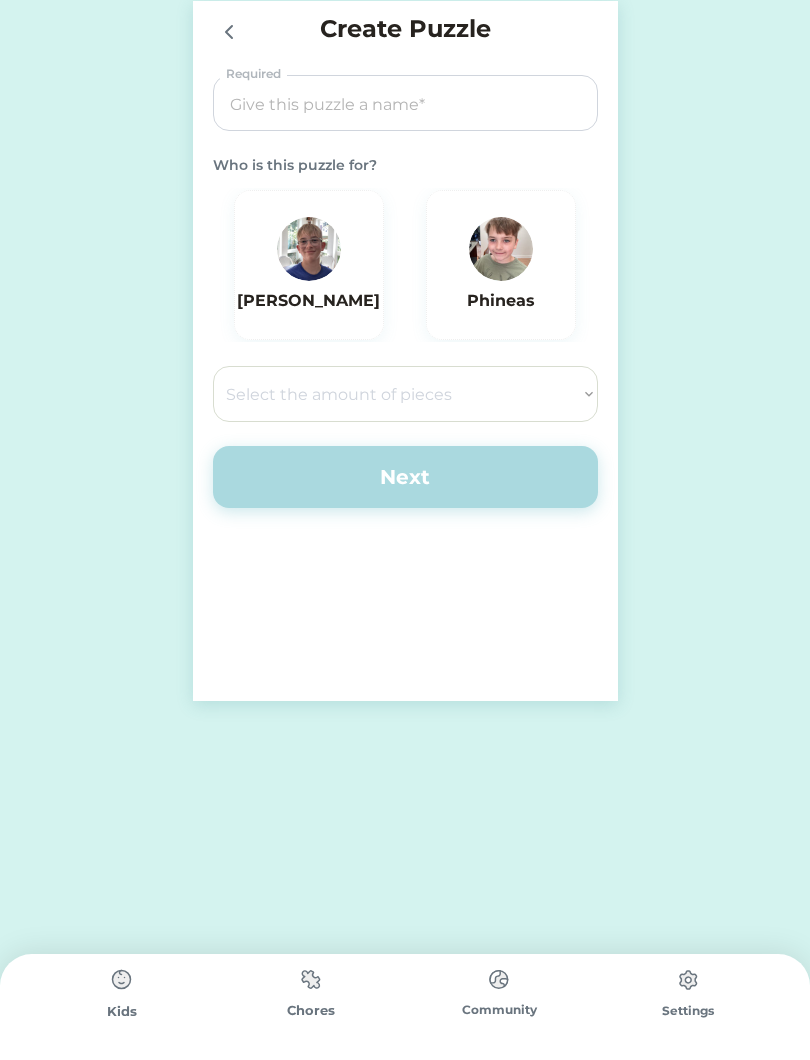 click at bounding box center [309, 249] 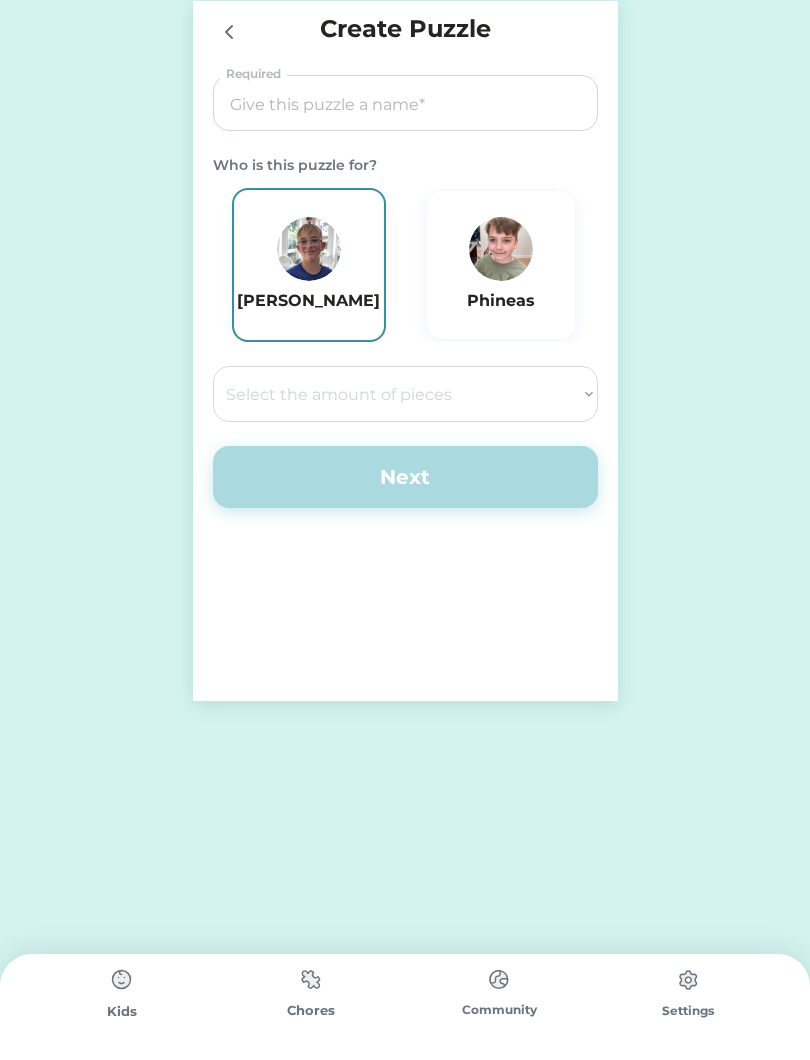 click at bounding box center [405, 104] 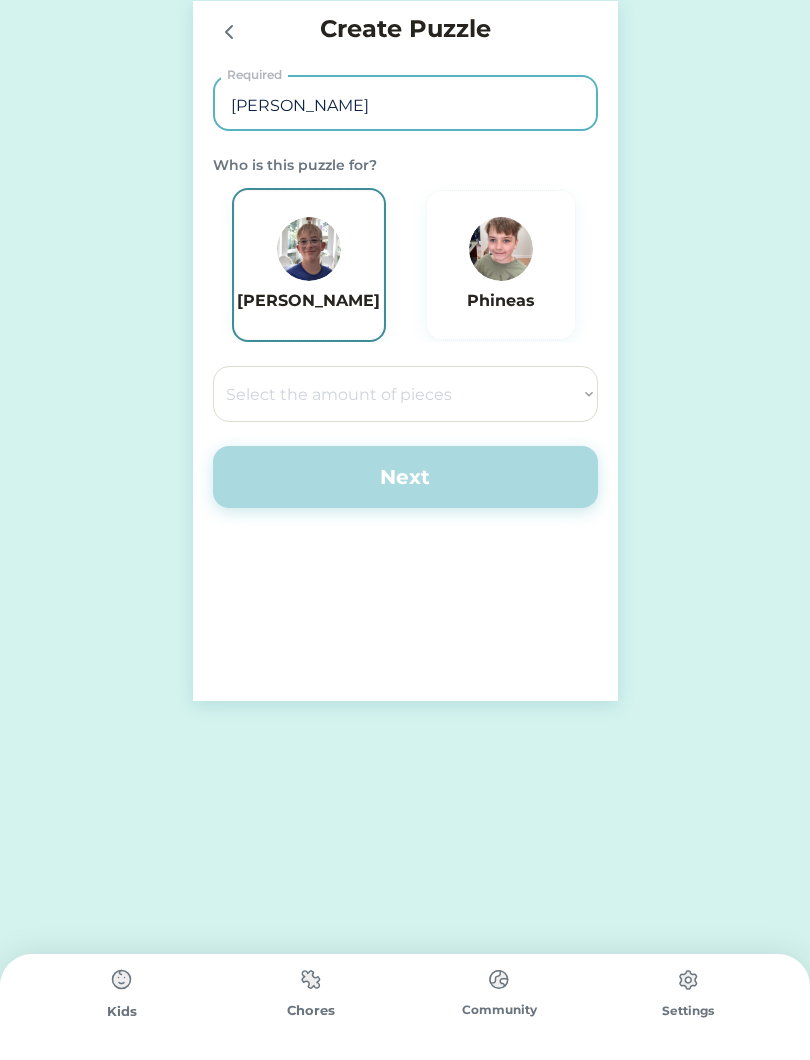 type on "[PERSON_NAME]" 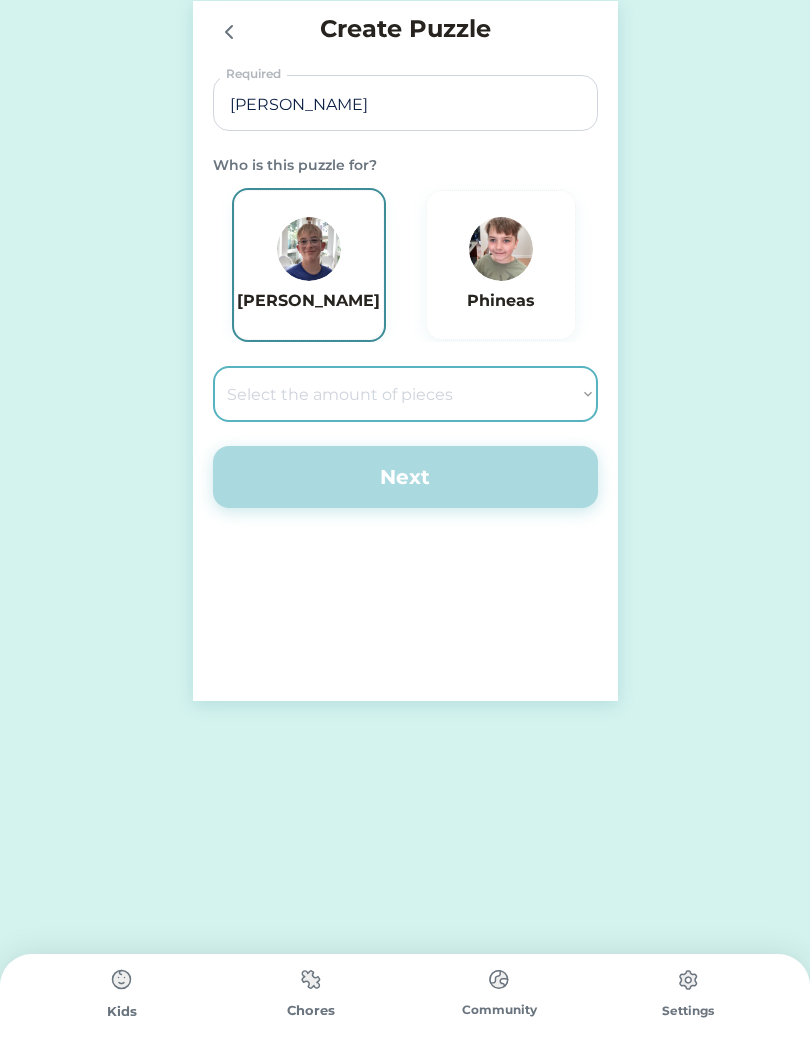 select on ""1348695171700984260__LOOKUP__1686212359604x504928587338725250"" 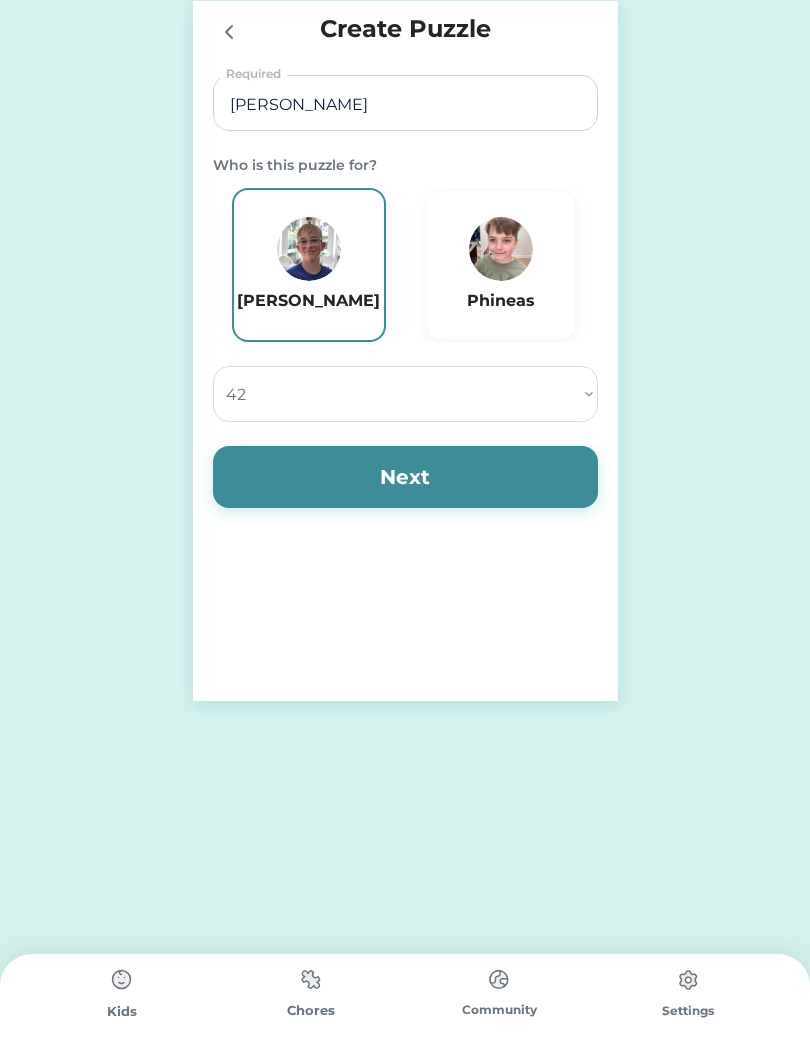 click on "Next" at bounding box center (405, 477) 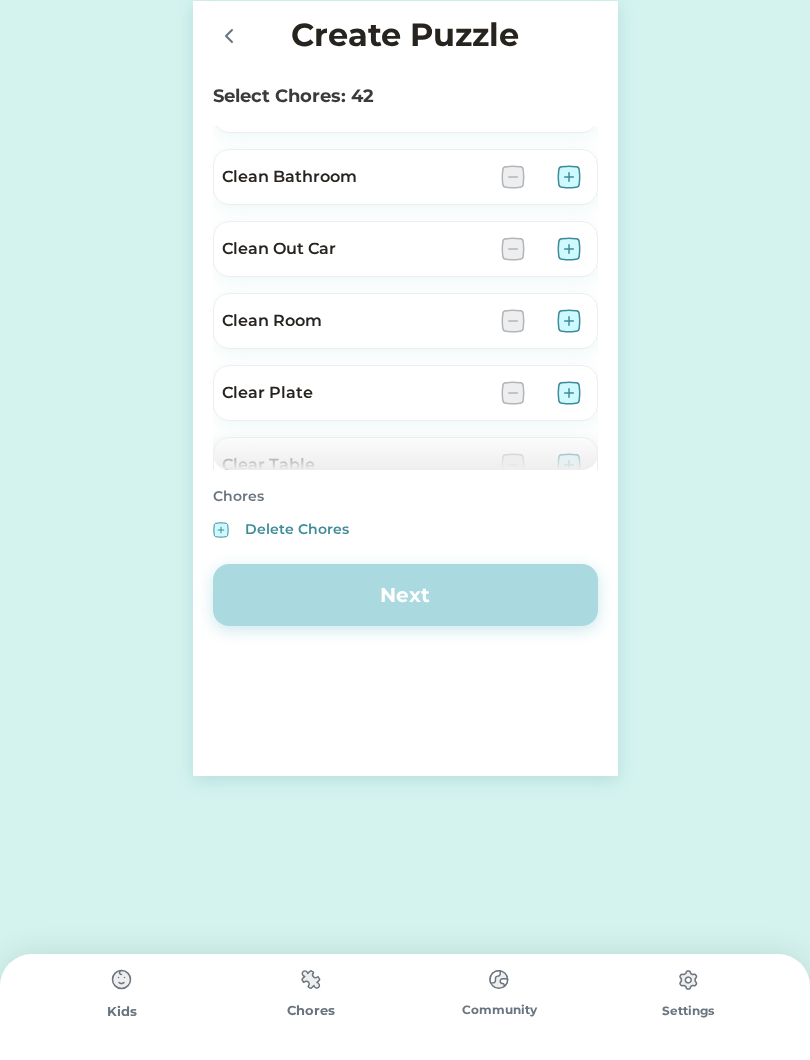 scroll, scrollTop: 197, scrollLeft: 0, axis: vertical 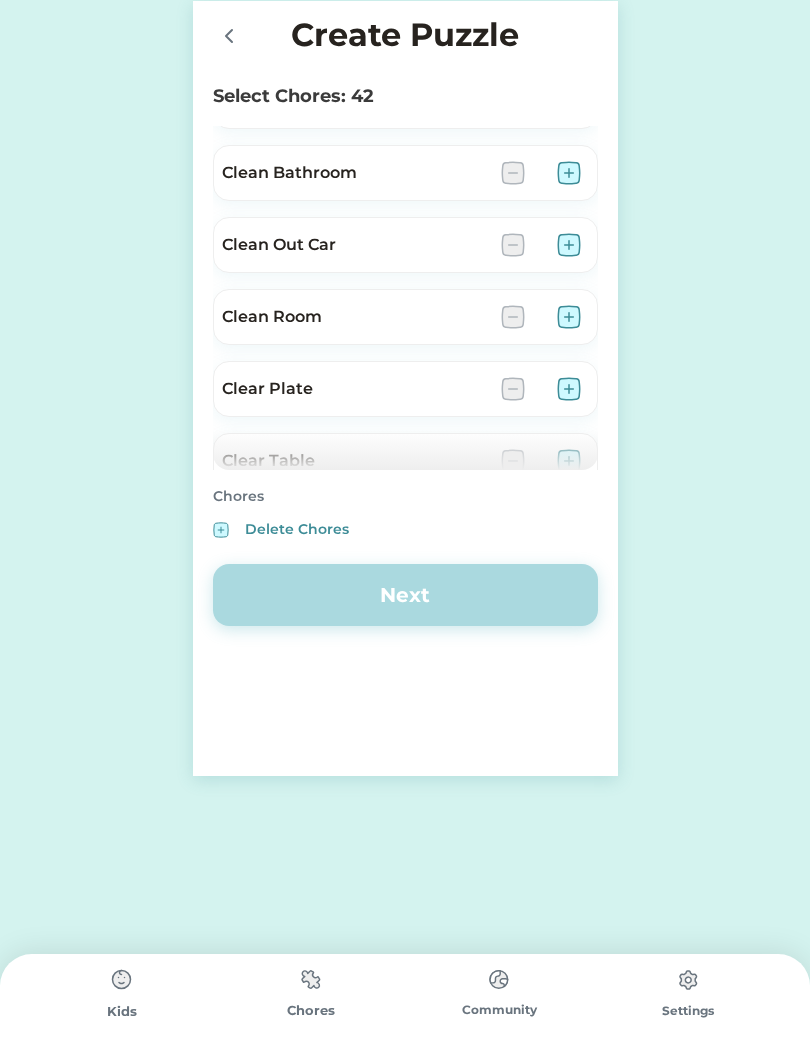 click at bounding box center (569, 317) 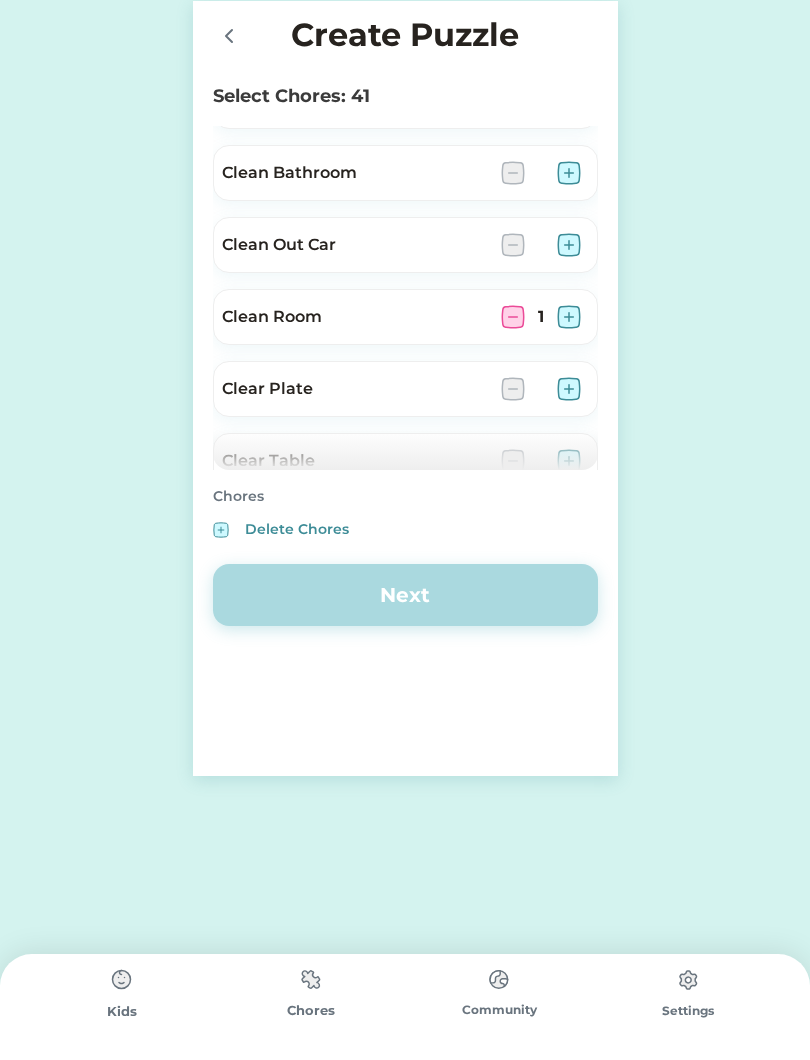 click at bounding box center (569, 317) 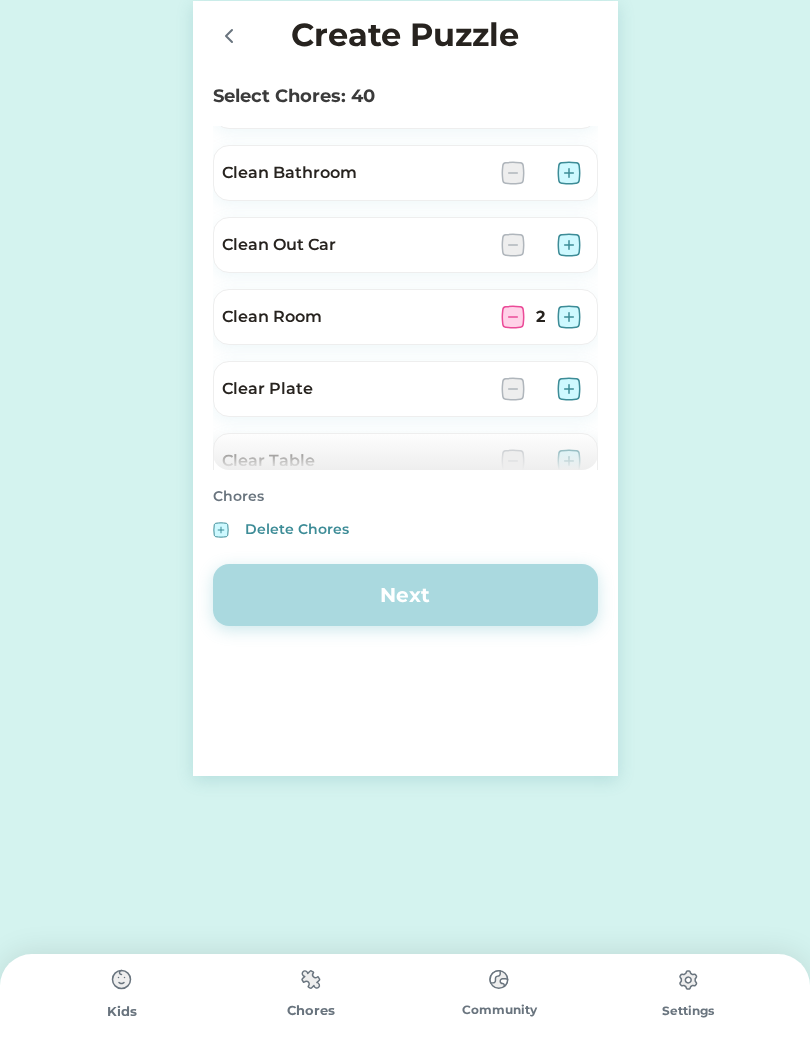 click at bounding box center [569, 317] 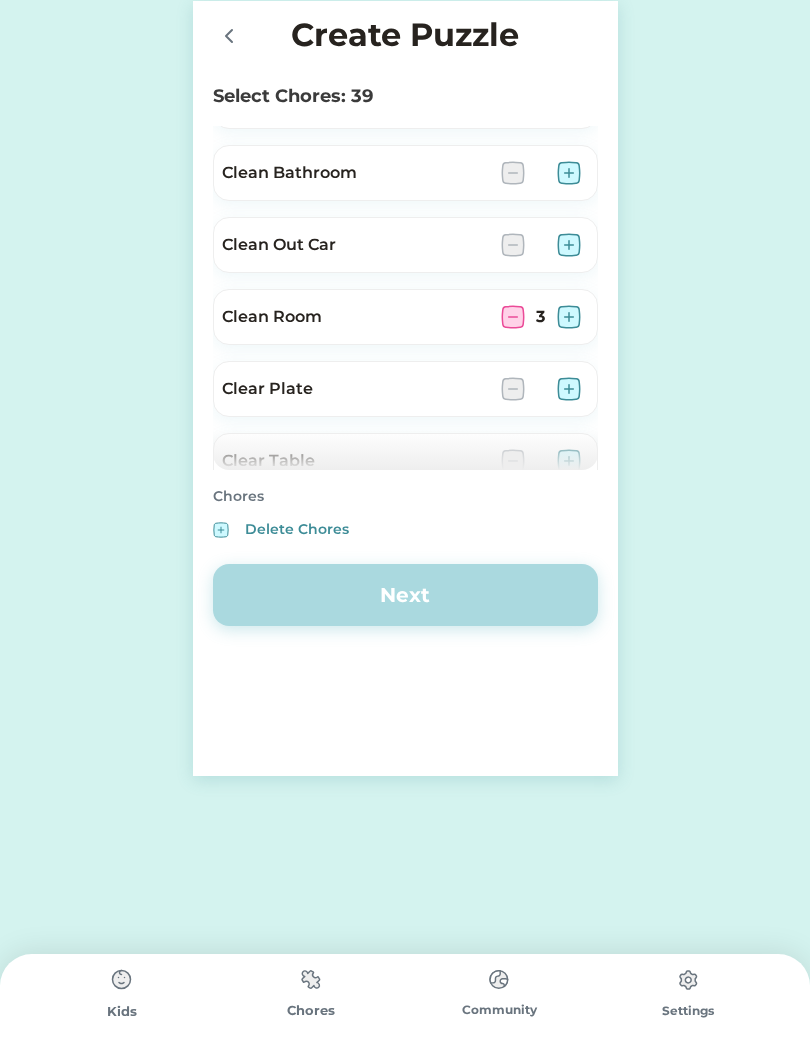 click at bounding box center (569, 317) 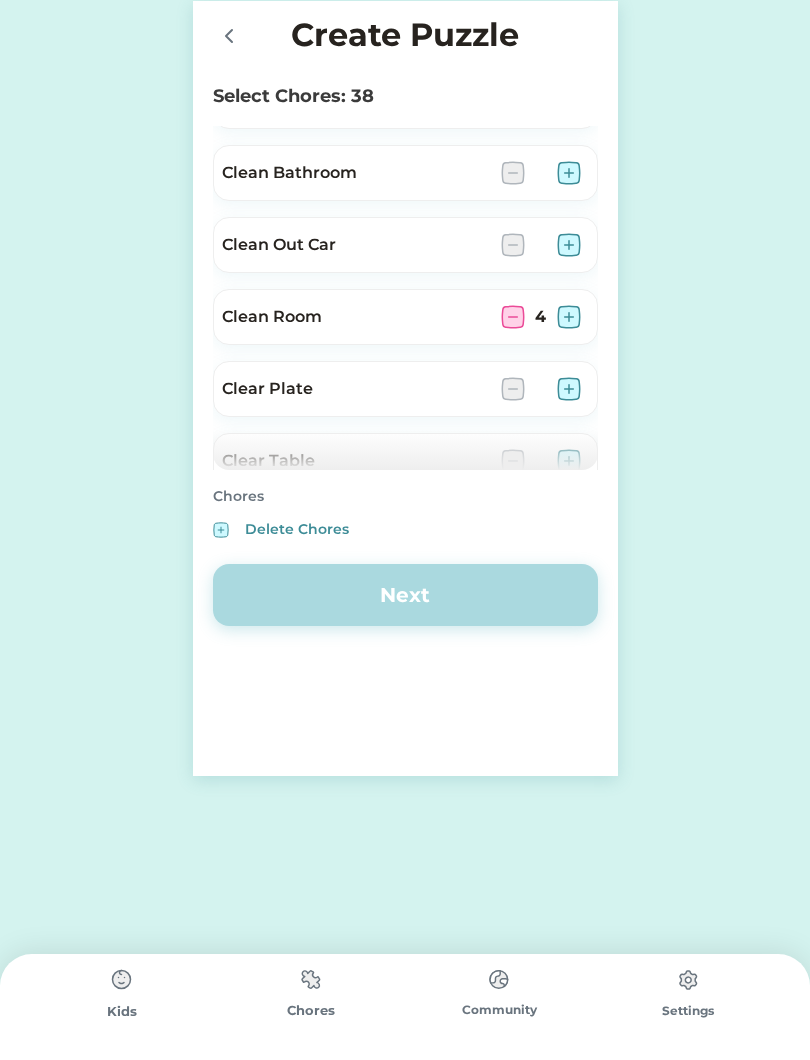 click at bounding box center [569, 317] 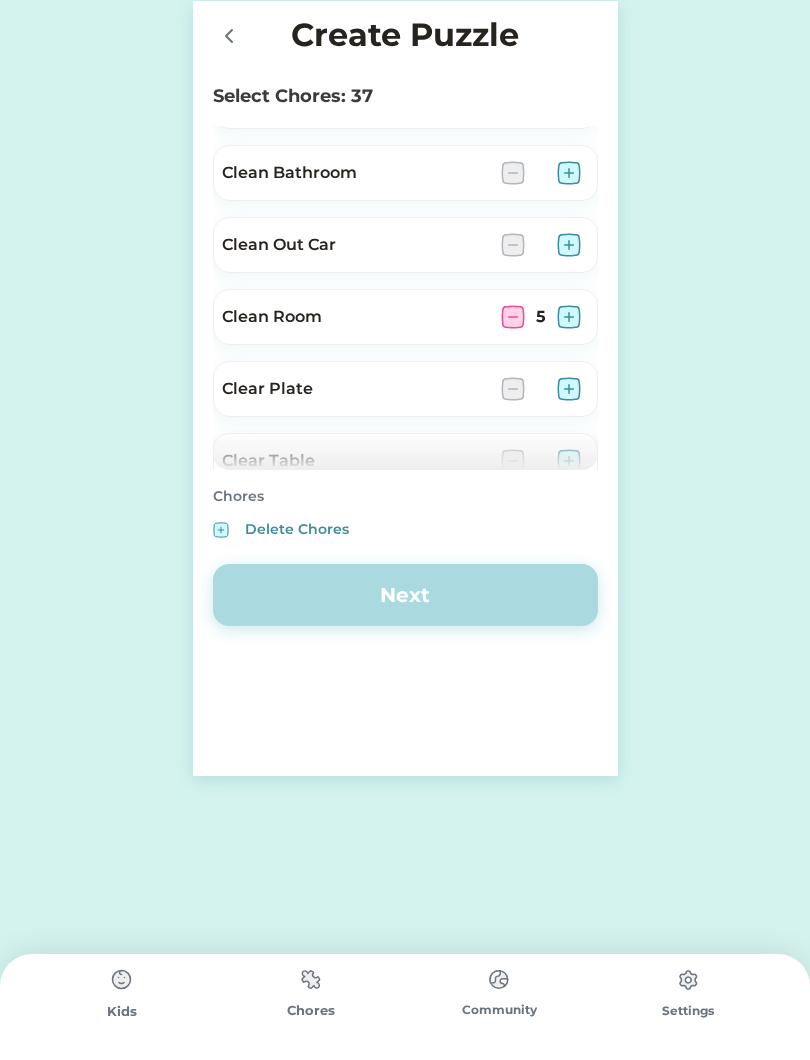click at bounding box center [569, 317] 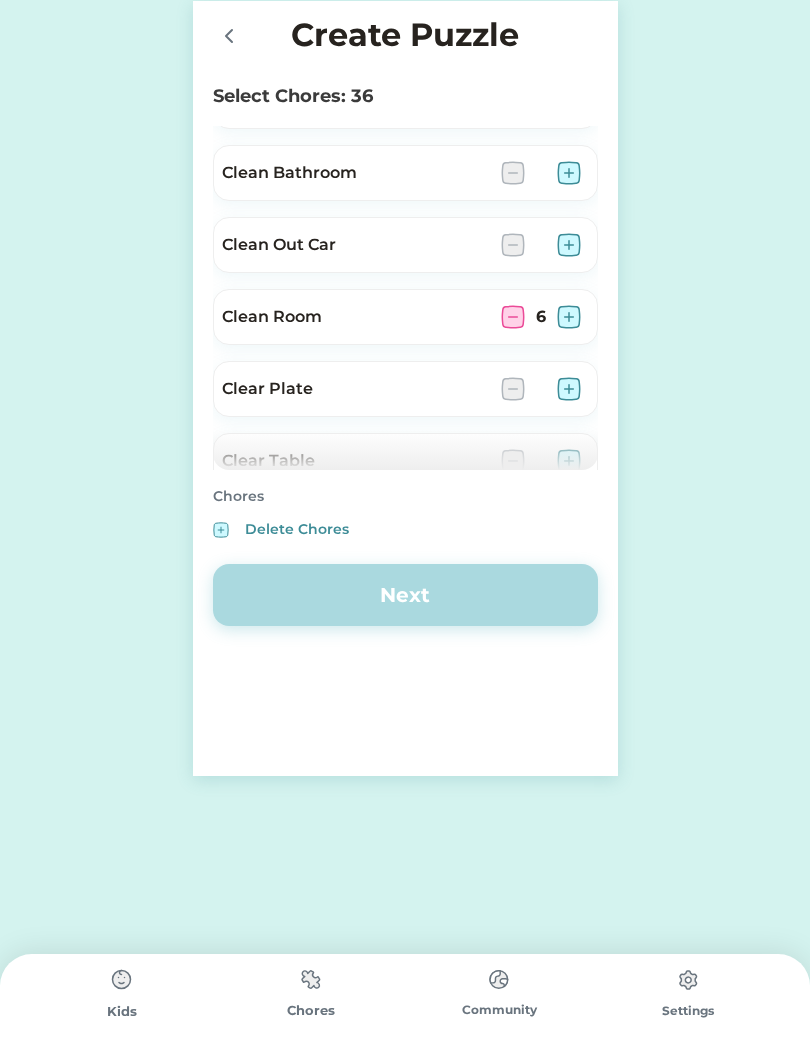 click at bounding box center [569, 317] 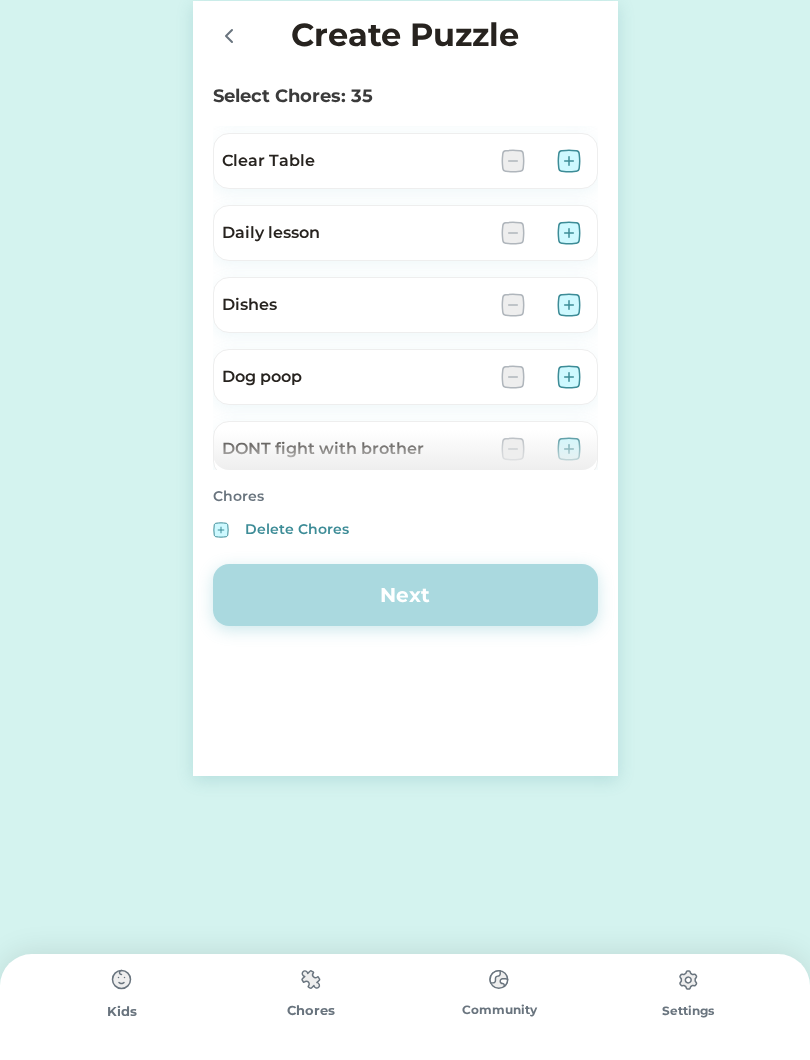 scroll, scrollTop: 496, scrollLeft: 0, axis: vertical 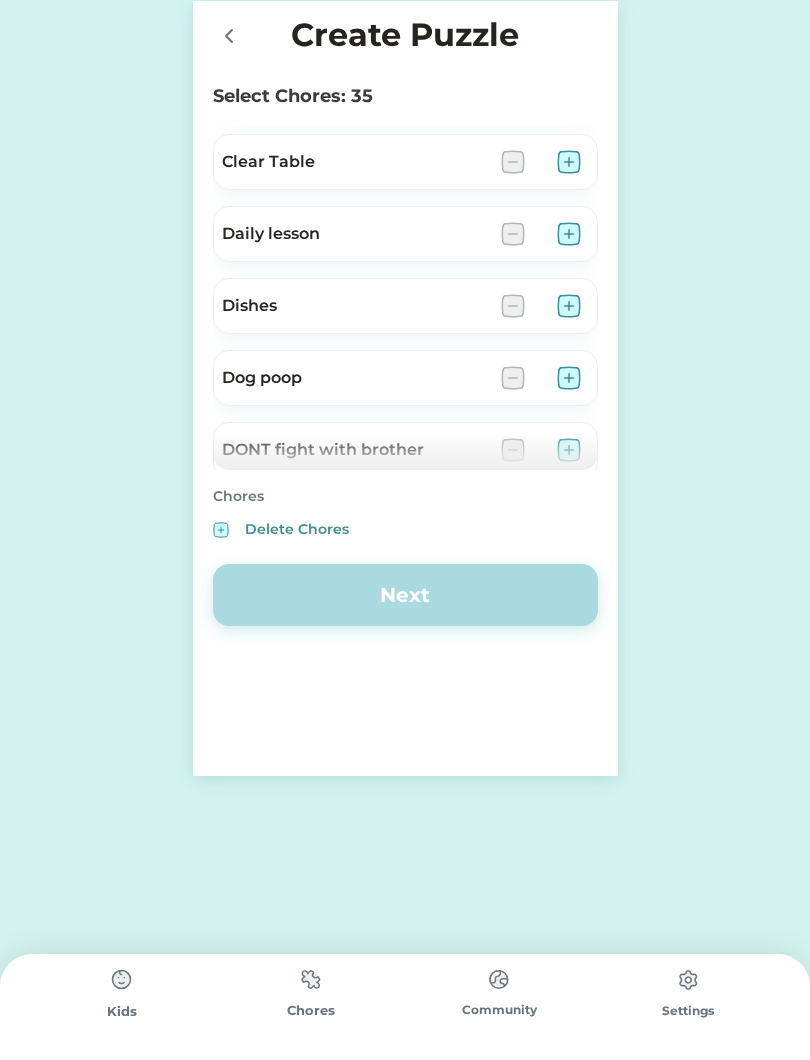 click at bounding box center [569, 306] 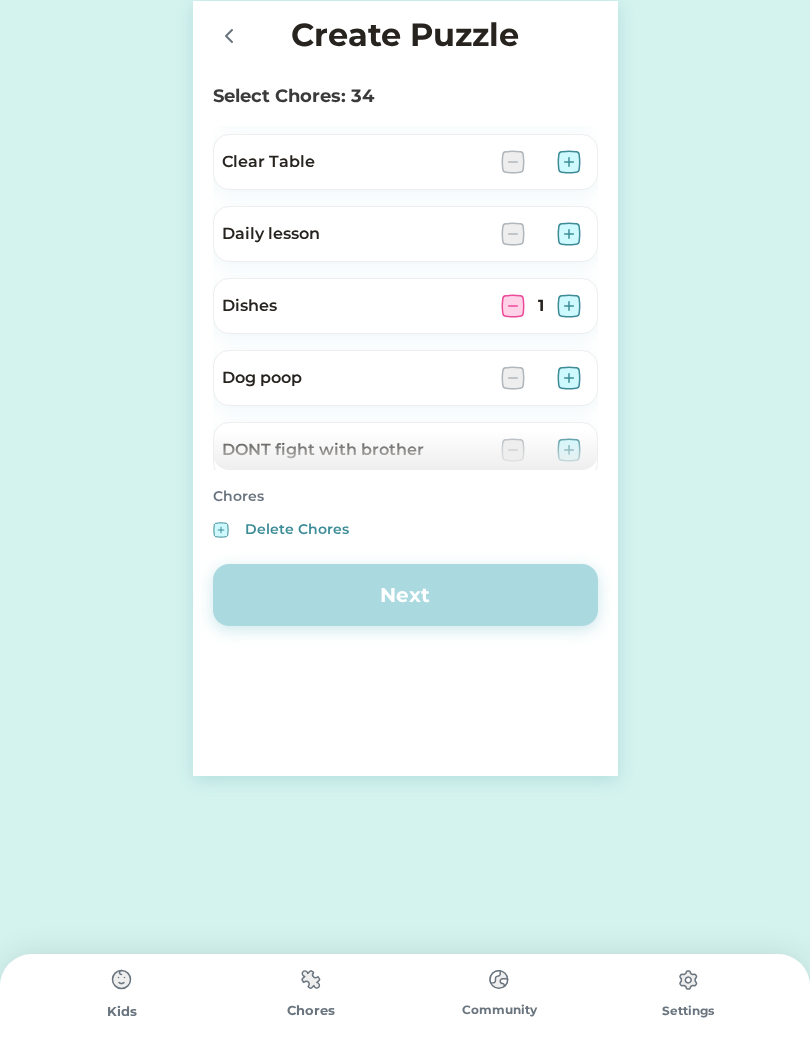 click at bounding box center [569, 306] 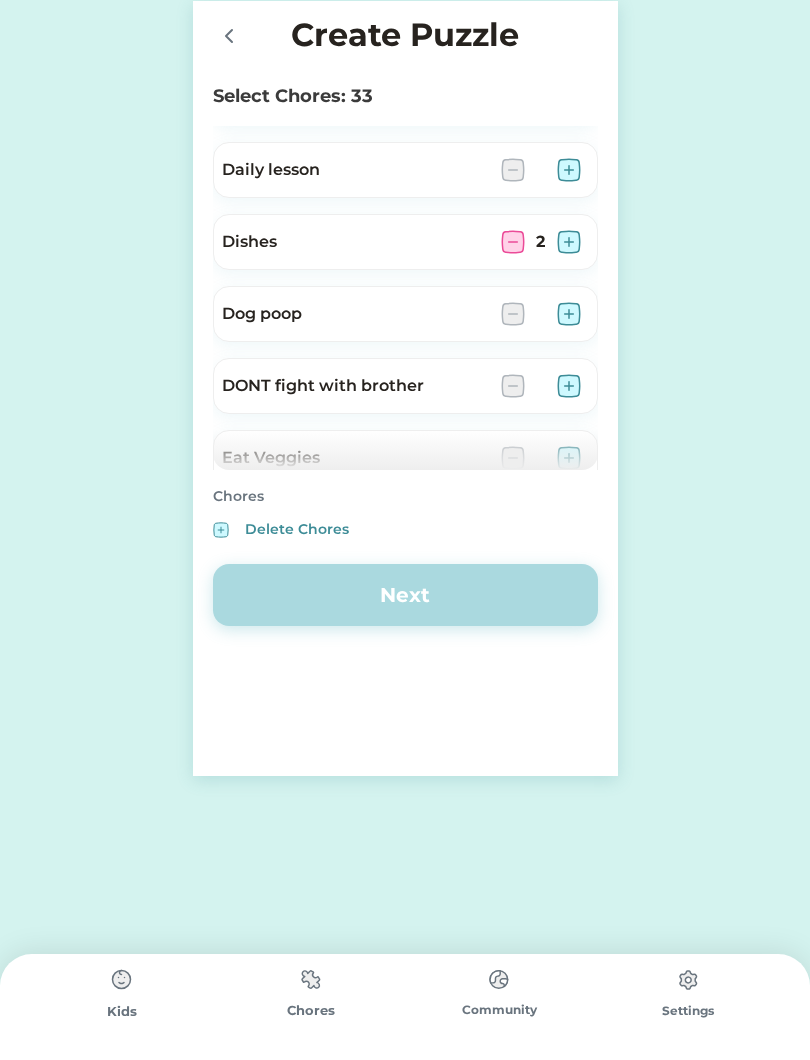 scroll, scrollTop: 558, scrollLeft: 0, axis: vertical 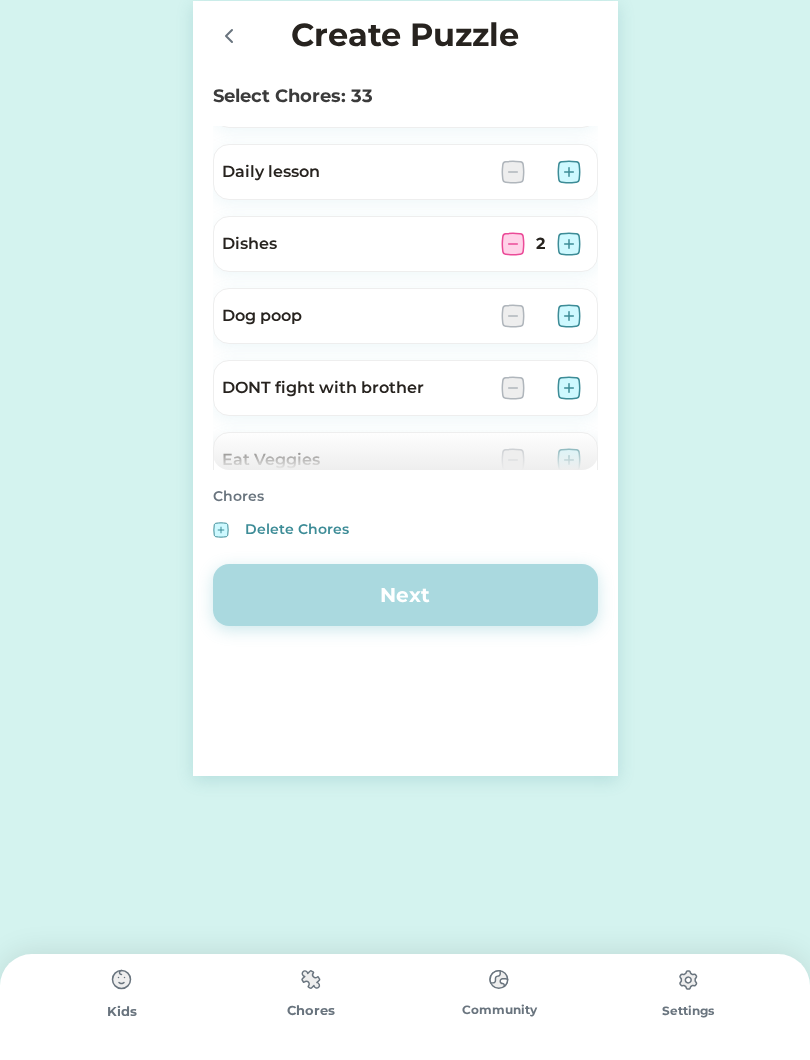 click at bounding box center (569, 316) 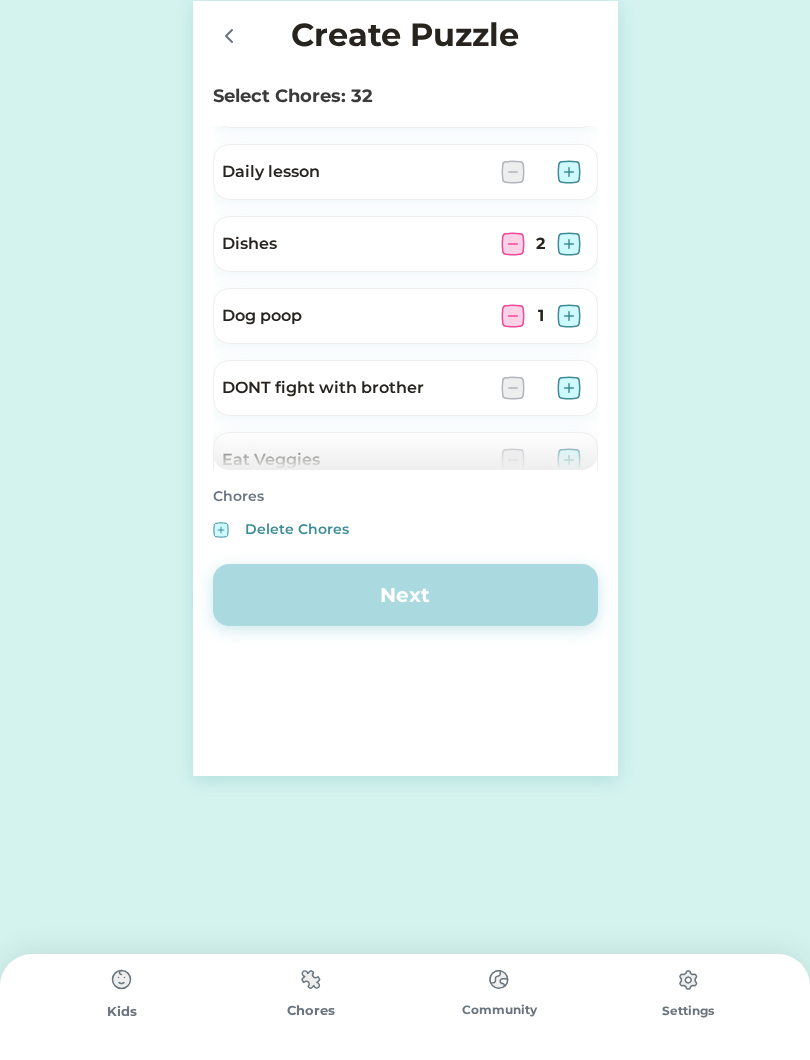 click at bounding box center [569, 316] 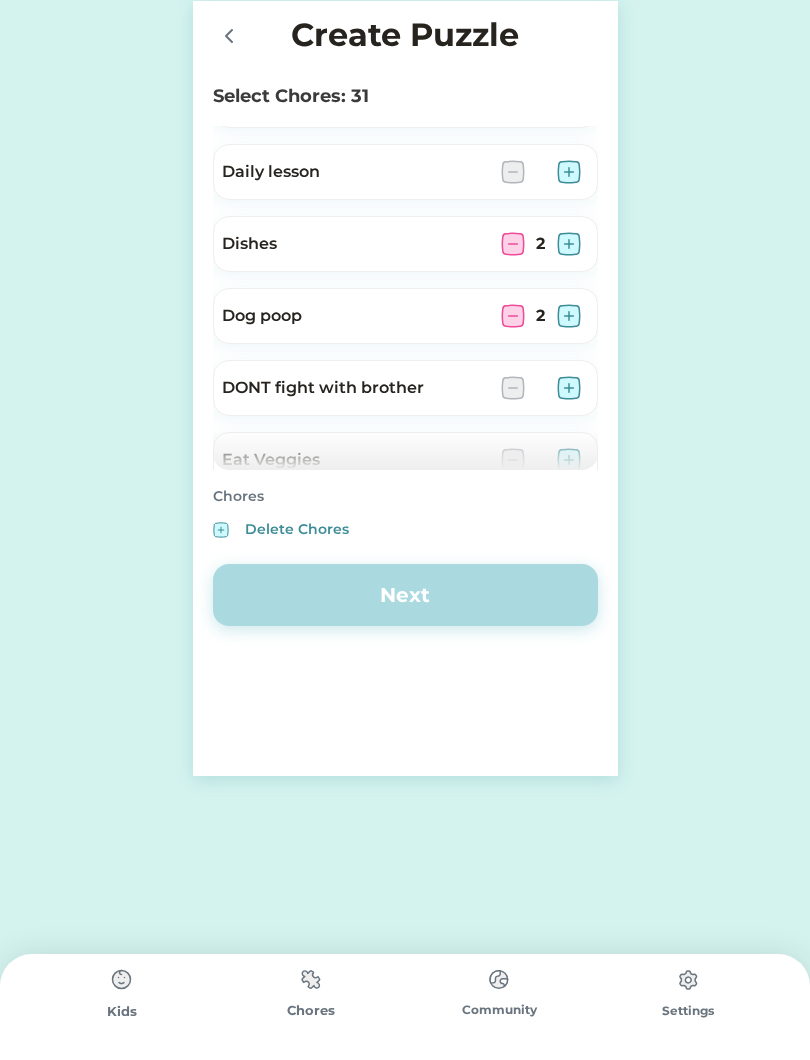 click at bounding box center [569, 316] 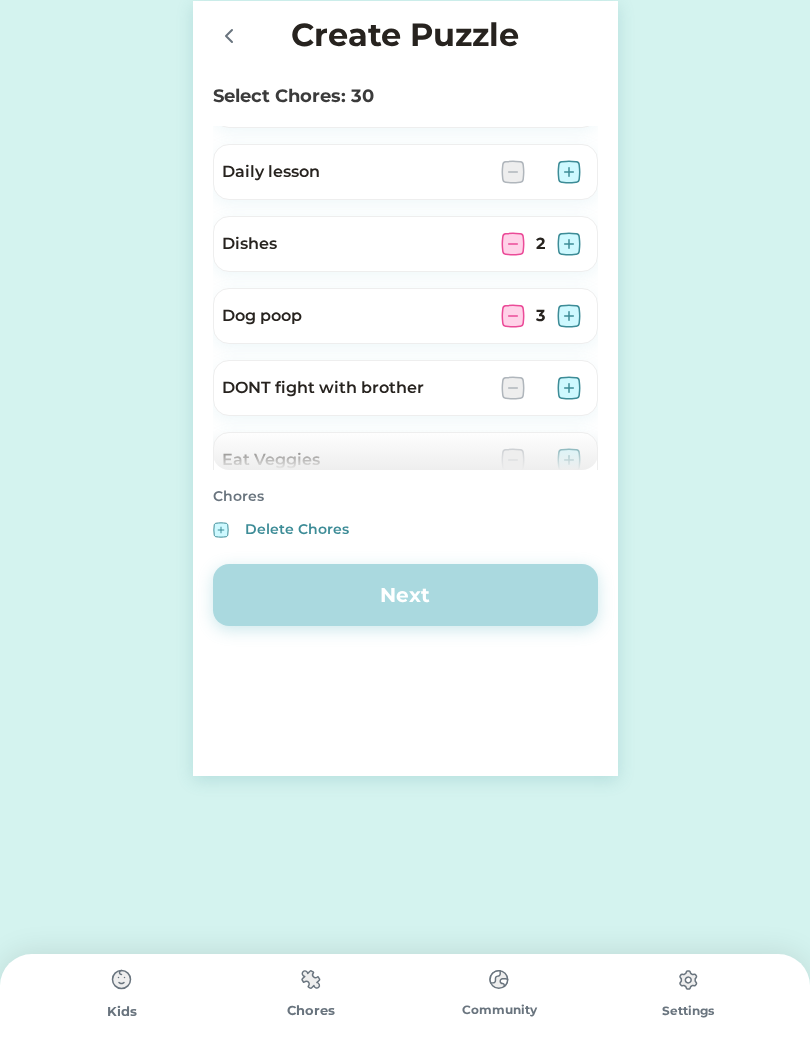 click at bounding box center (569, 388) 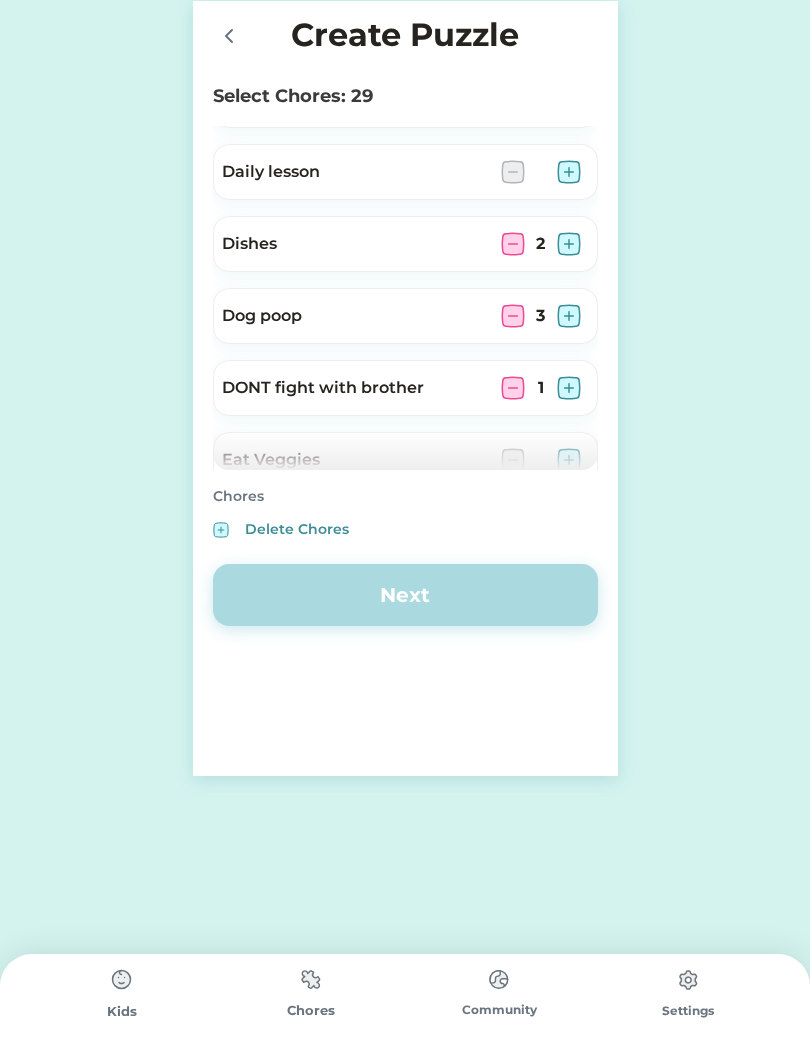click at bounding box center [569, 388] 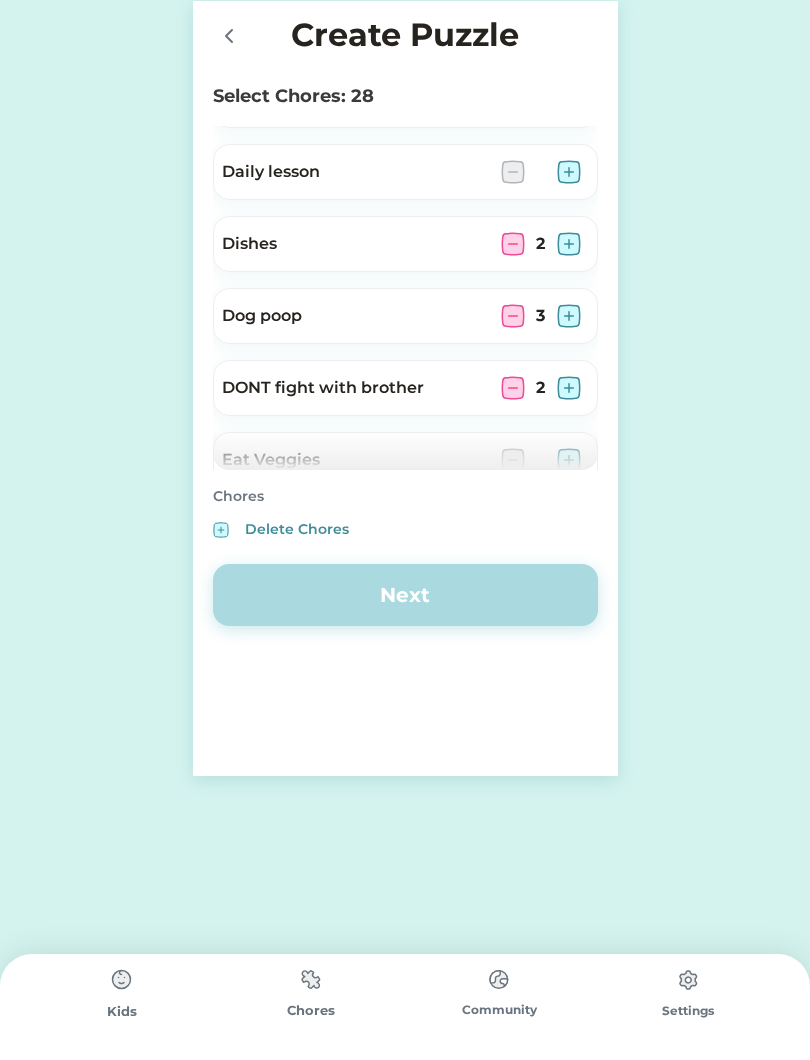 click at bounding box center [569, 388] 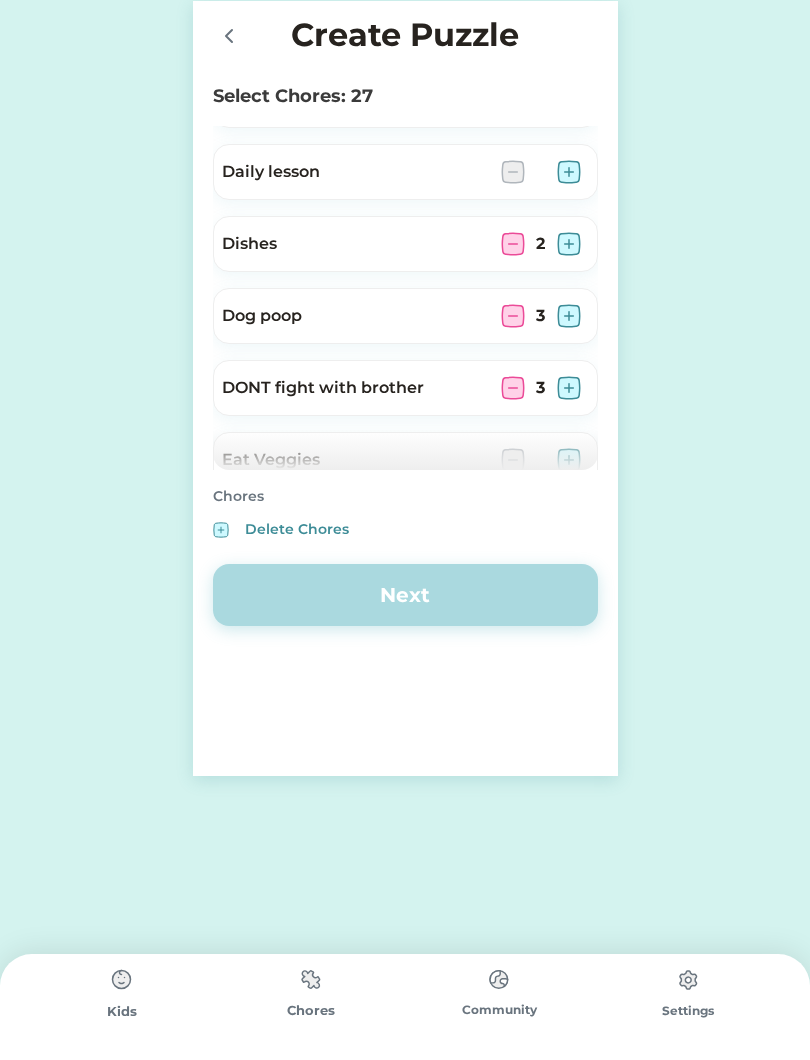 click at bounding box center (569, 388) 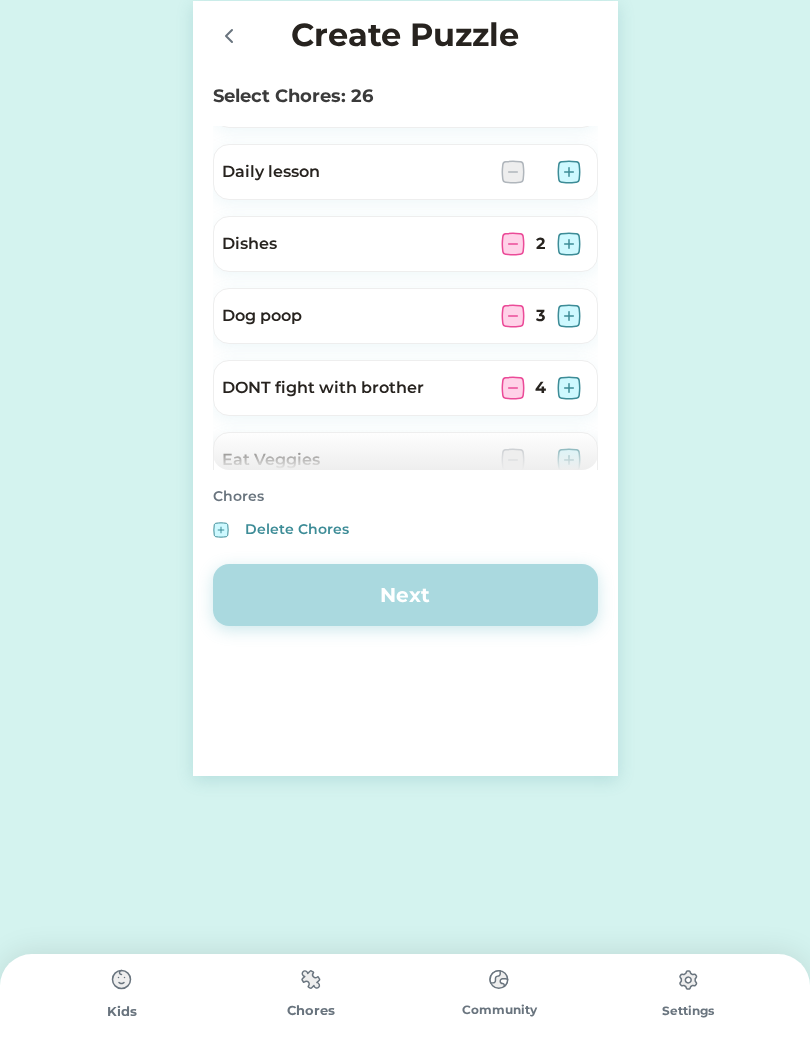 click at bounding box center [569, 388] 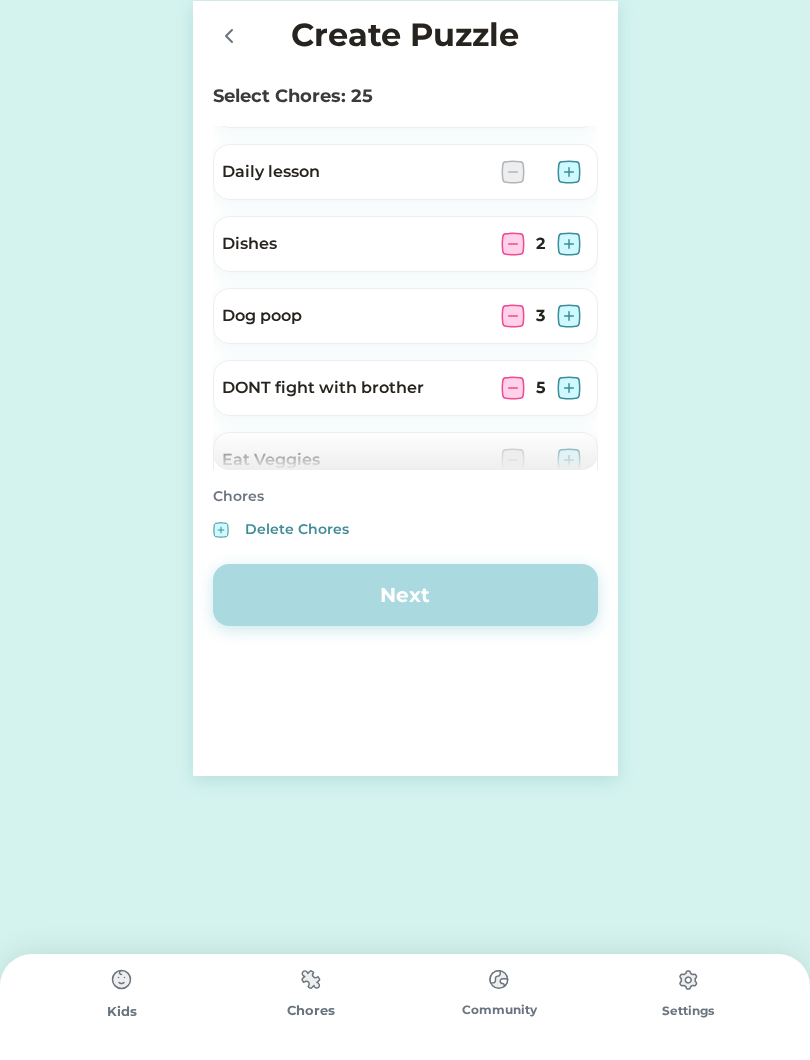 click at bounding box center [569, 388] 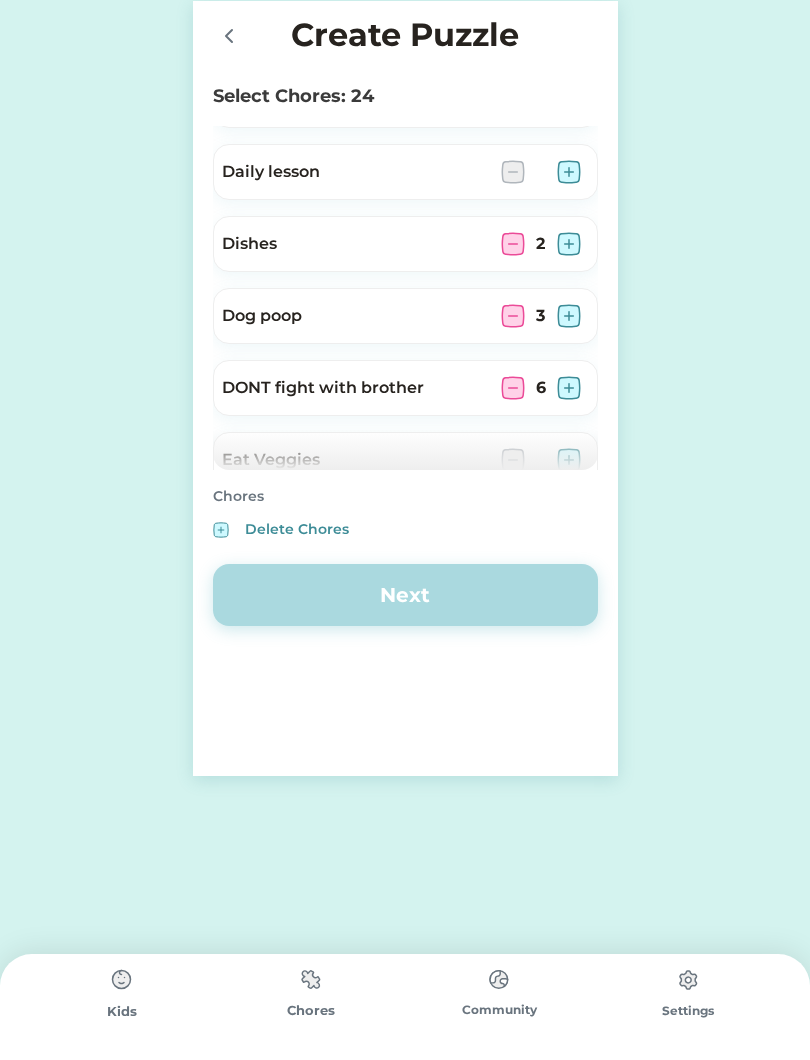 click at bounding box center [569, 388] 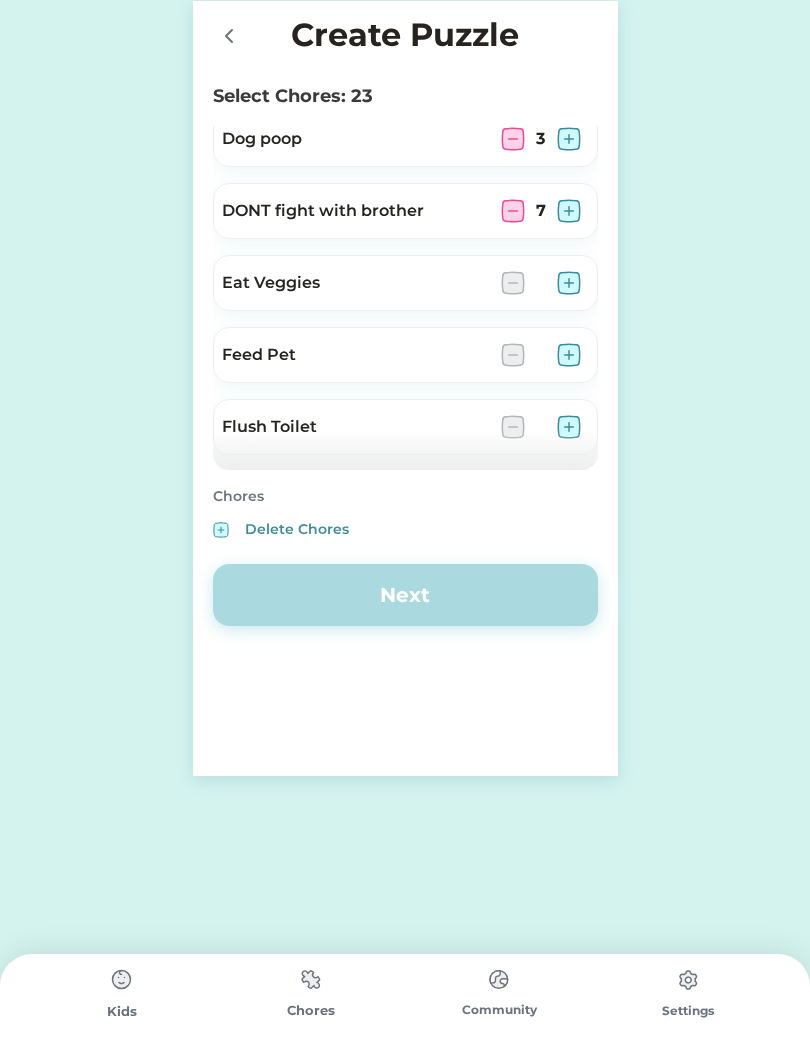 scroll, scrollTop: 739, scrollLeft: 0, axis: vertical 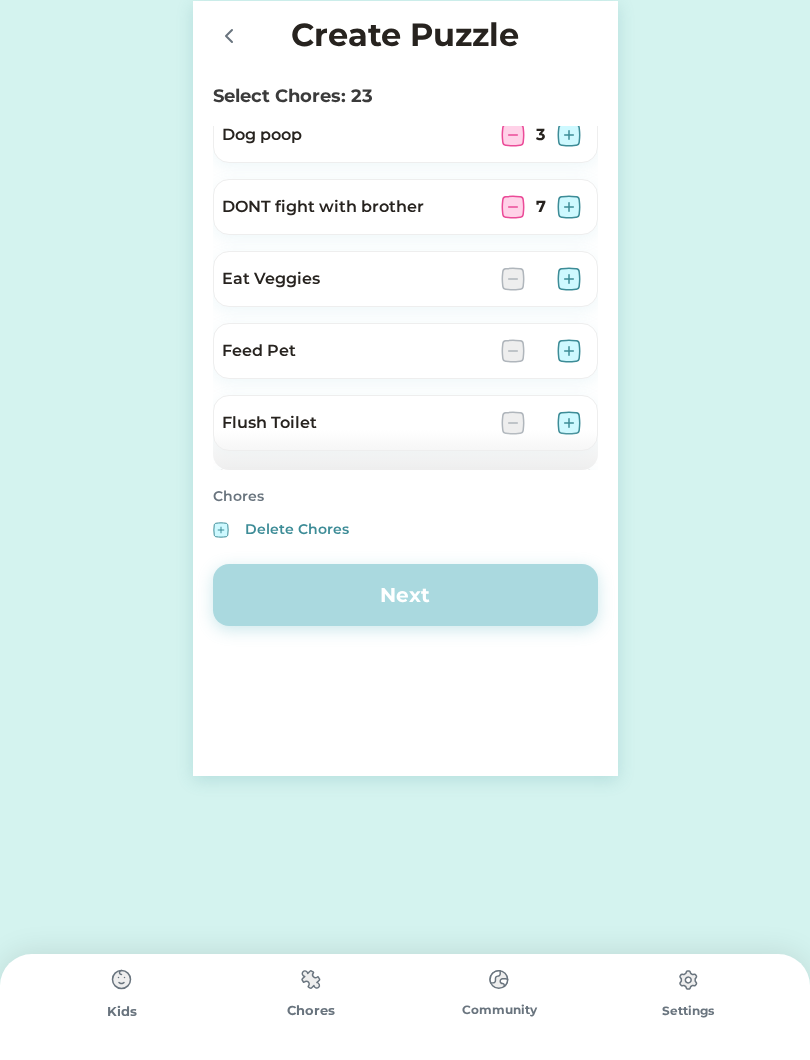 click at bounding box center (569, 351) 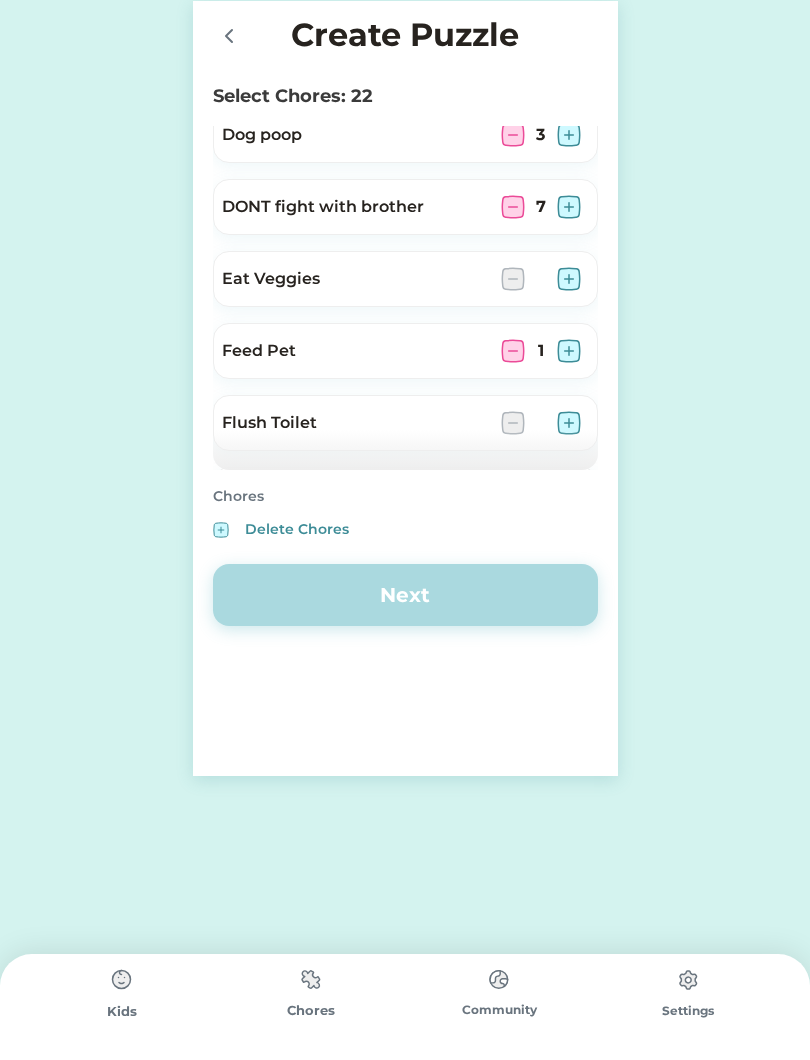 click at bounding box center [569, 351] 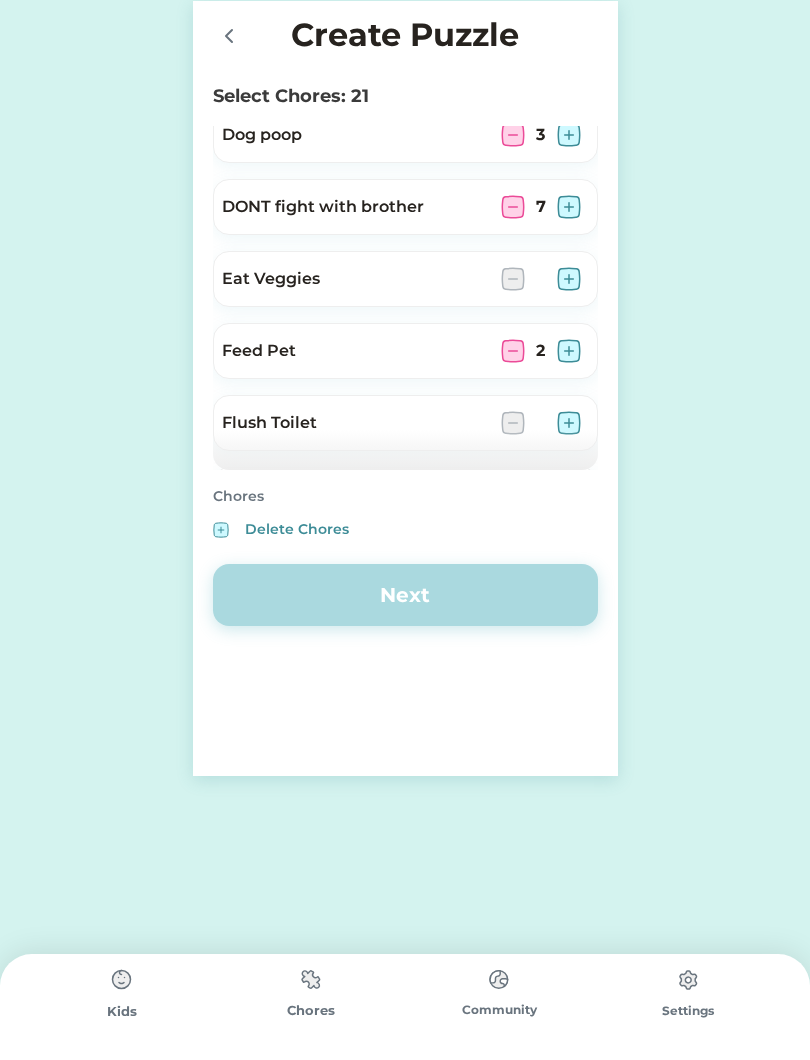 click at bounding box center (569, 351) 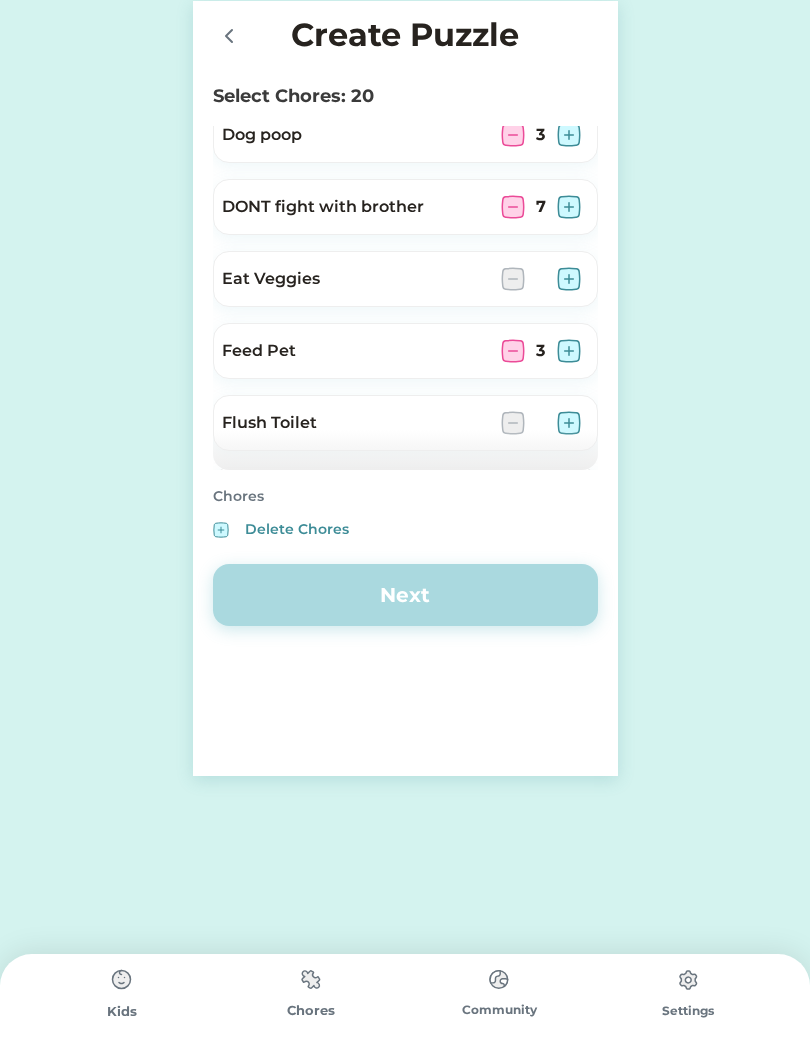 click at bounding box center (569, 351) 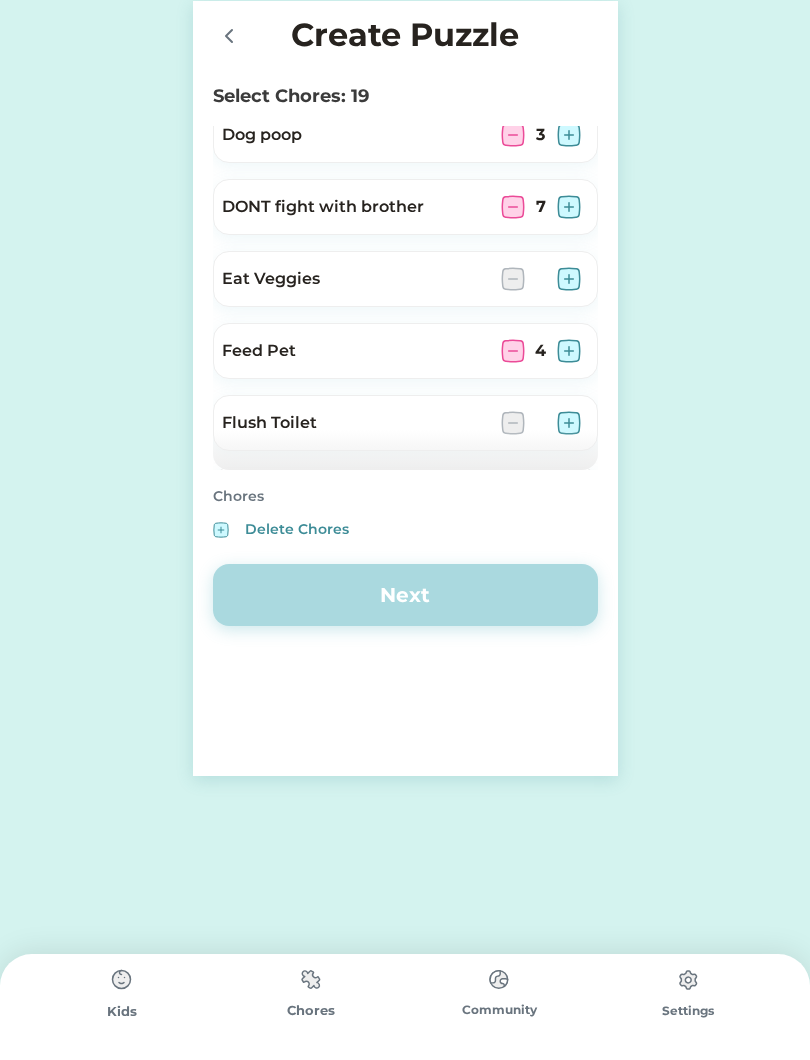 click at bounding box center [569, 351] 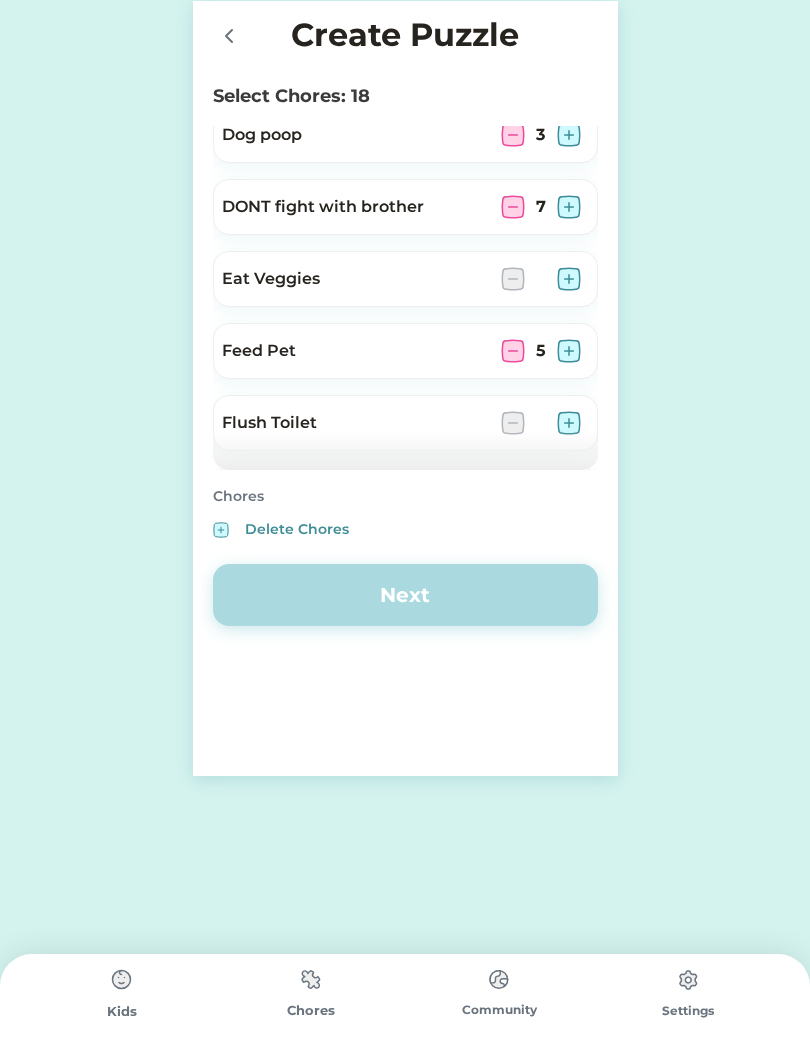click at bounding box center (569, 351) 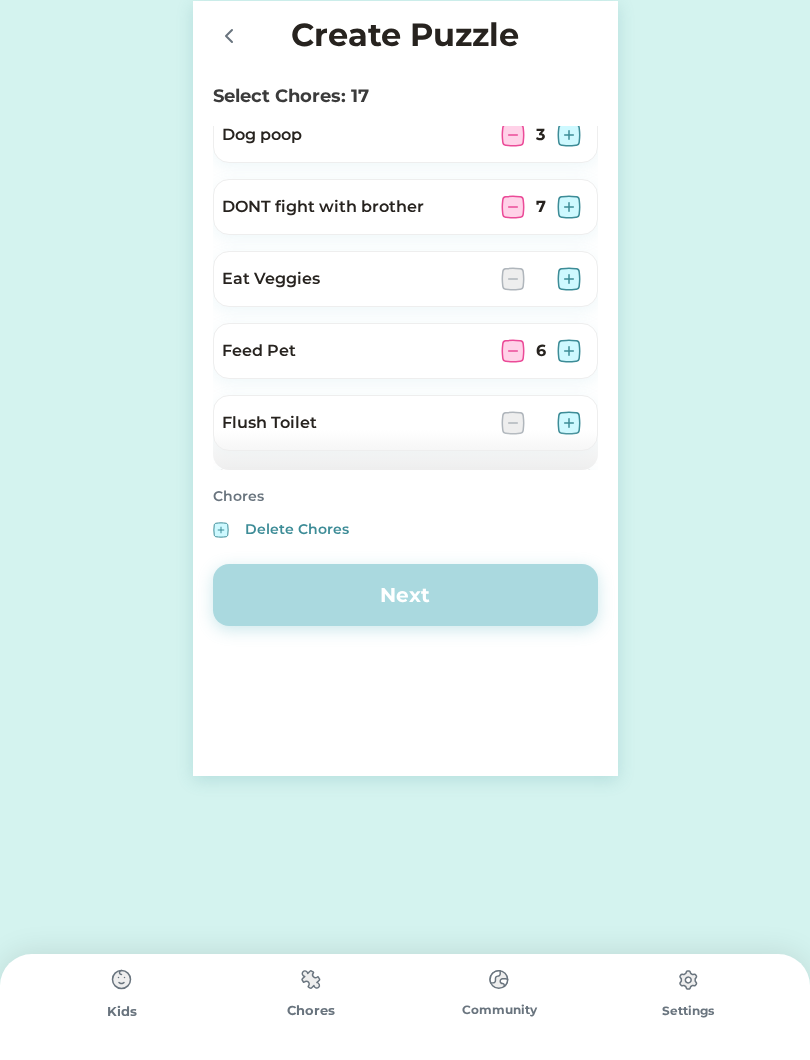 click at bounding box center [569, 351] 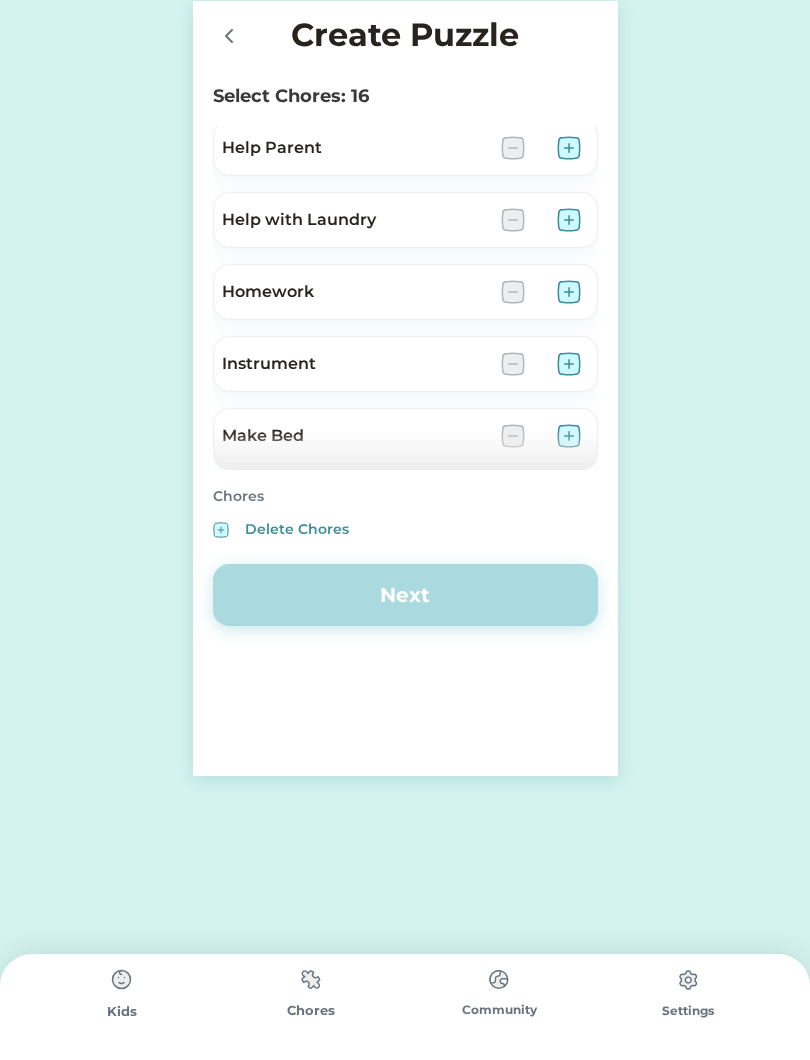 scroll, scrollTop: 1088, scrollLeft: 0, axis: vertical 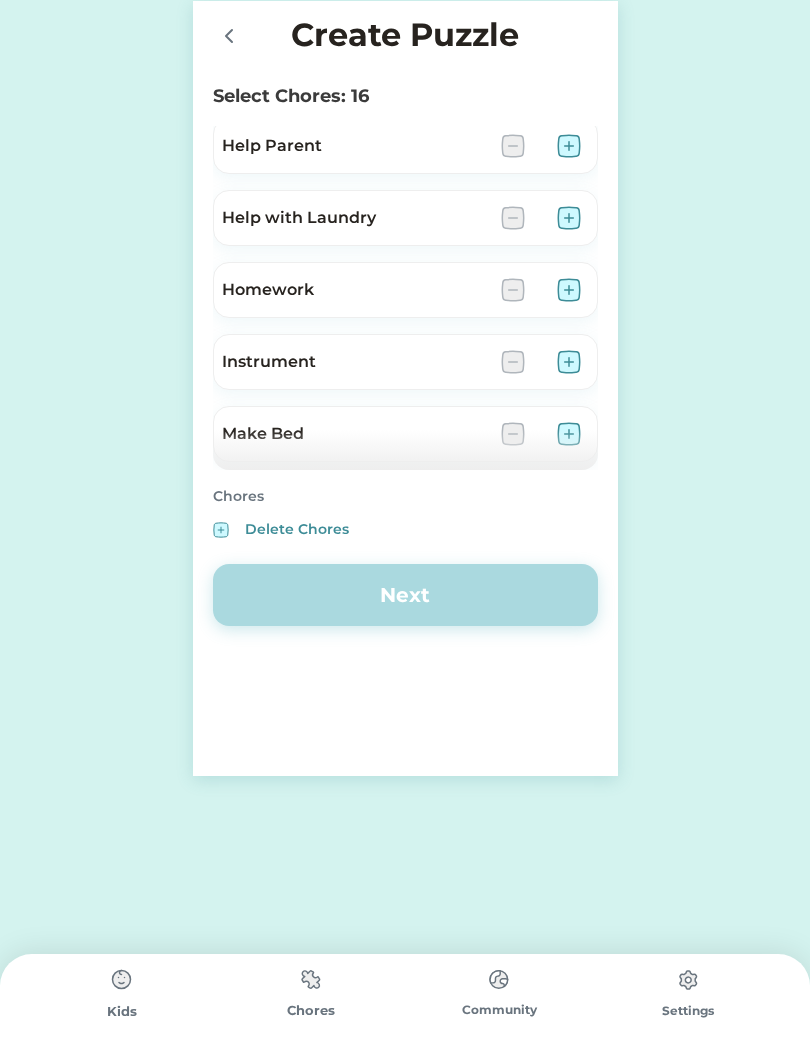 click at bounding box center [569, 290] 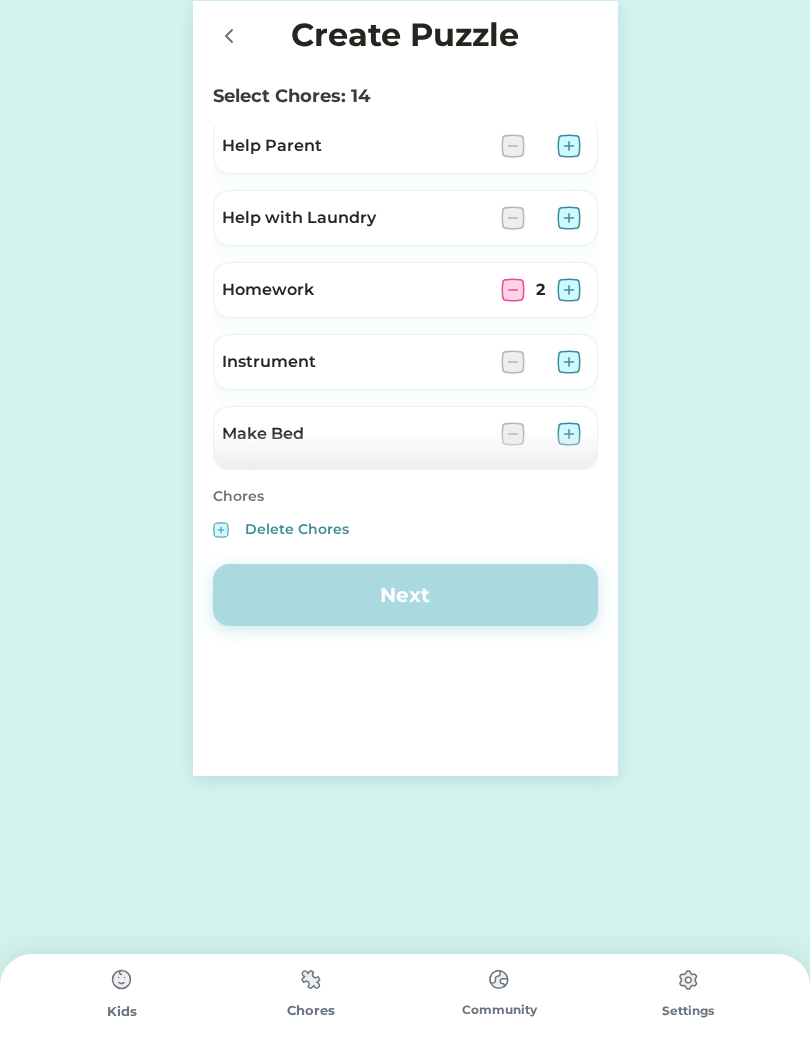 click at bounding box center [569, 290] 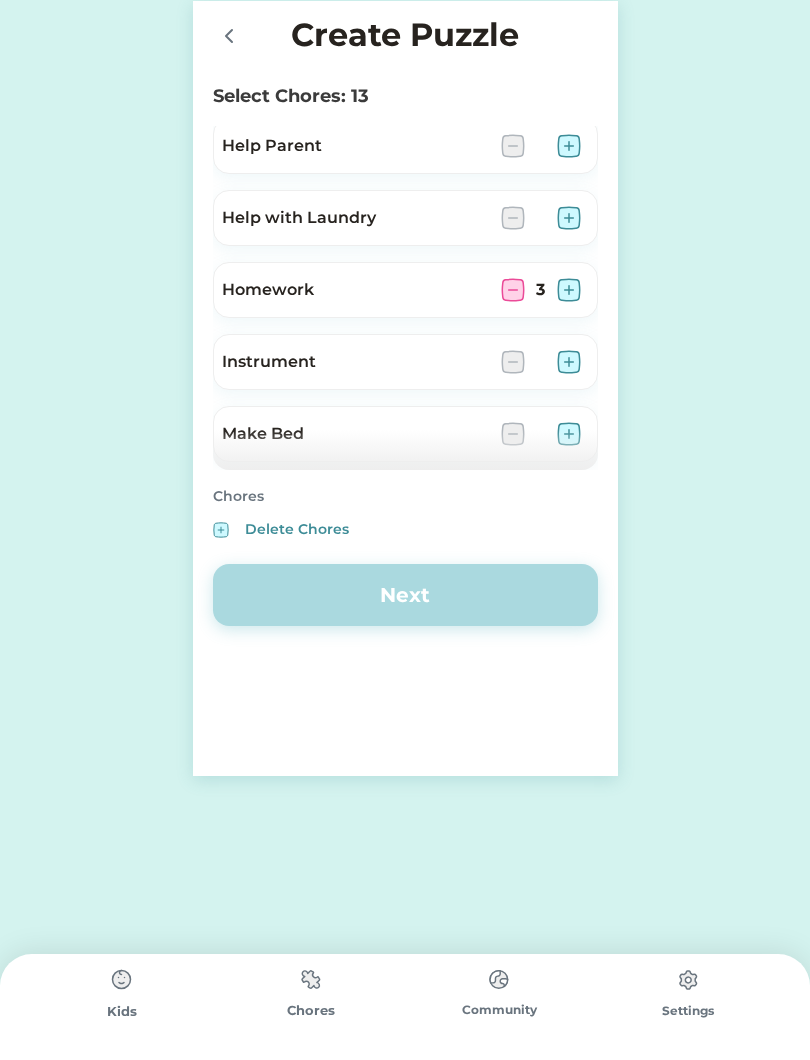 click at bounding box center [569, 290] 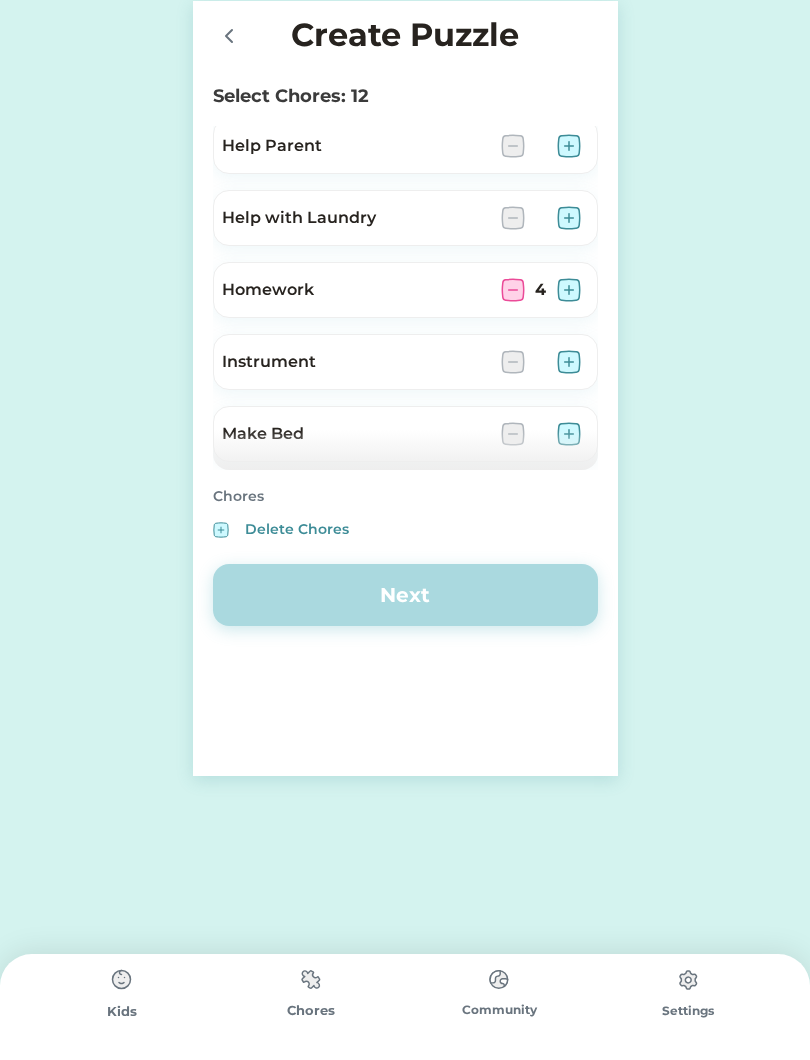 click at bounding box center (569, 290) 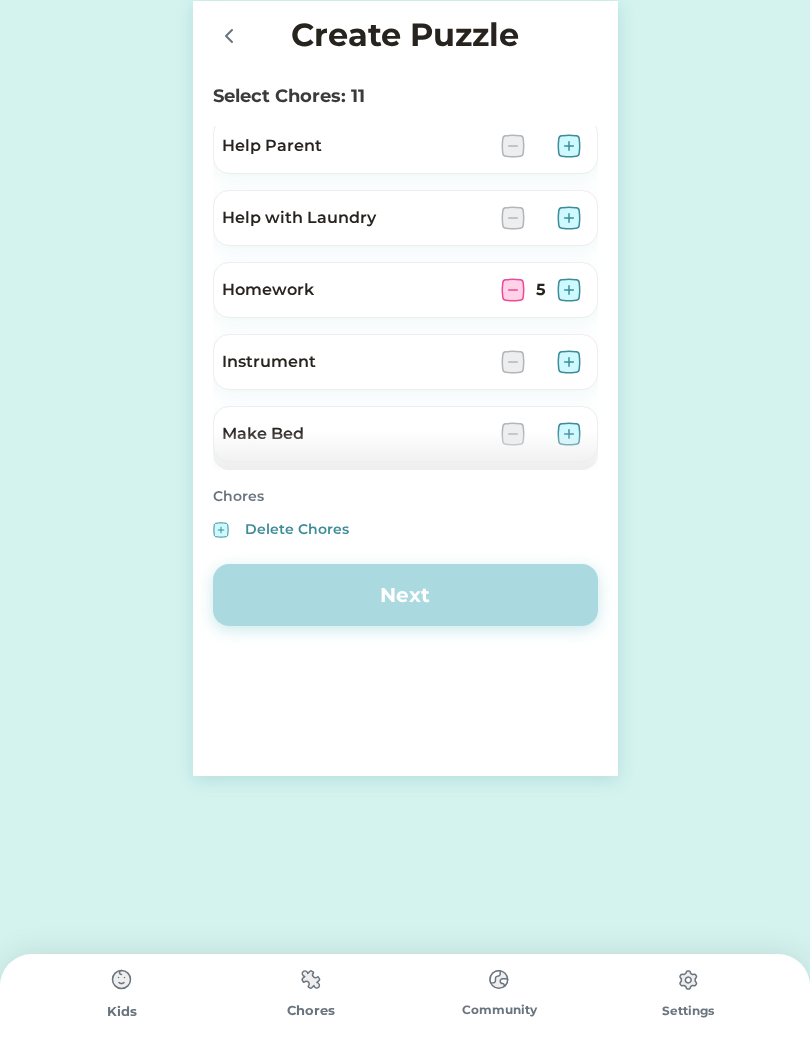 click at bounding box center (569, 290) 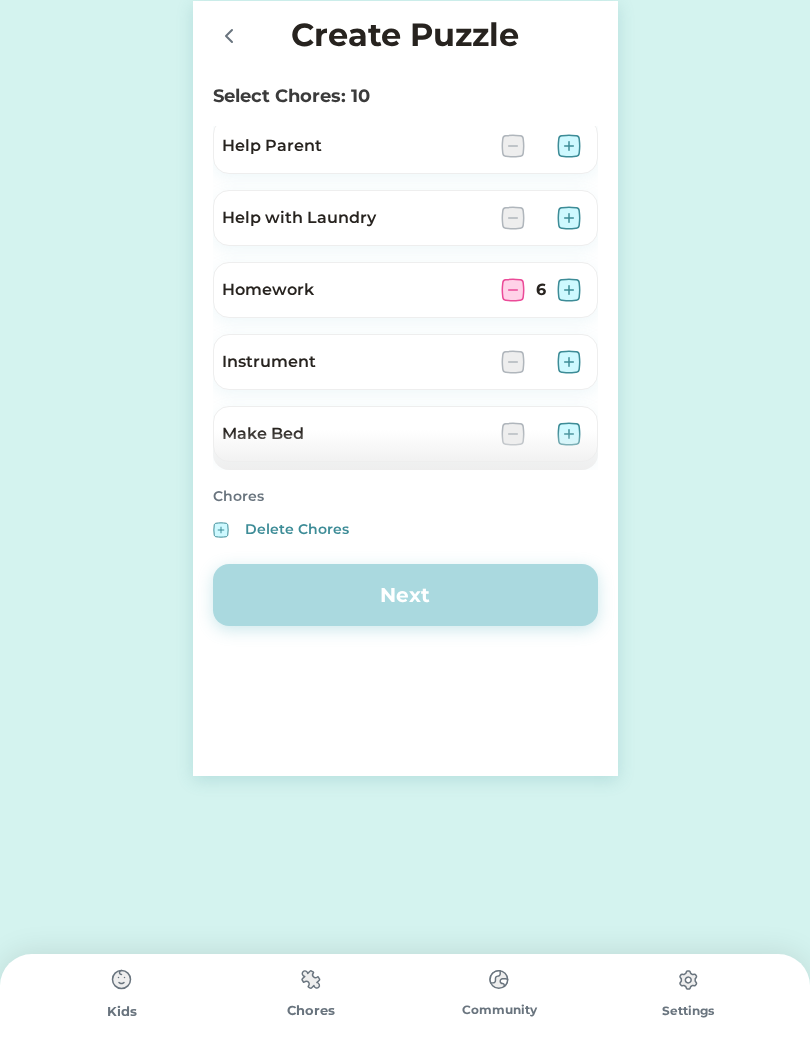 click at bounding box center [569, 290] 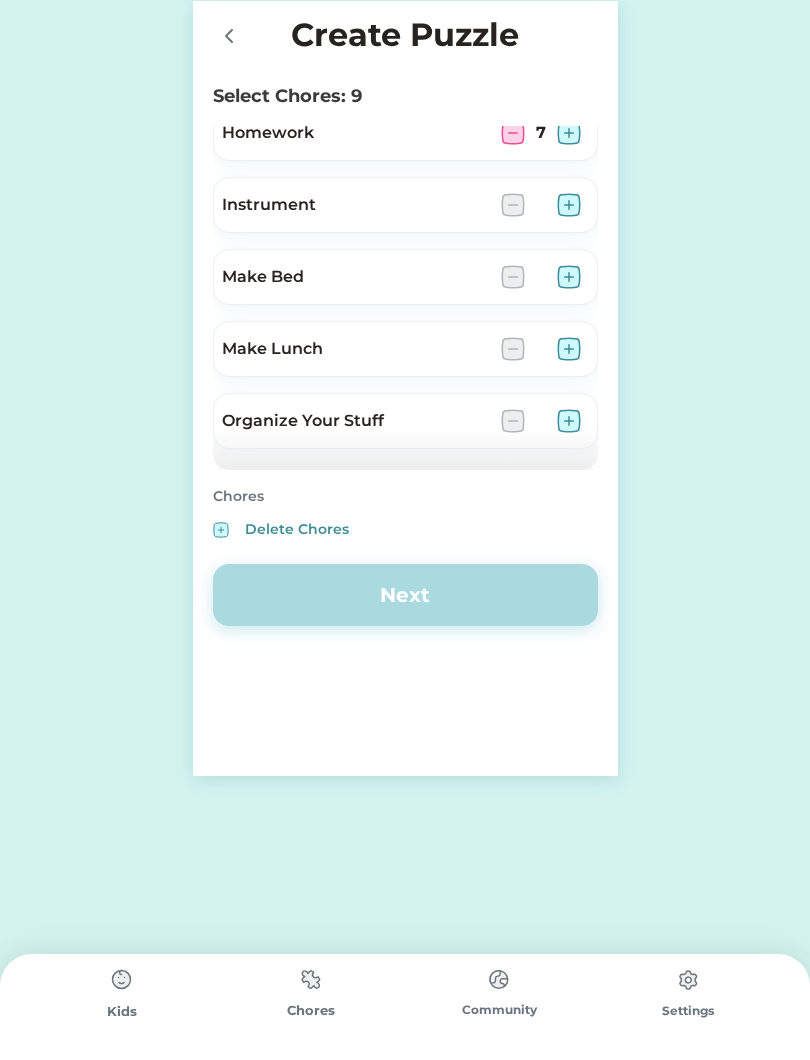 scroll, scrollTop: 1247, scrollLeft: 0, axis: vertical 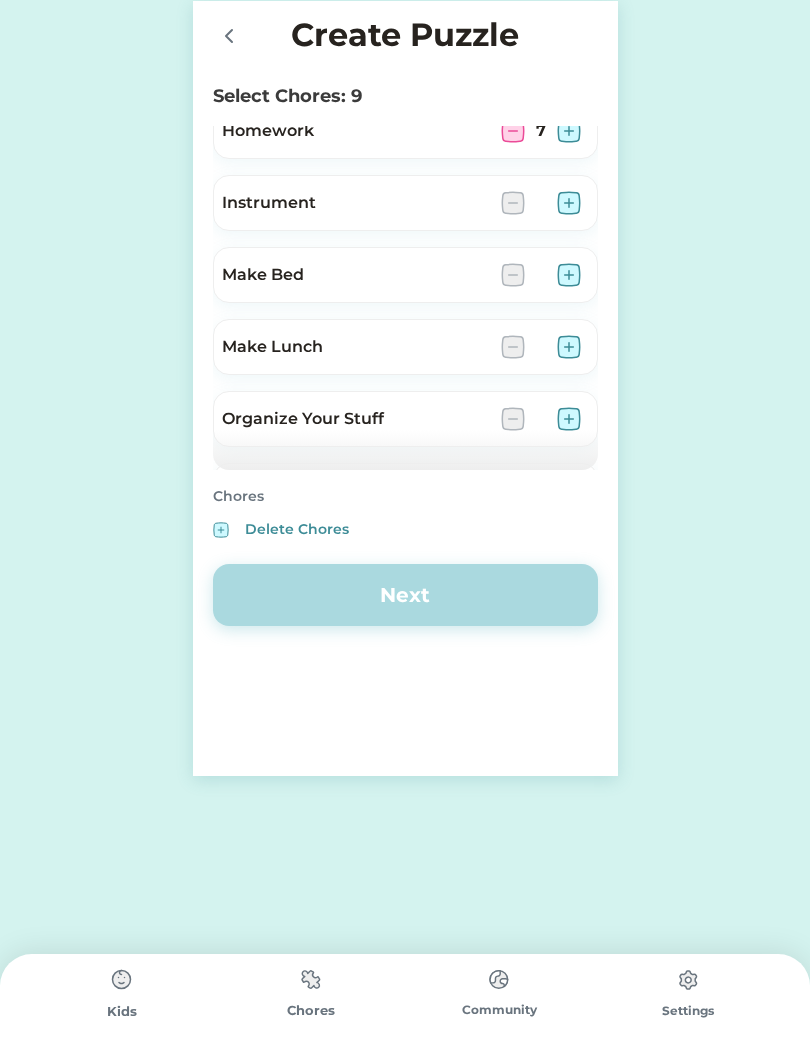 click at bounding box center (569, 275) 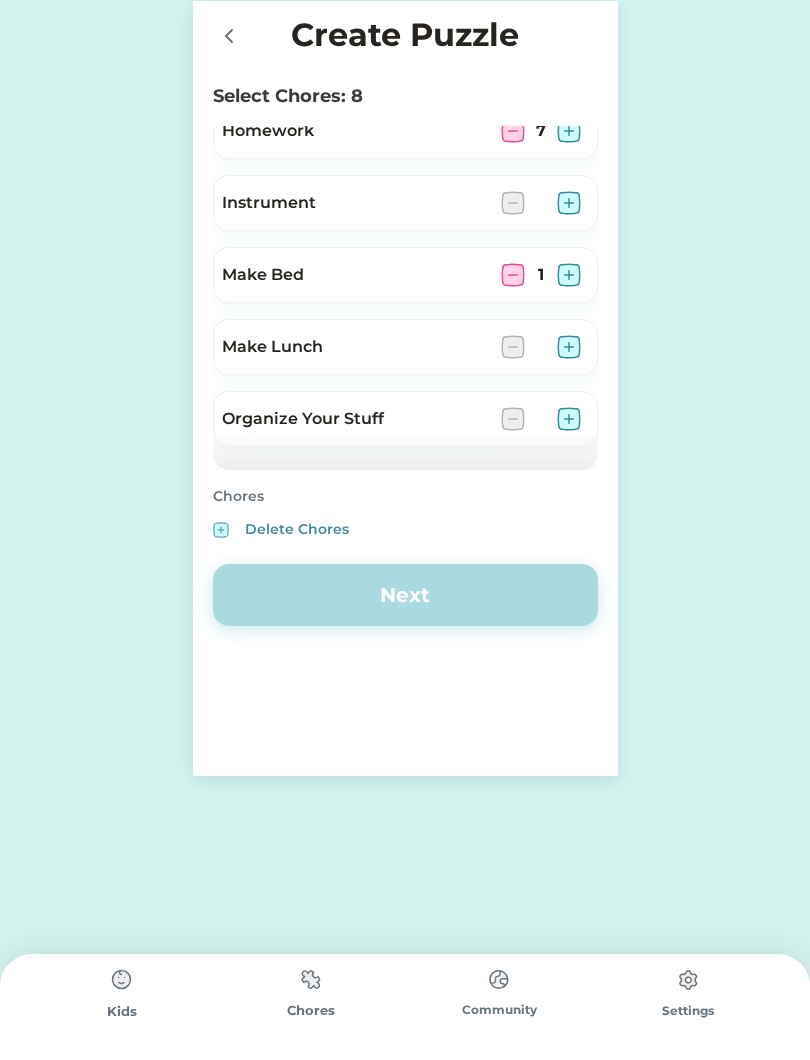 click at bounding box center [569, 275] 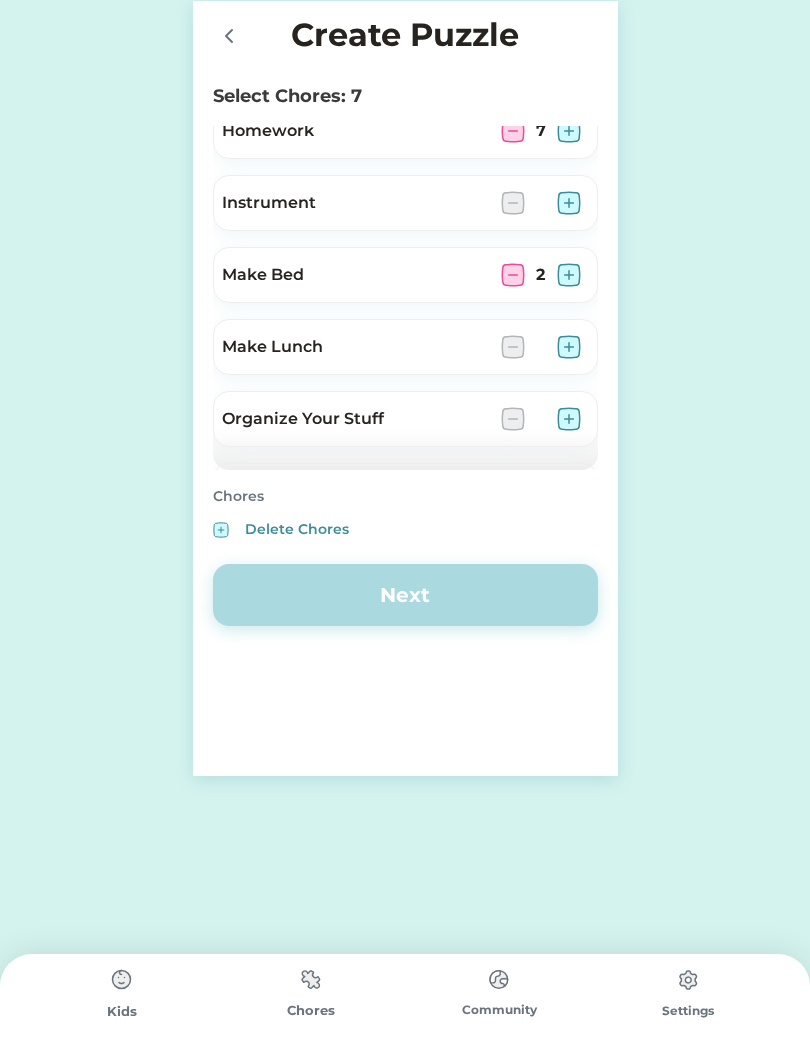 click at bounding box center [569, 275] 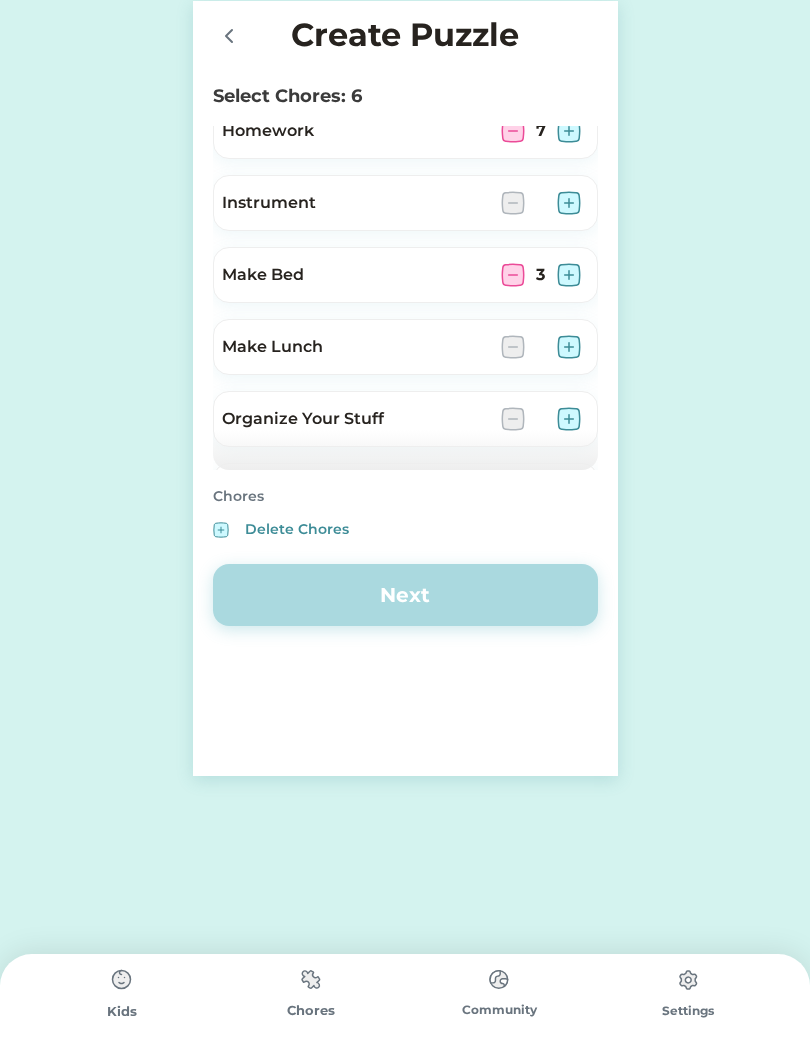 click at bounding box center [569, 275] 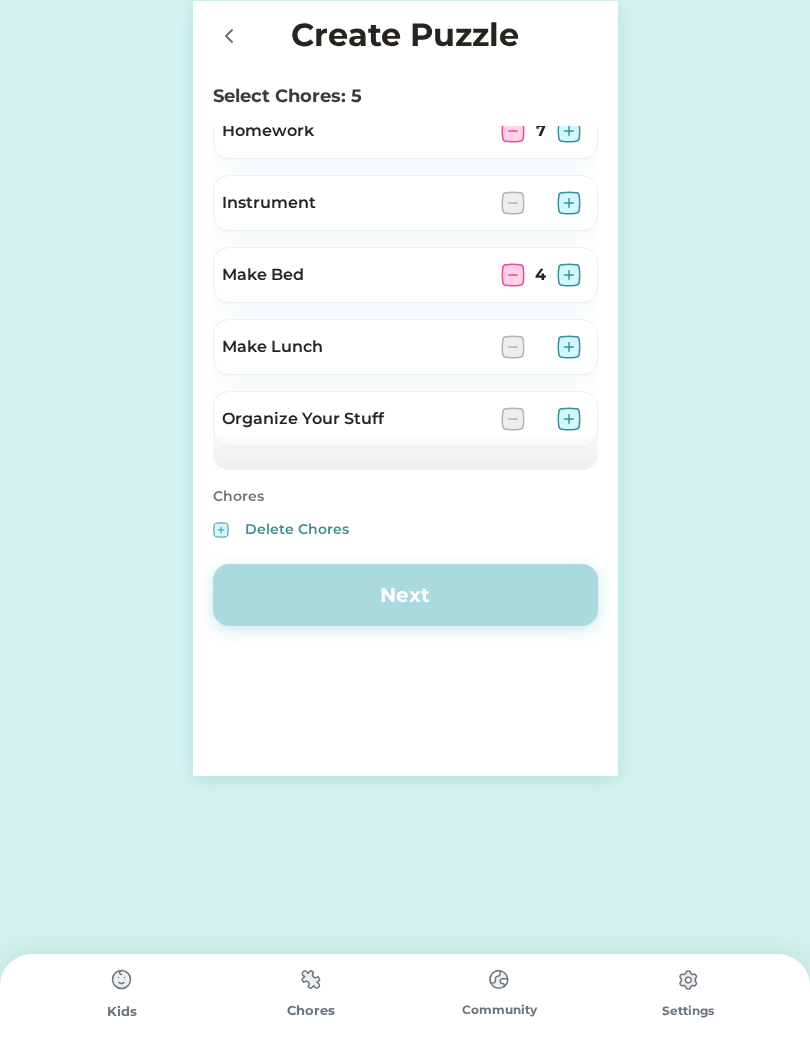 click at bounding box center [569, 275] 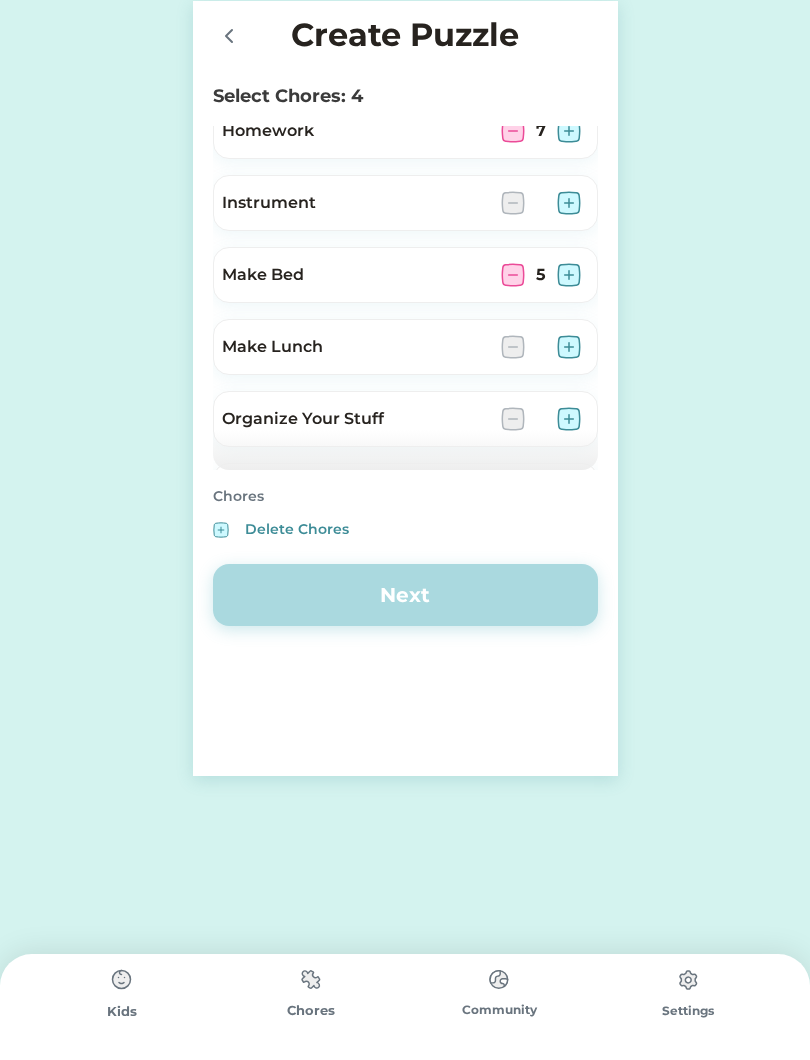click at bounding box center (569, 275) 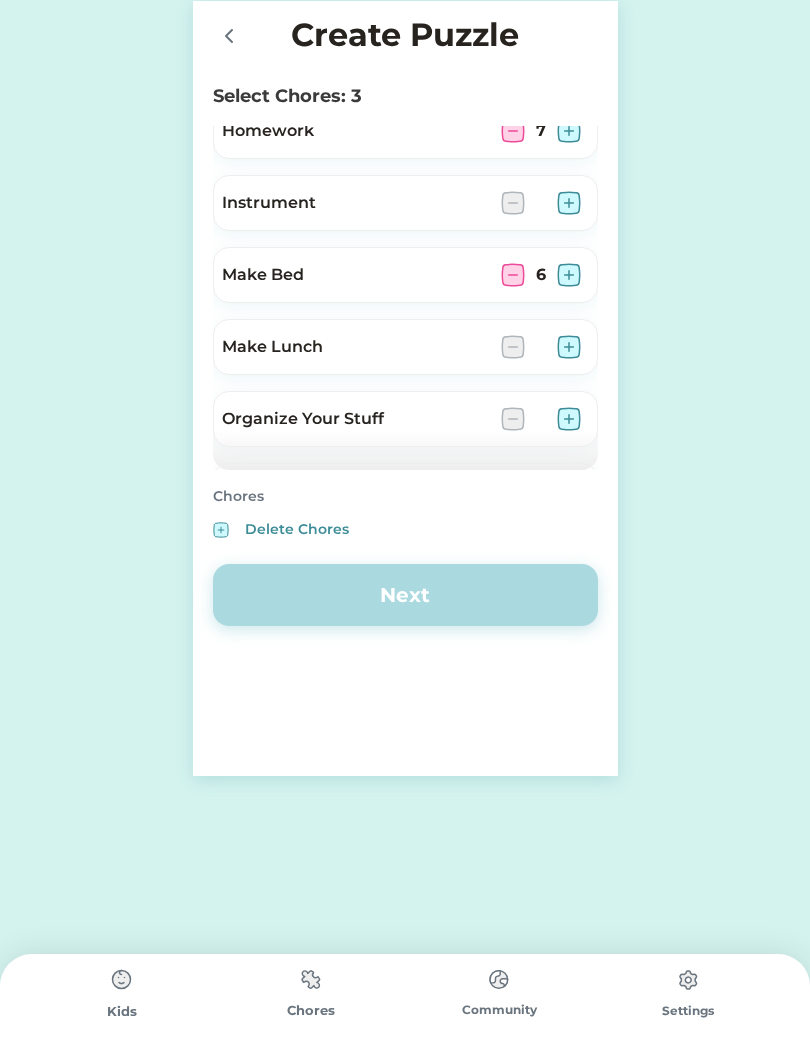 click at bounding box center [569, 275] 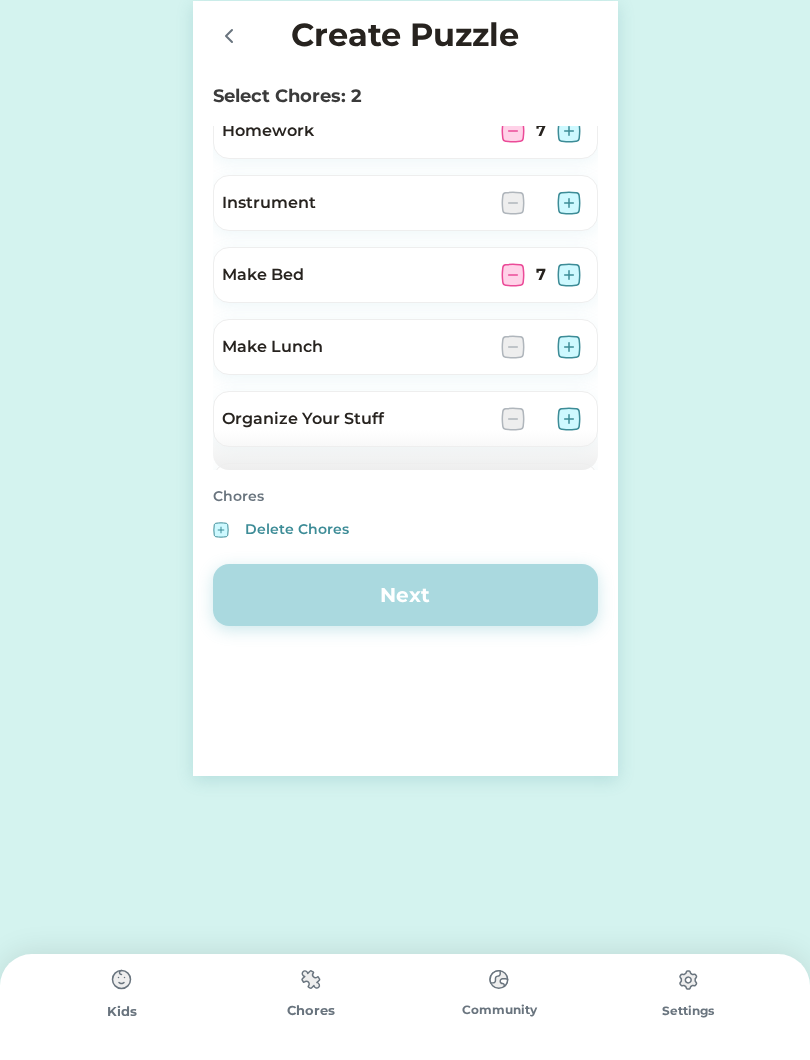 click at bounding box center [569, 275] 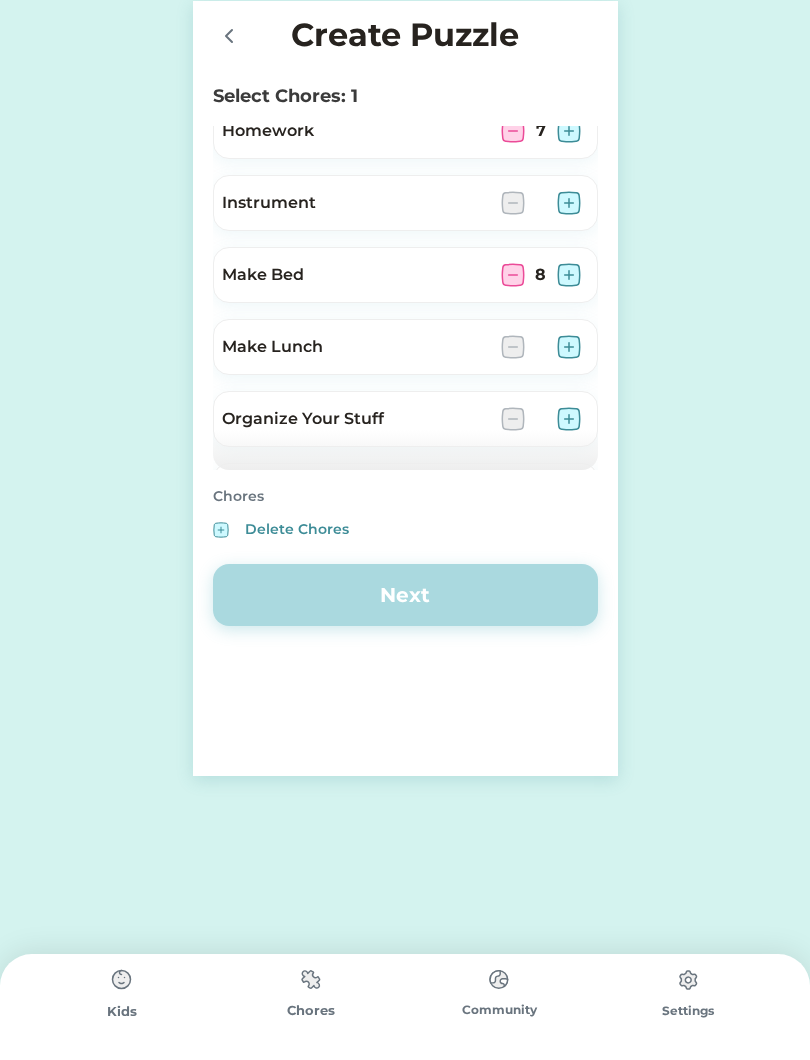 click at bounding box center (513, 275) 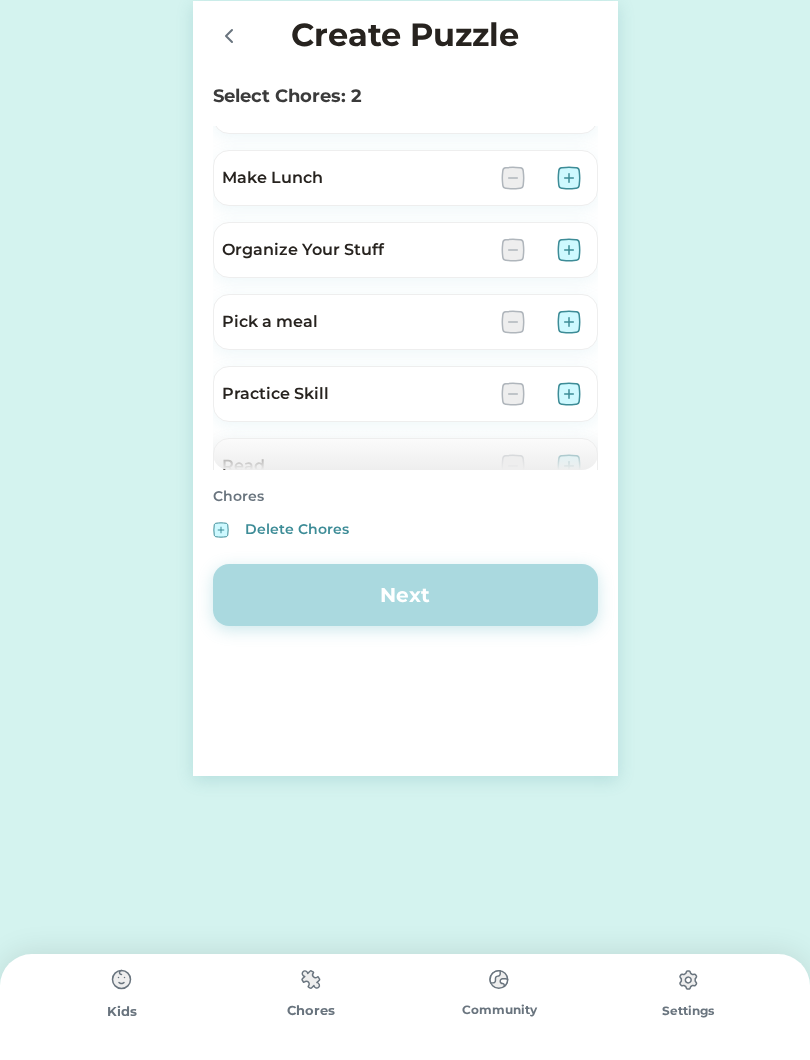 scroll, scrollTop: 1415, scrollLeft: 0, axis: vertical 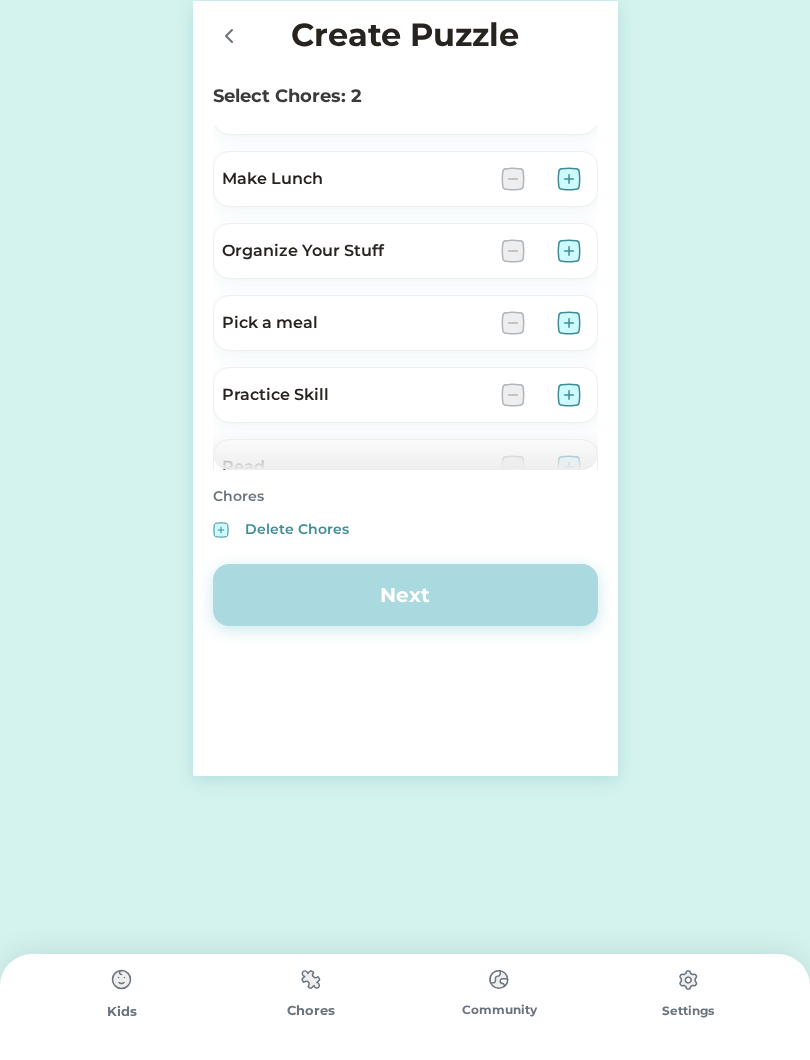 click at bounding box center (569, 323) 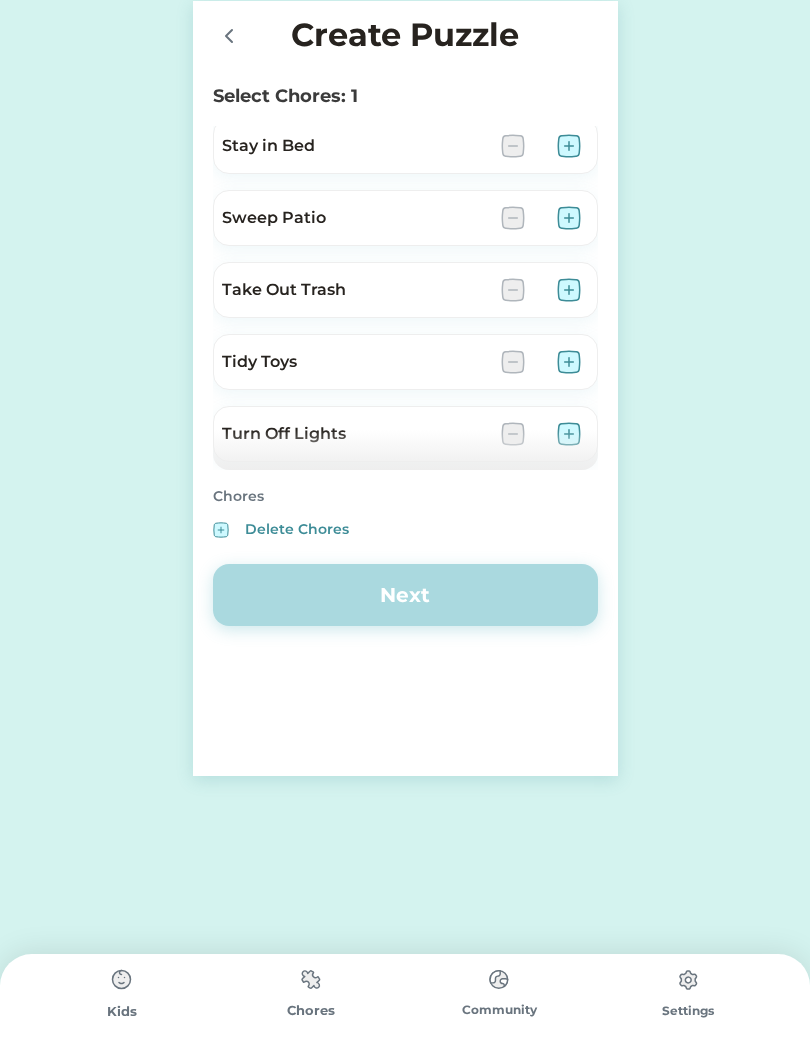 scroll, scrollTop: 1883, scrollLeft: 0, axis: vertical 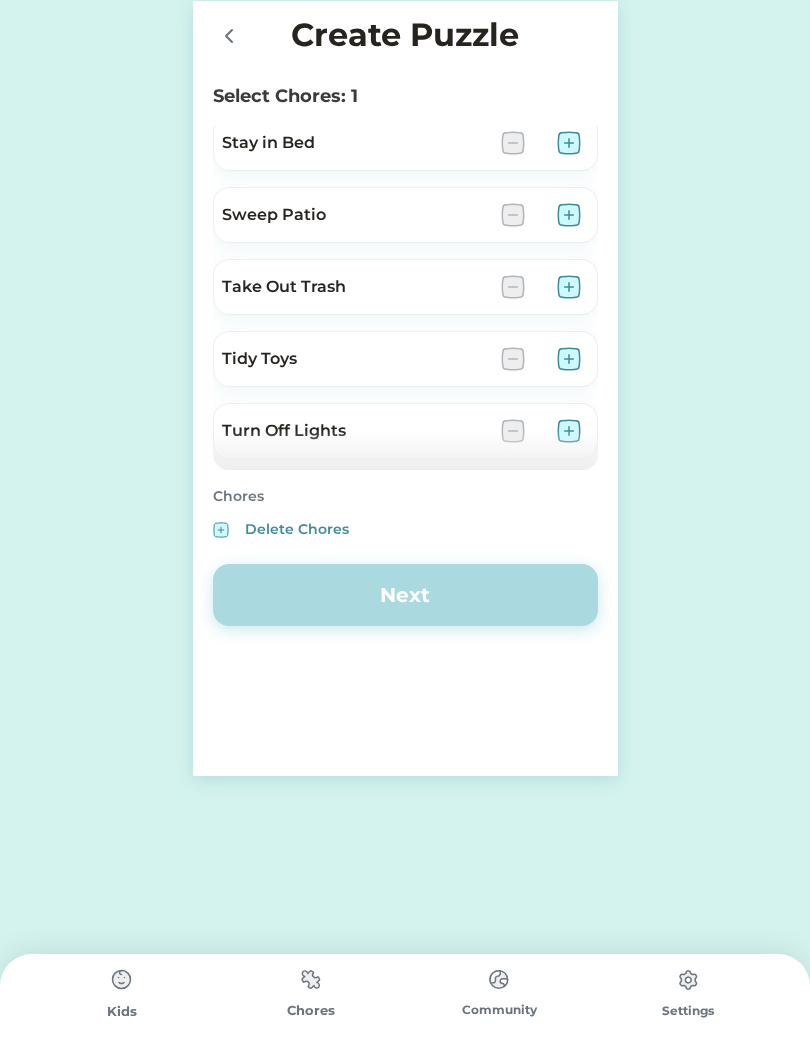 click at bounding box center (569, 287) 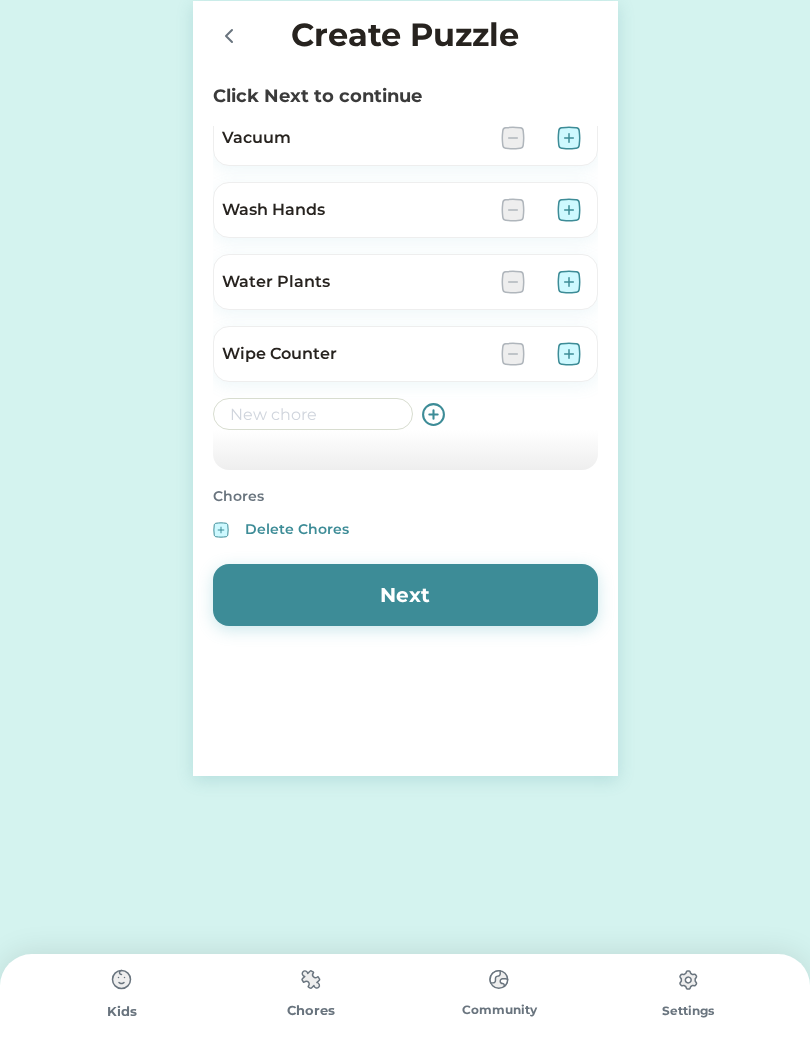 scroll, scrollTop: 2248, scrollLeft: 0, axis: vertical 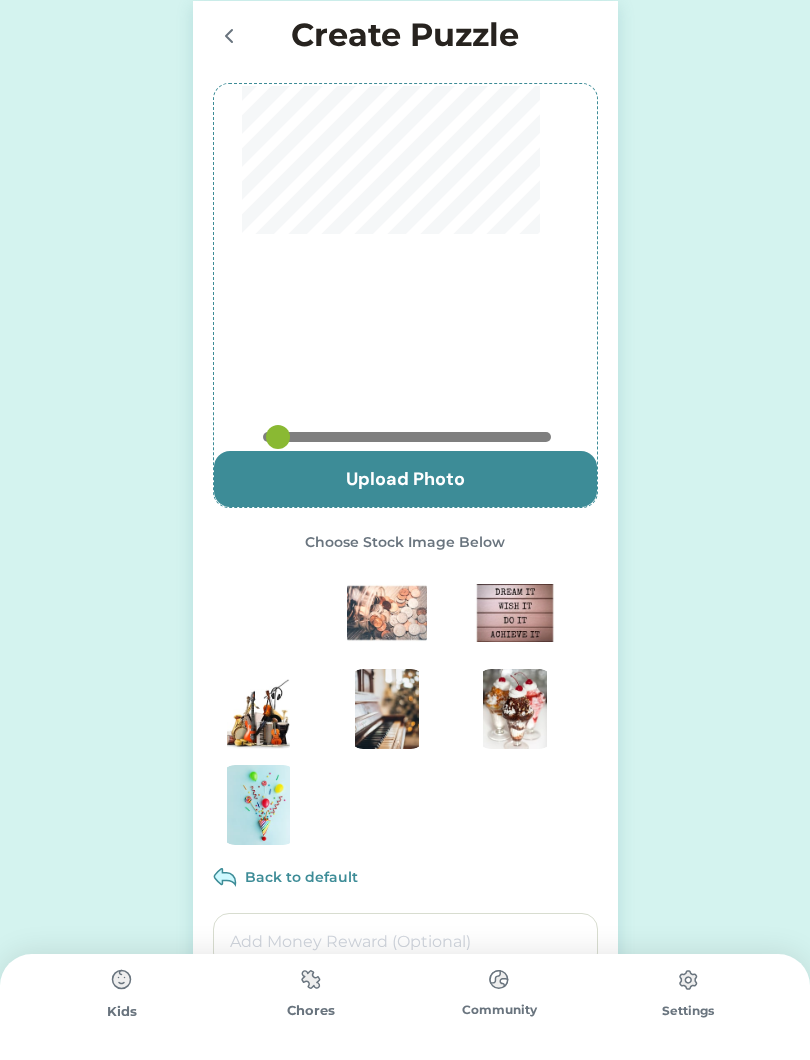 type on "0.825" 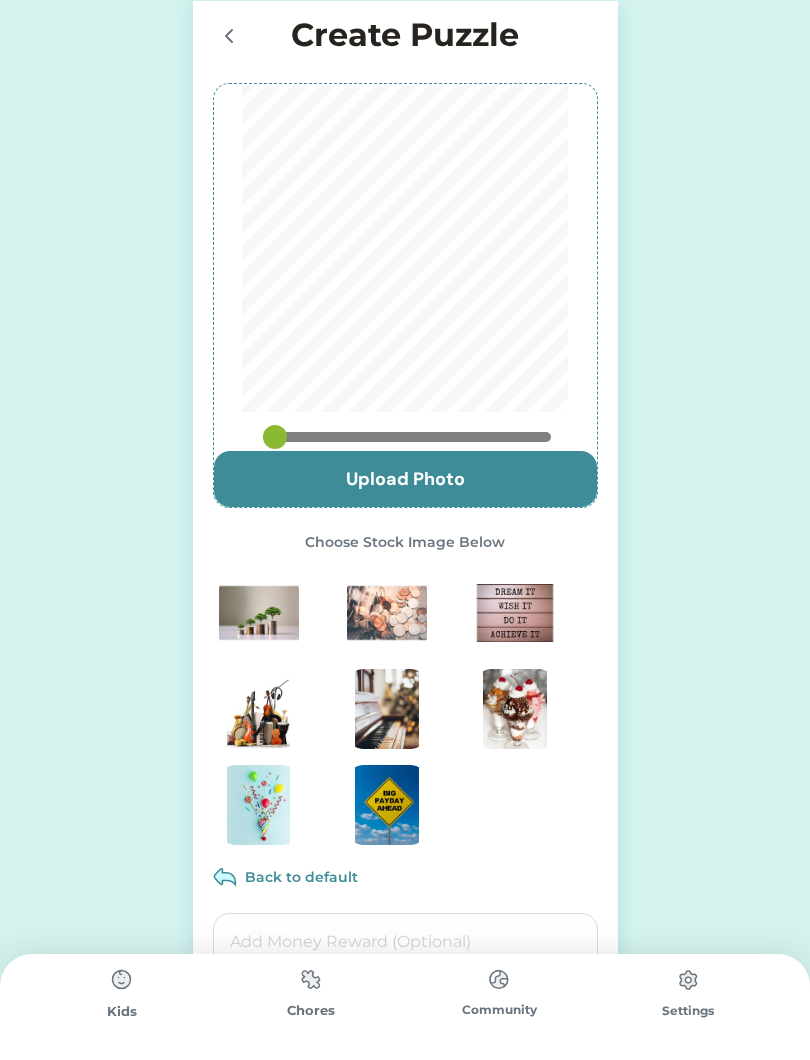 click at bounding box center [405, 479] 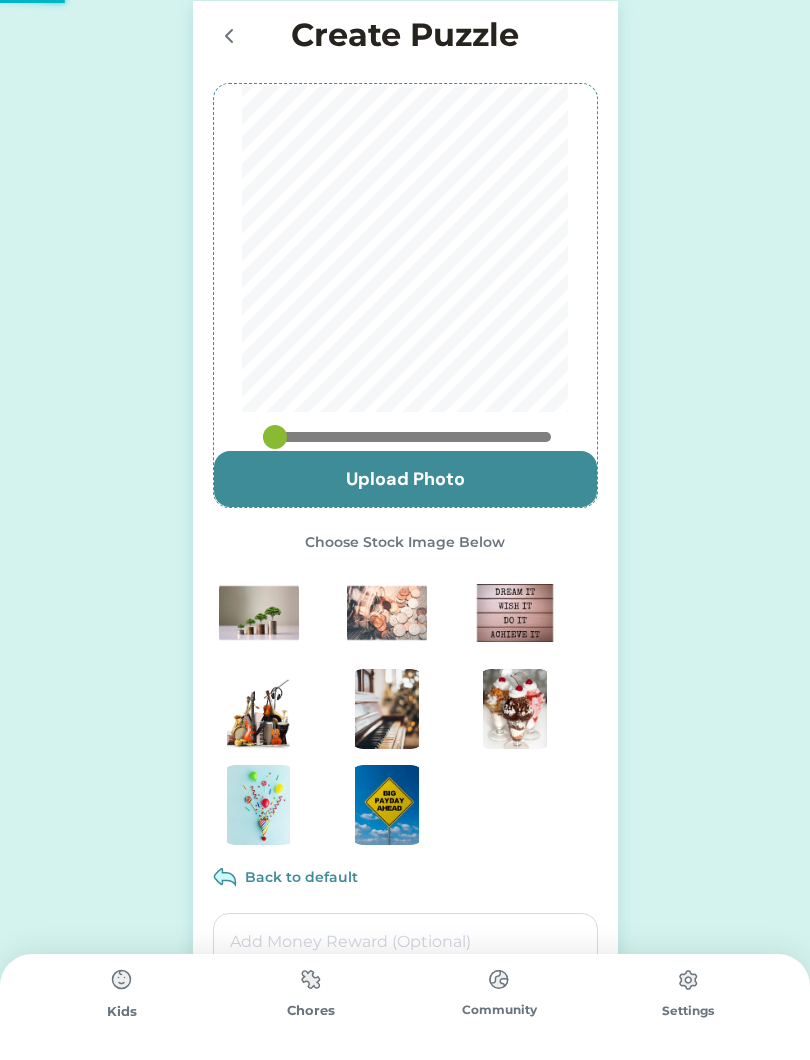 type 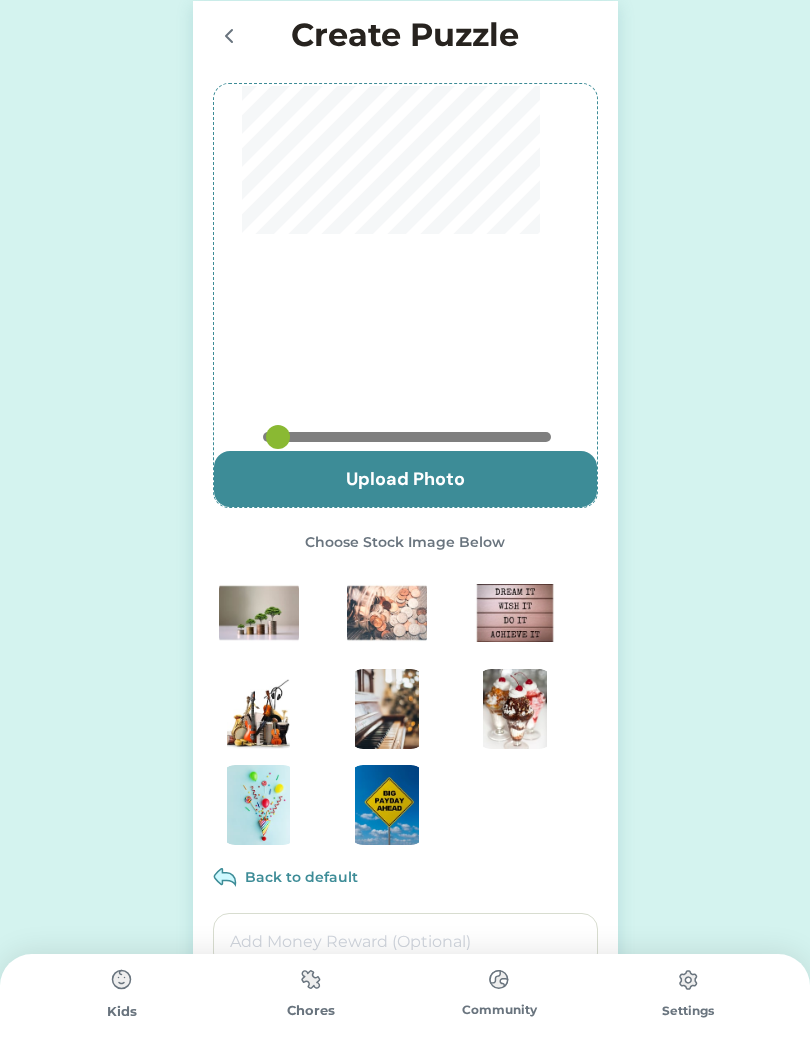 type on "0.55" 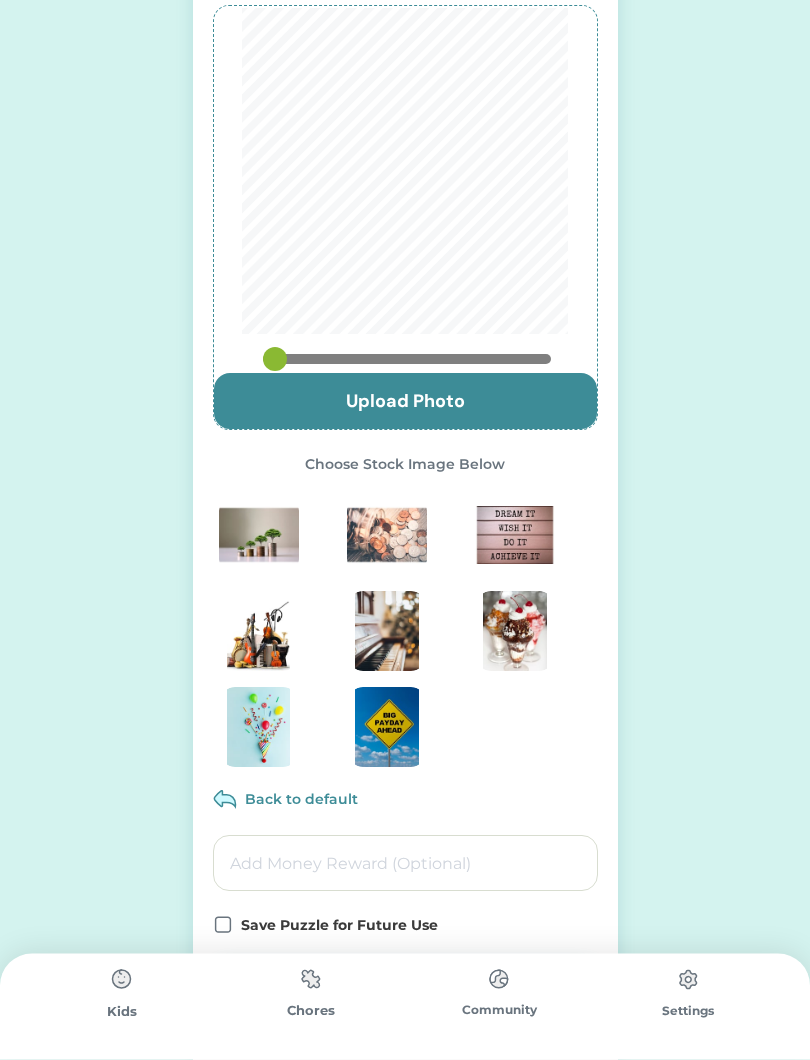 scroll, scrollTop: 190, scrollLeft: 0, axis: vertical 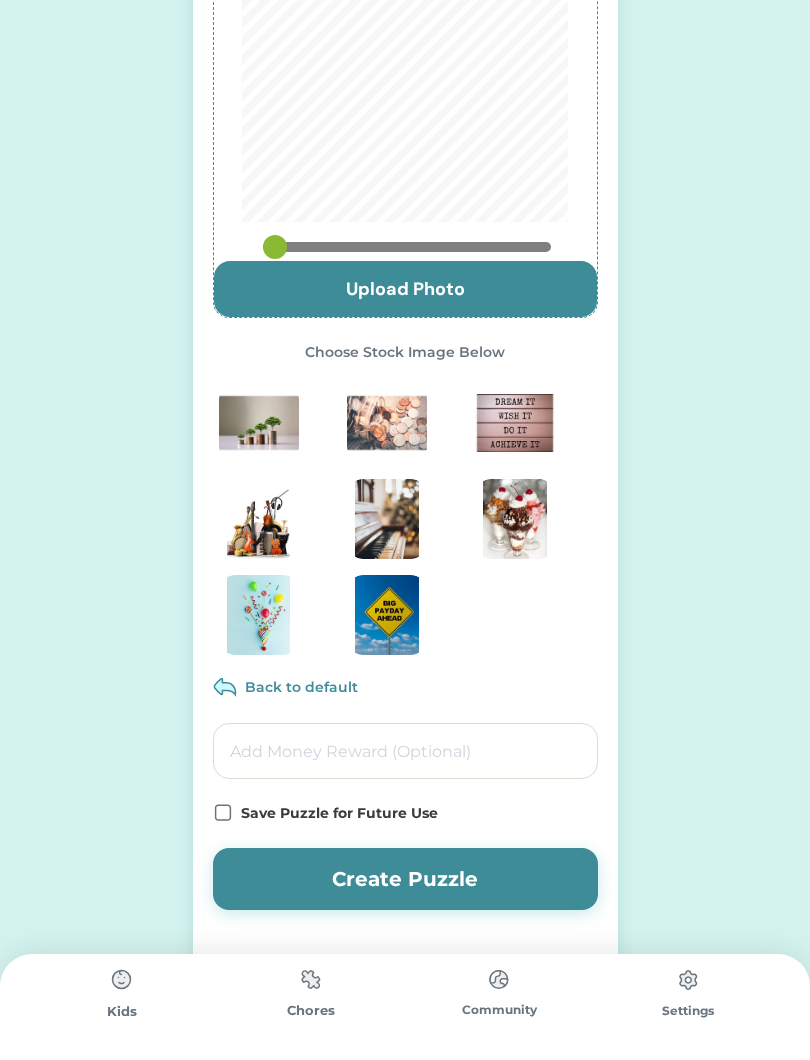 click on "Create Puzzle" at bounding box center (405, 879) 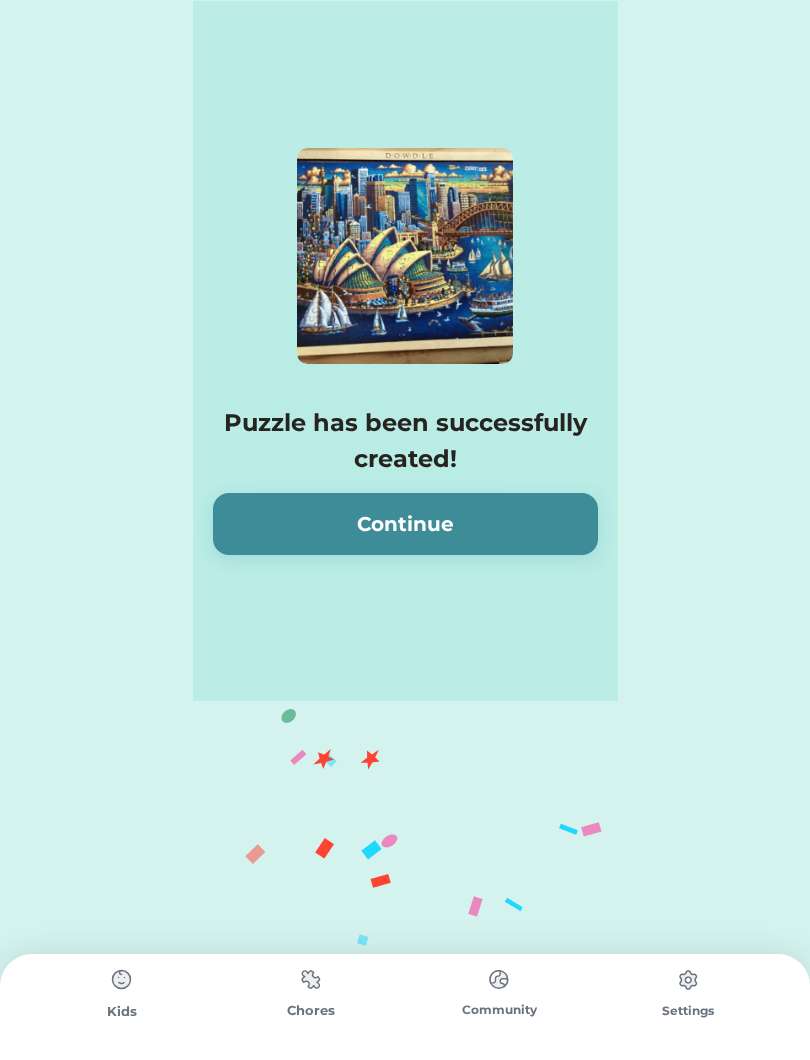 click on "Continue" at bounding box center (405, 524) 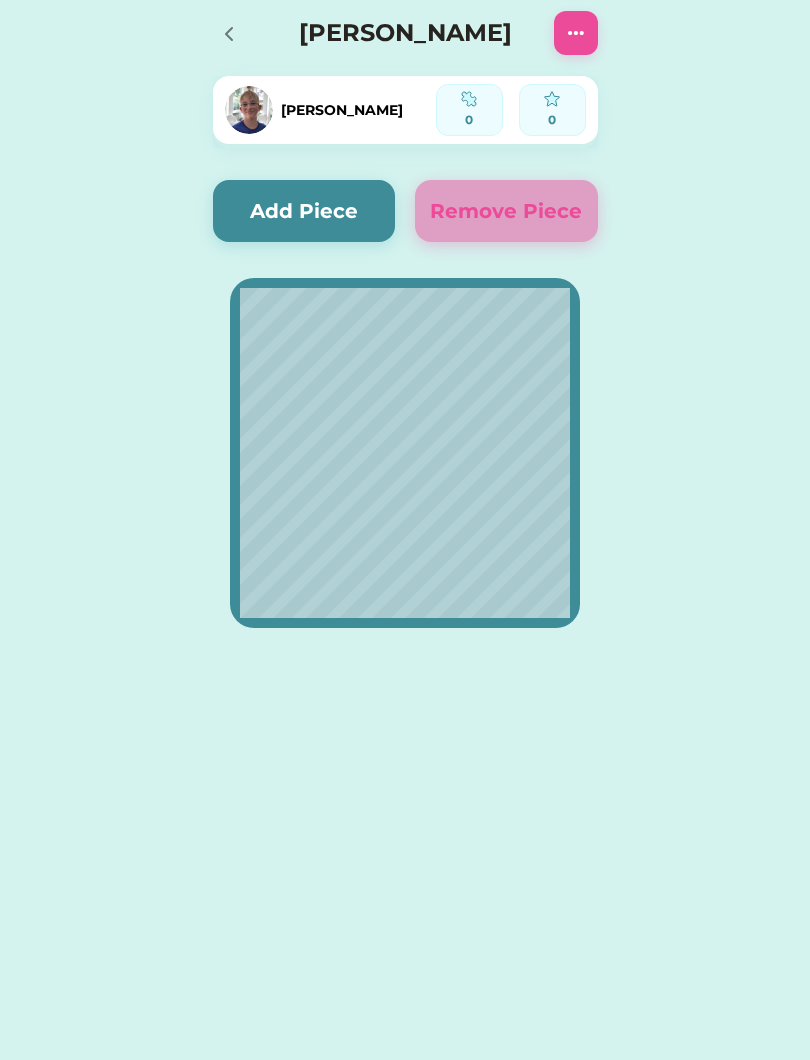 click on "Add Piece" at bounding box center (304, 211) 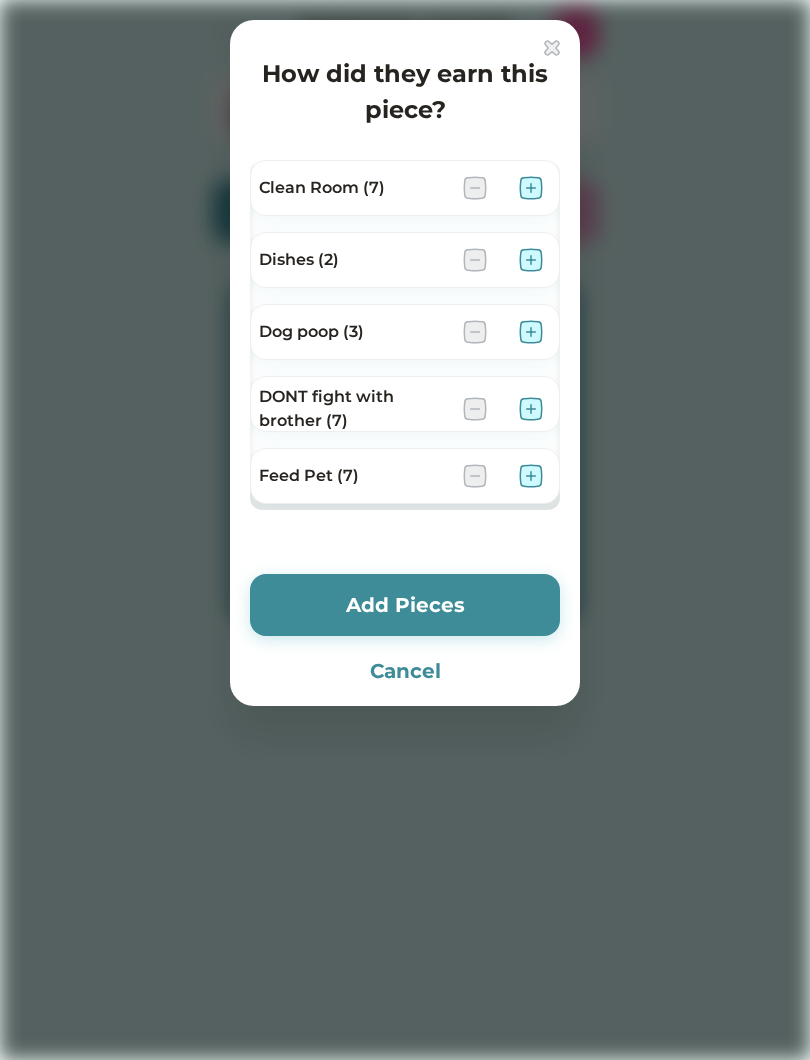 click at bounding box center [531, 188] 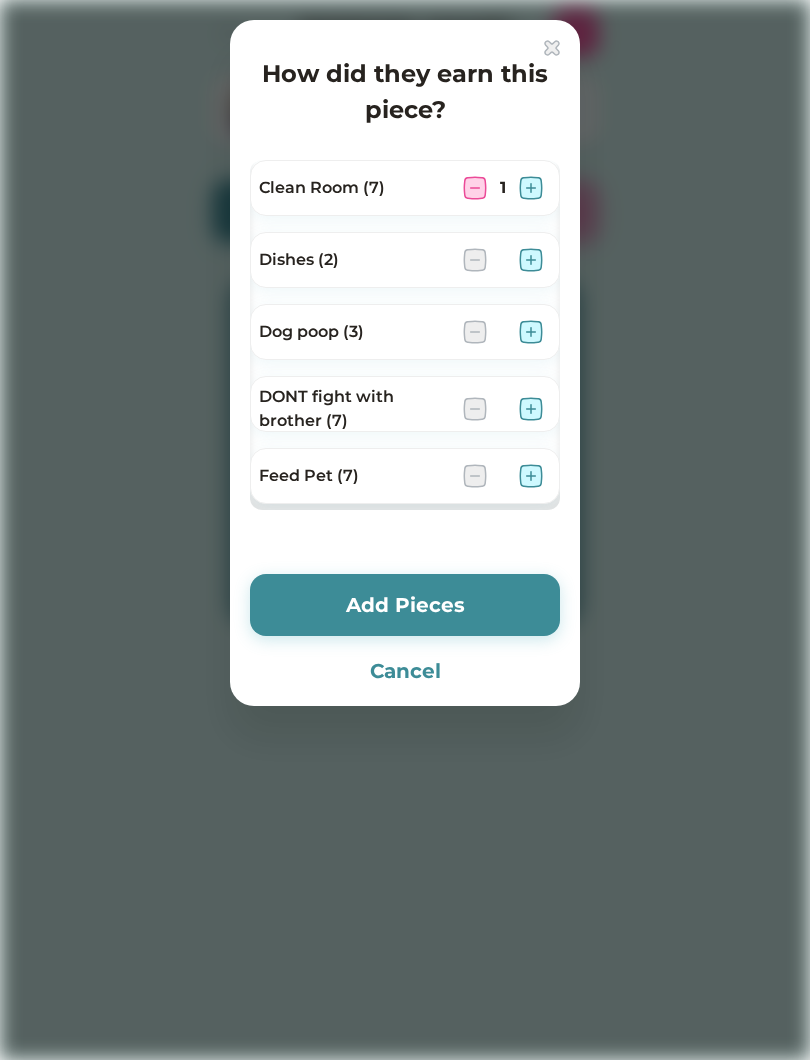 click at bounding box center (531, 188) 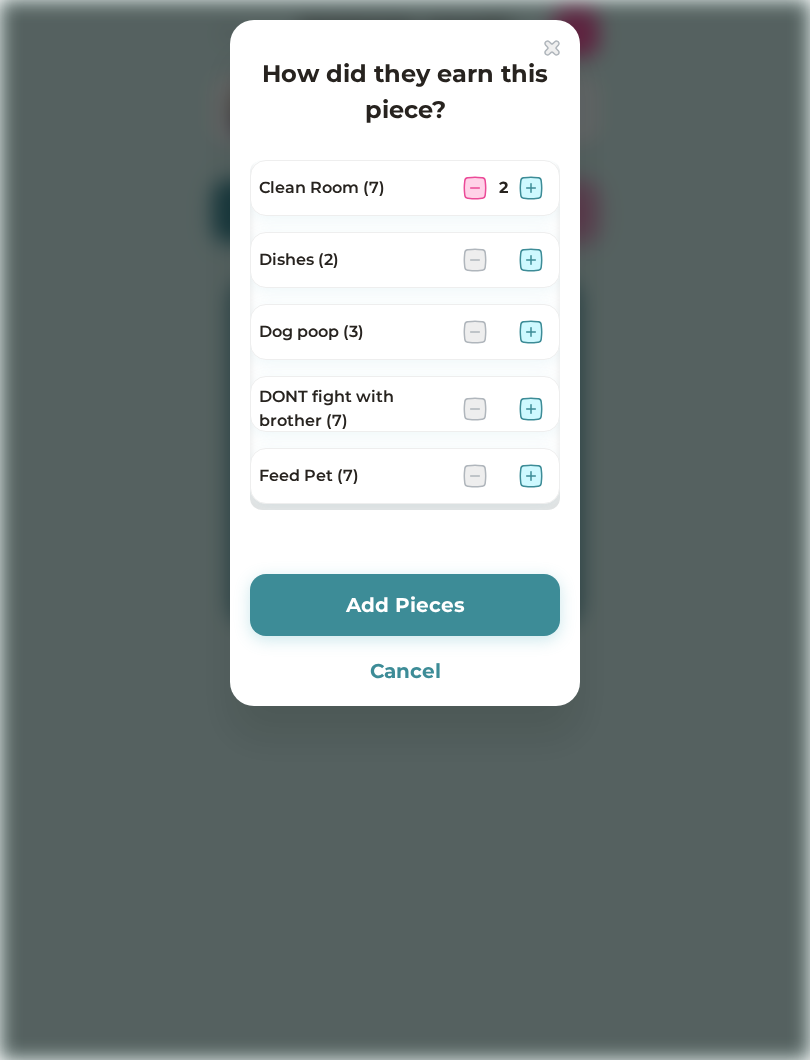 click at bounding box center (531, 188) 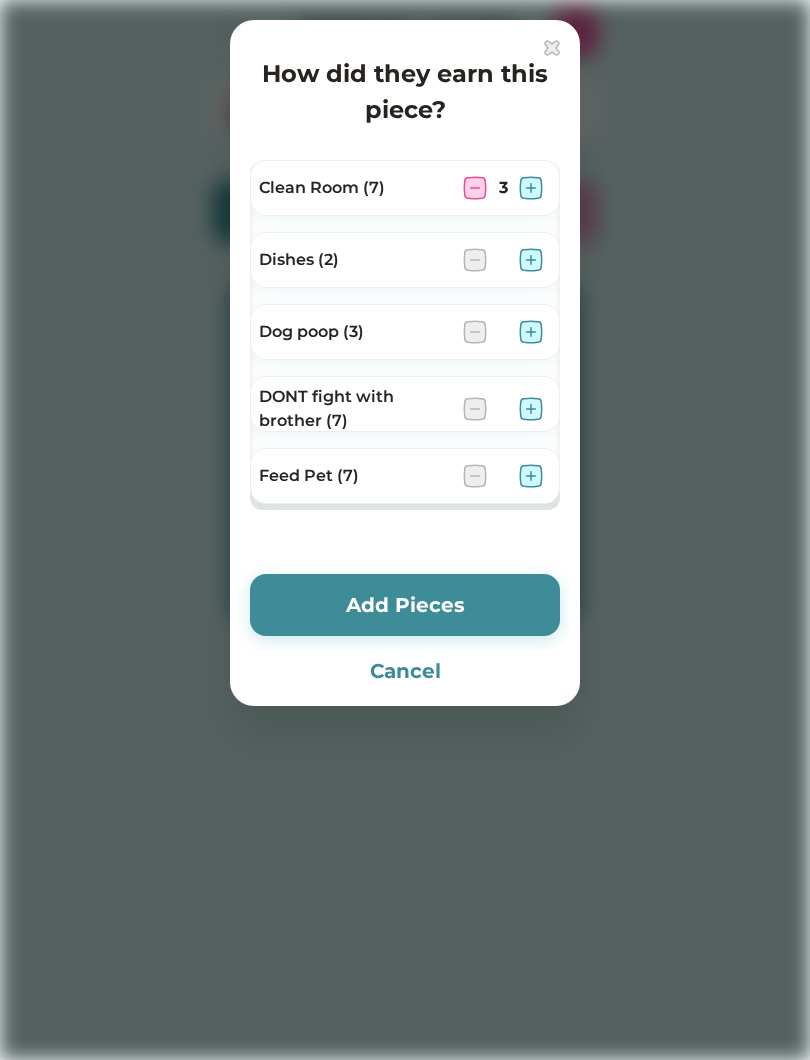 click at bounding box center (531, 332) 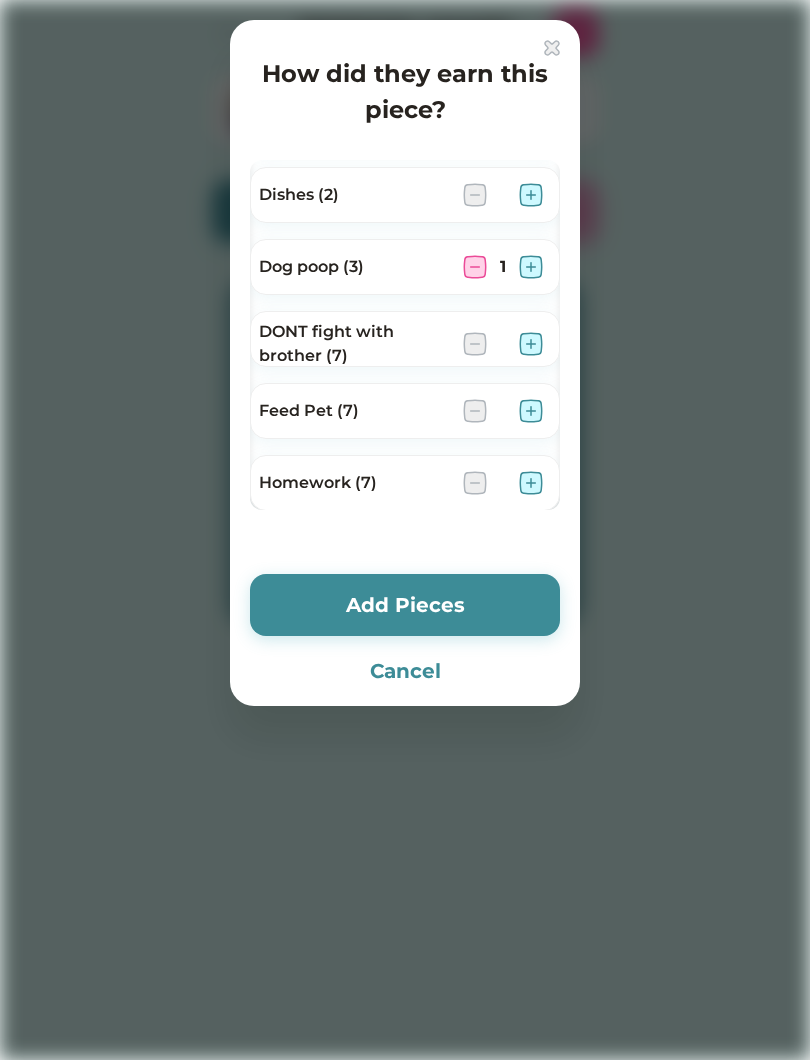 scroll, scrollTop: 66, scrollLeft: 0, axis: vertical 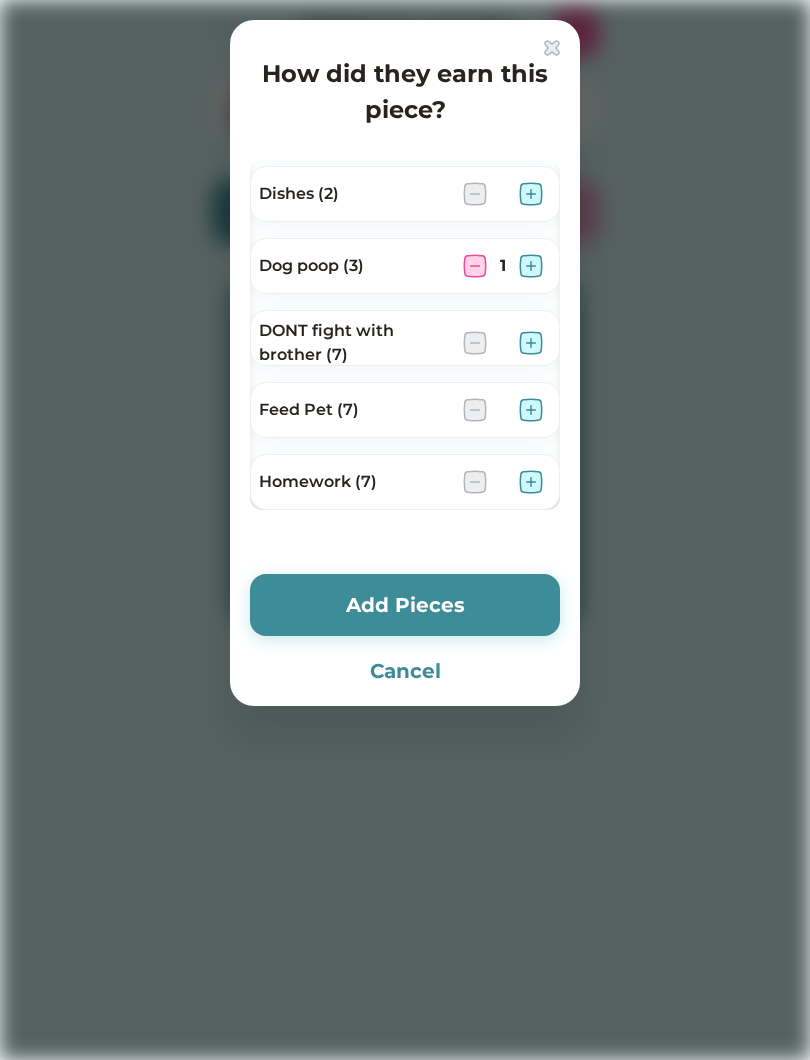click at bounding box center [531, 266] 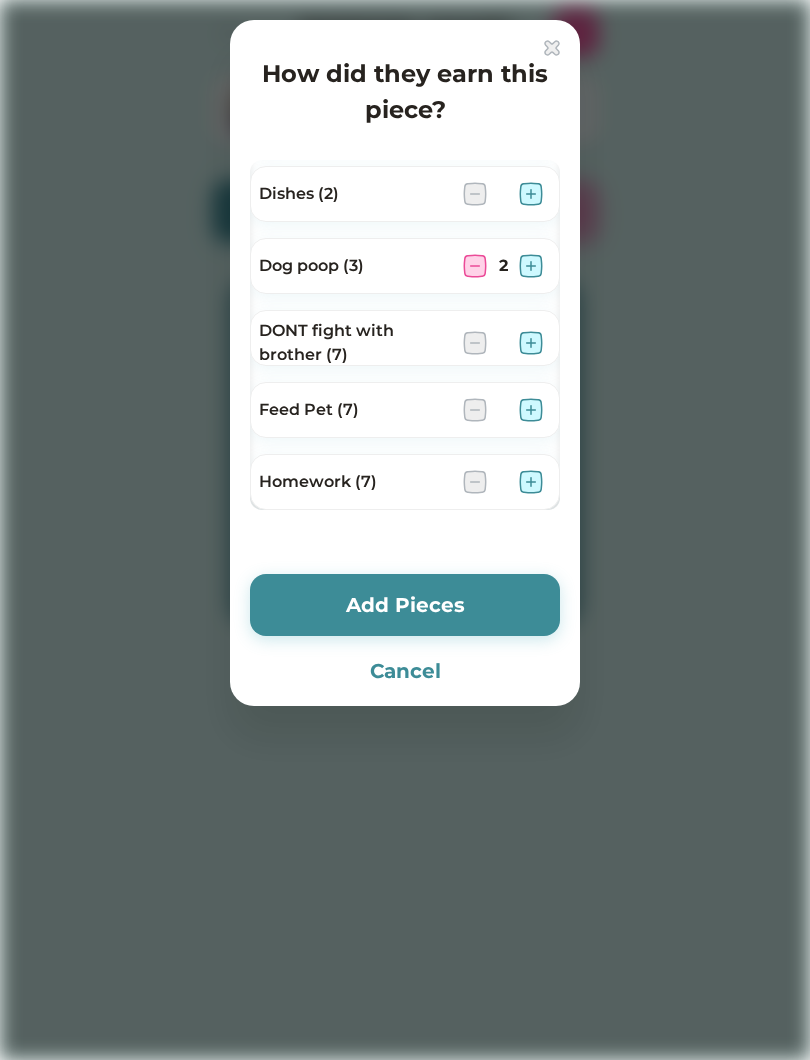 click at bounding box center (531, 343) 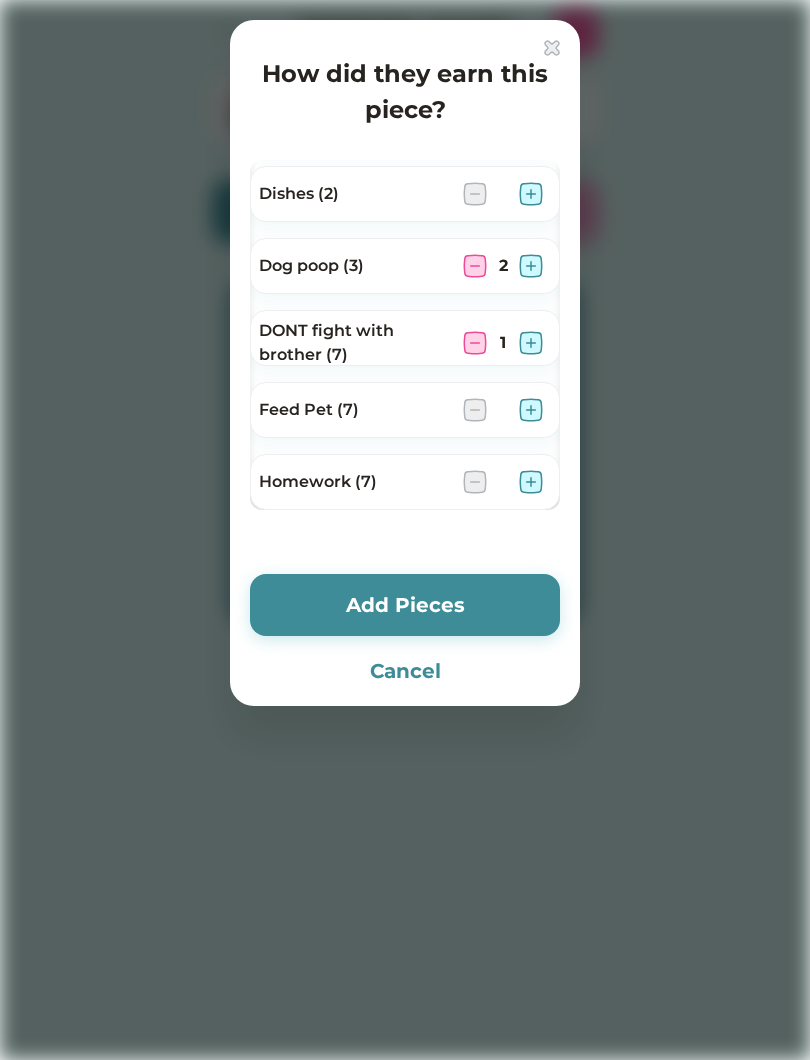 click at bounding box center (531, 343) 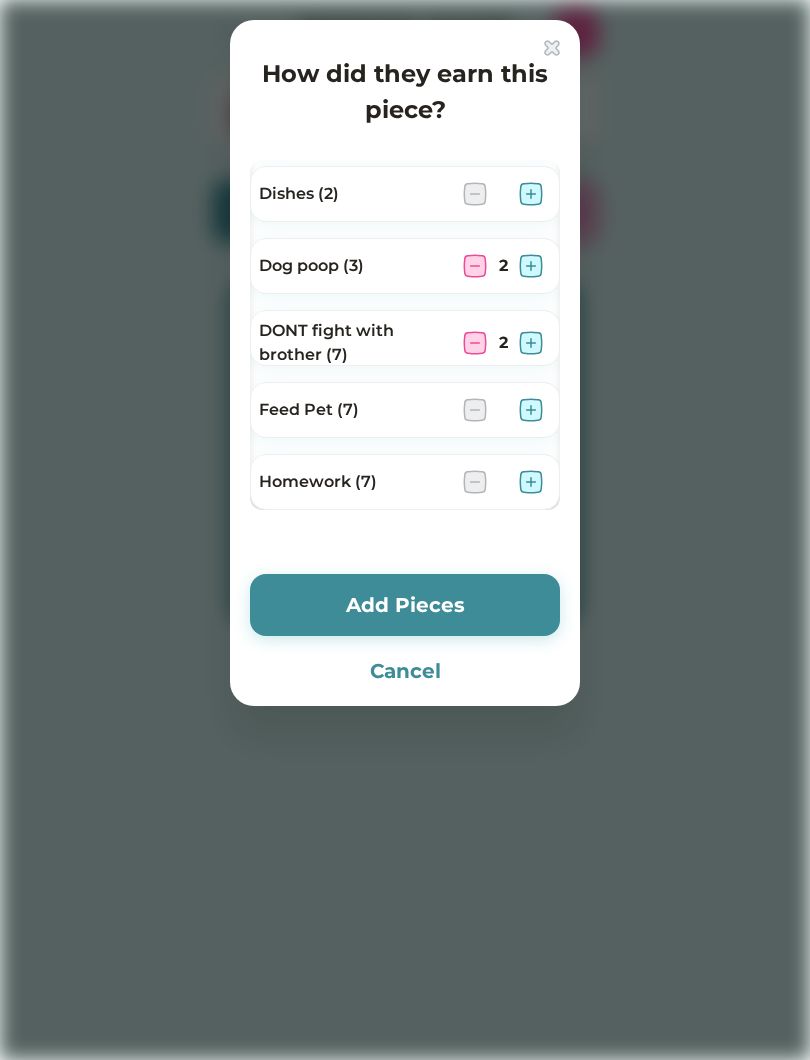 click at bounding box center [531, 343] 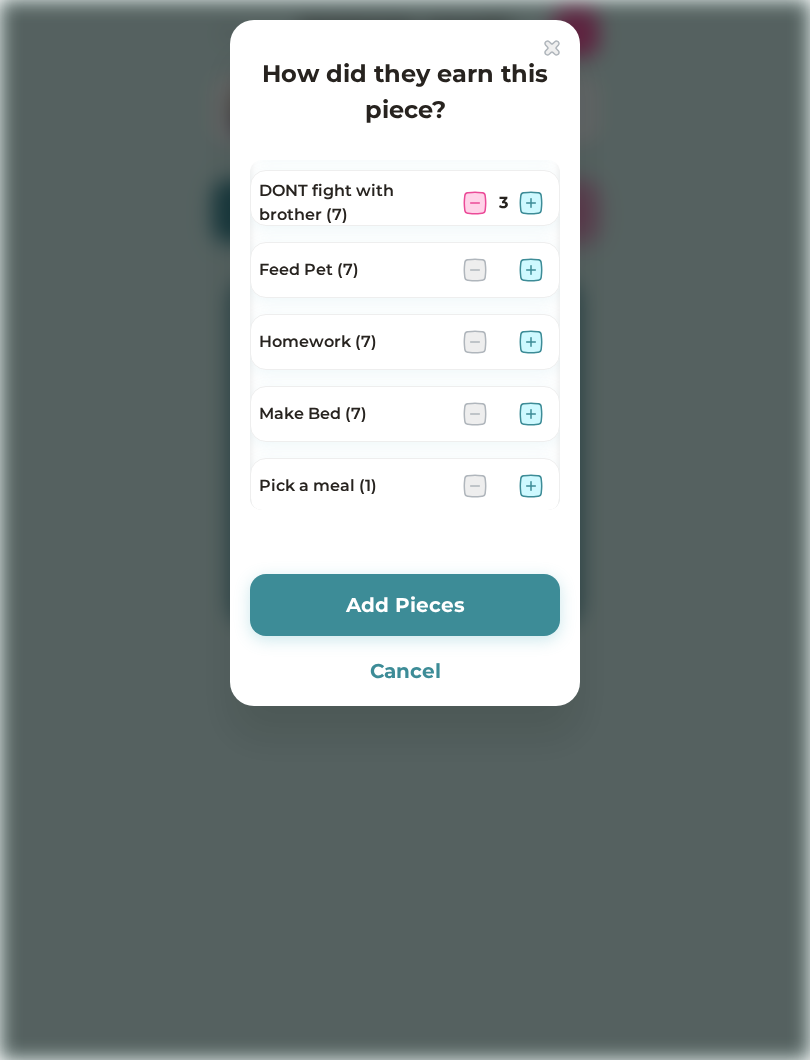 scroll, scrollTop: 205, scrollLeft: 0, axis: vertical 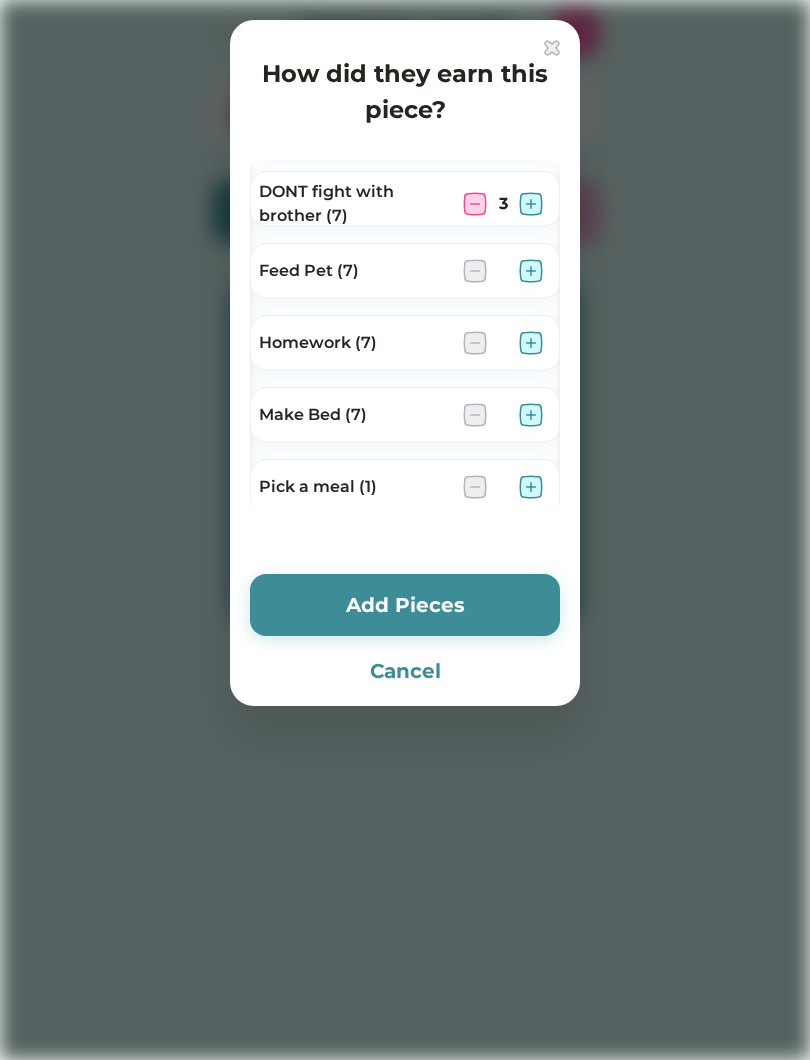 click at bounding box center (531, 271) 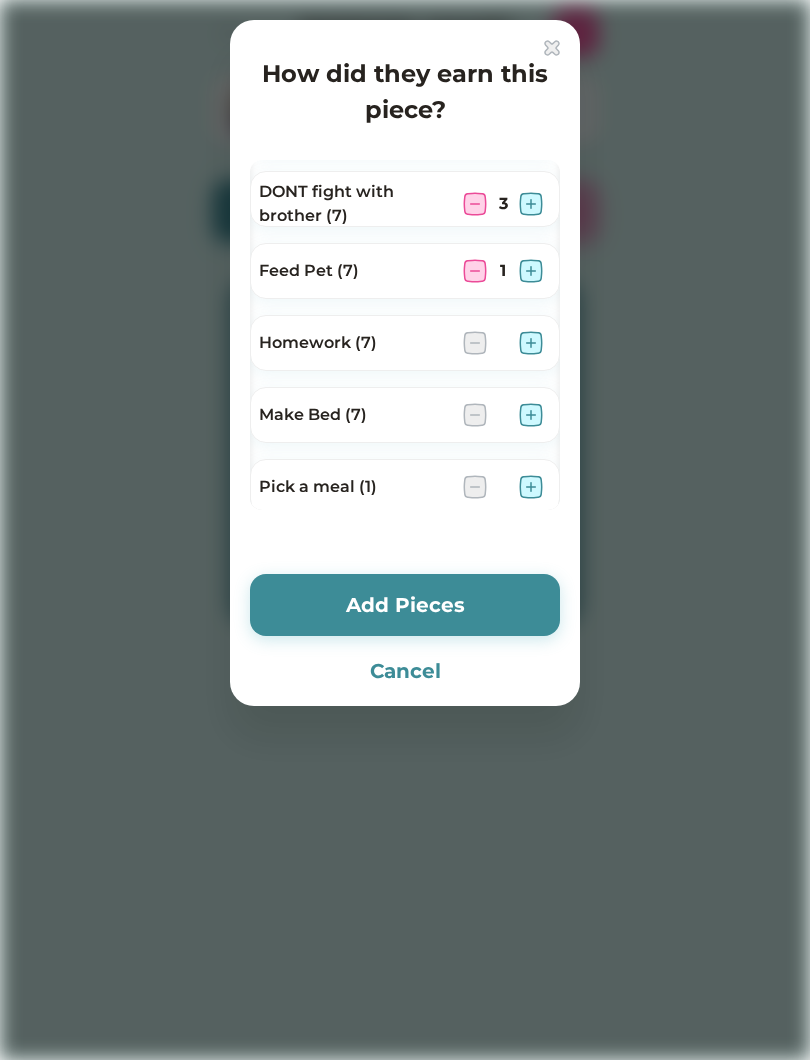 click on "Feed Pet (7) 1" at bounding box center (405, 271) 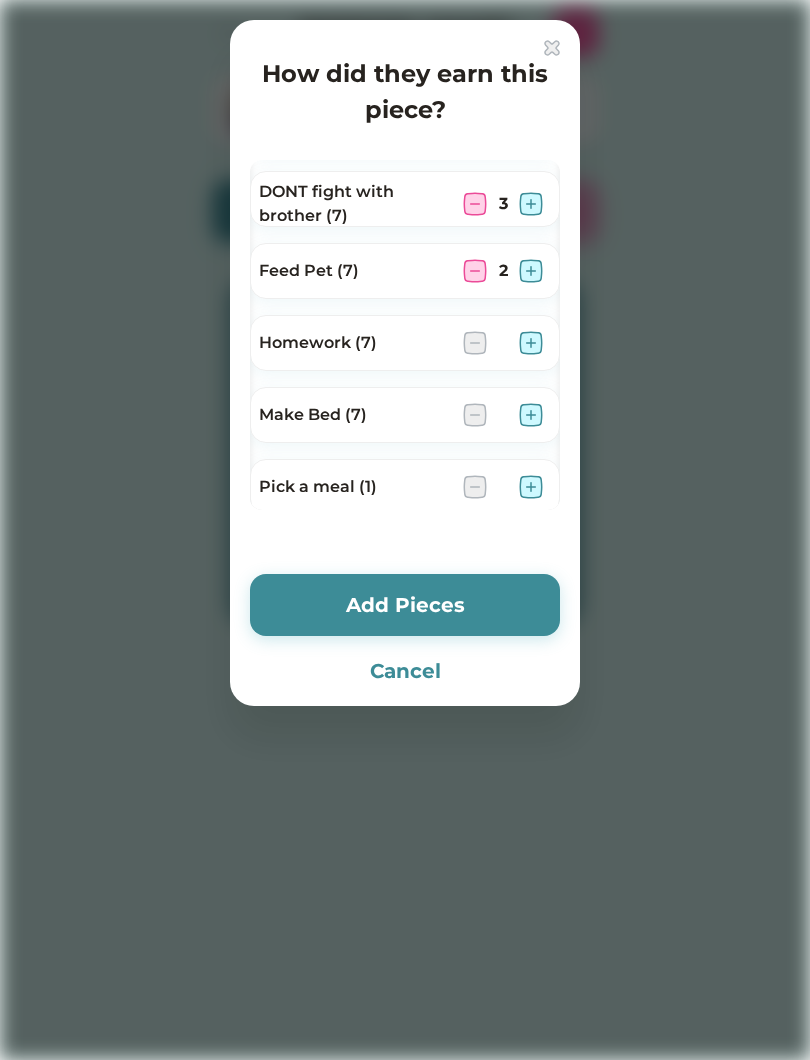 click at bounding box center [531, 271] 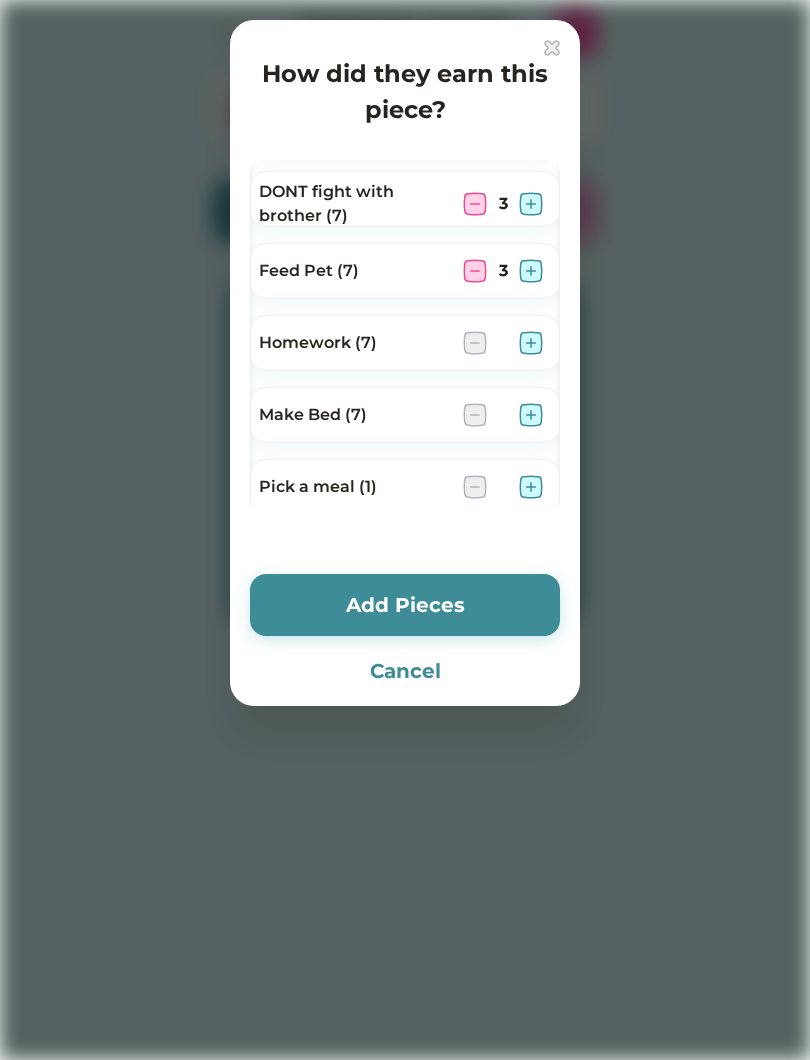 click at bounding box center [531, 343] 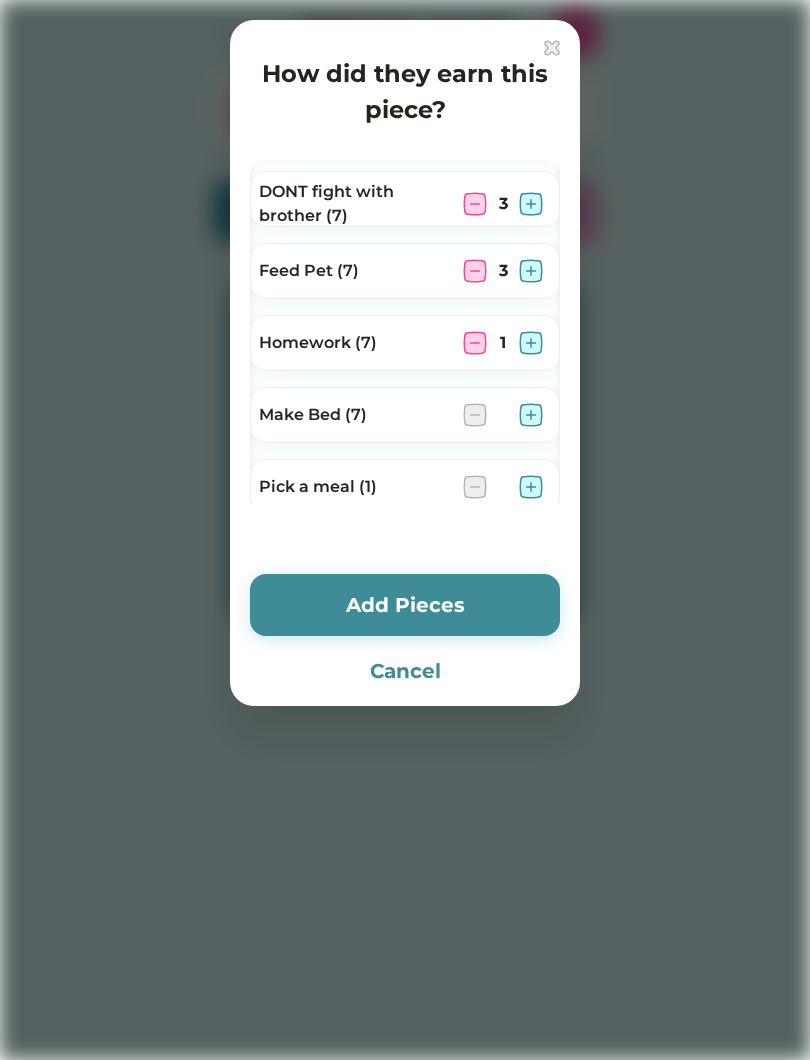 click at bounding box center (531, 343) 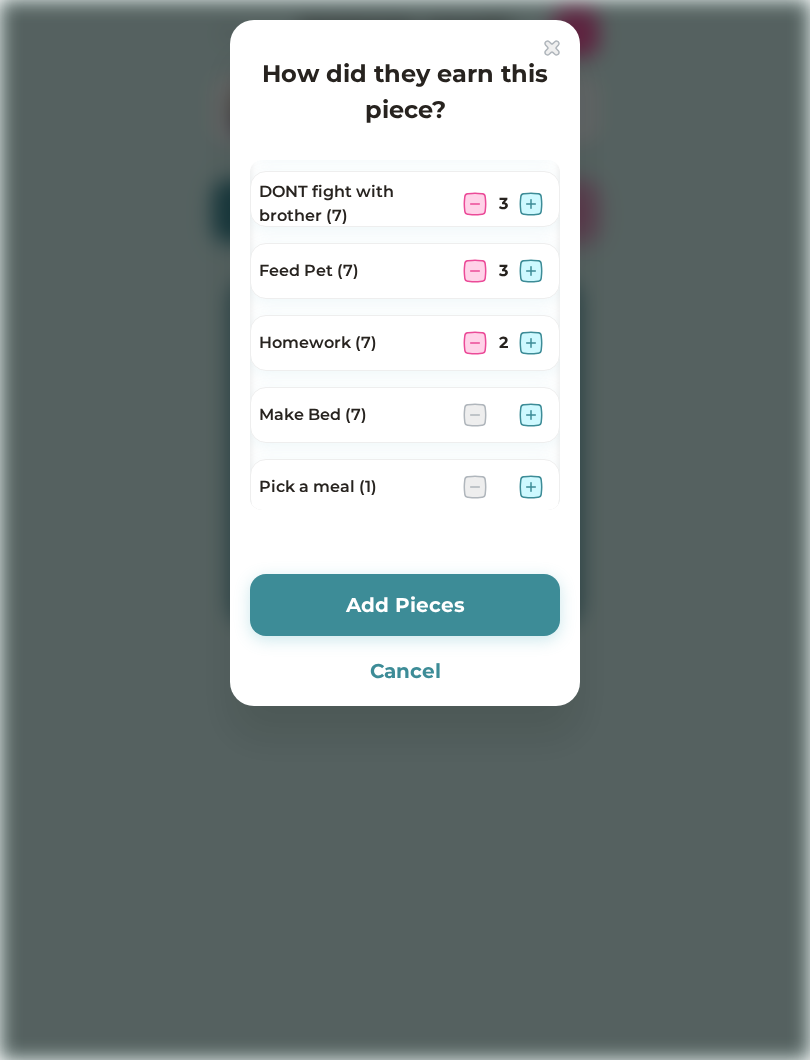 click at bounding box center (531, 343) 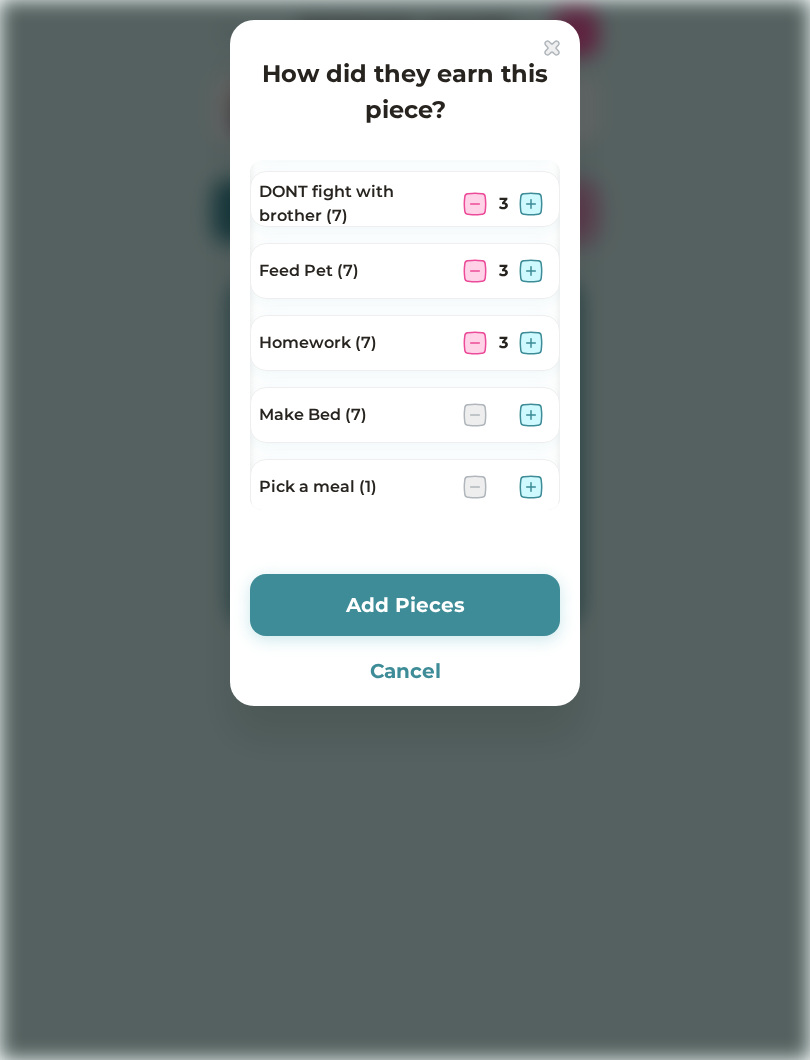 click at bounding box center (531, 343) 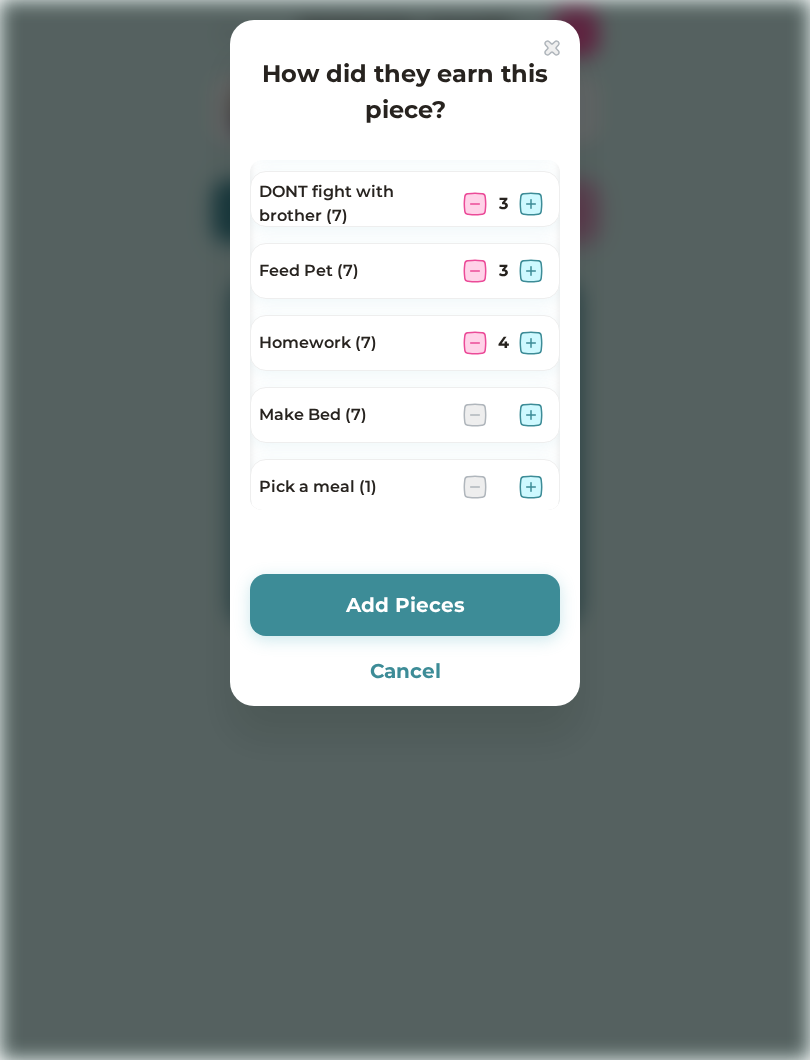 click at bounding box center [531, 343] 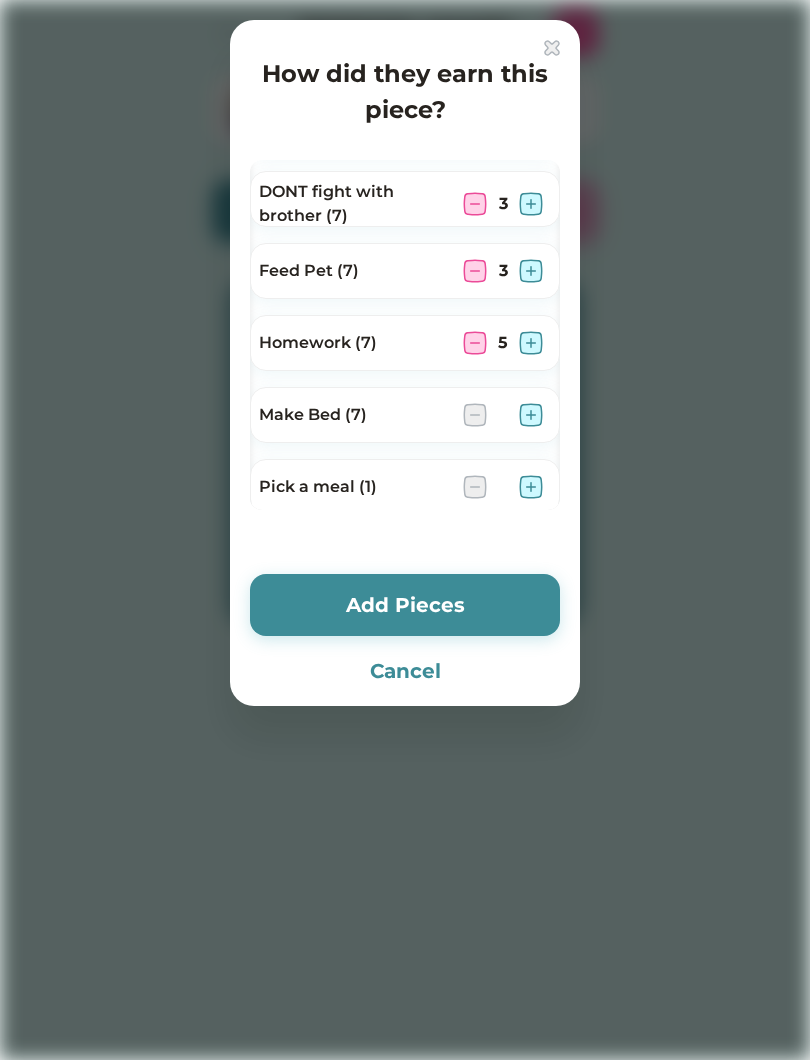 click at bounding box center [531, 343] 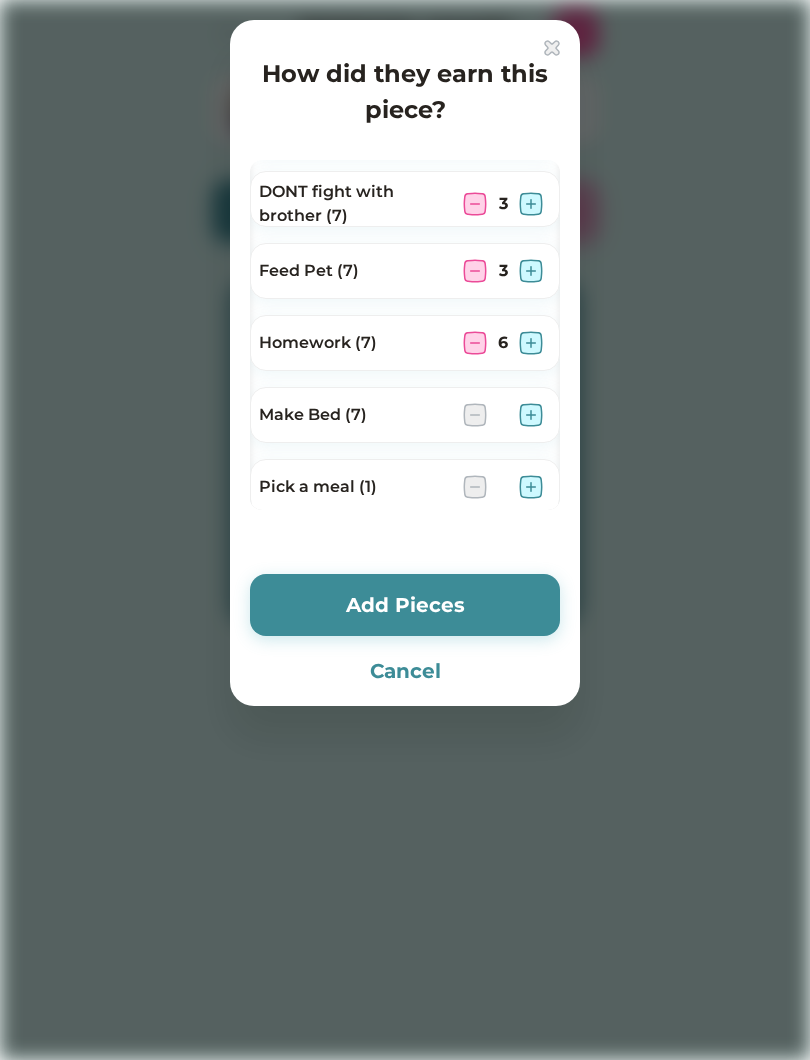 click at bounding box center [531, 343] 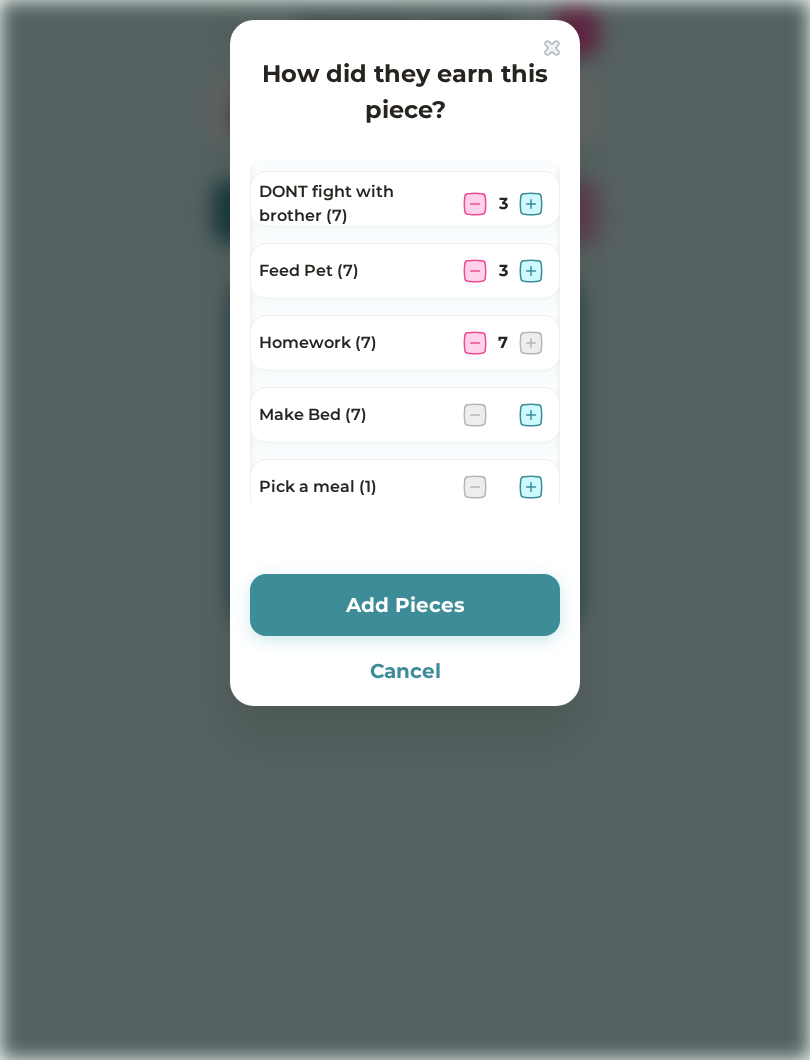 click at bounding box center [531, 415] 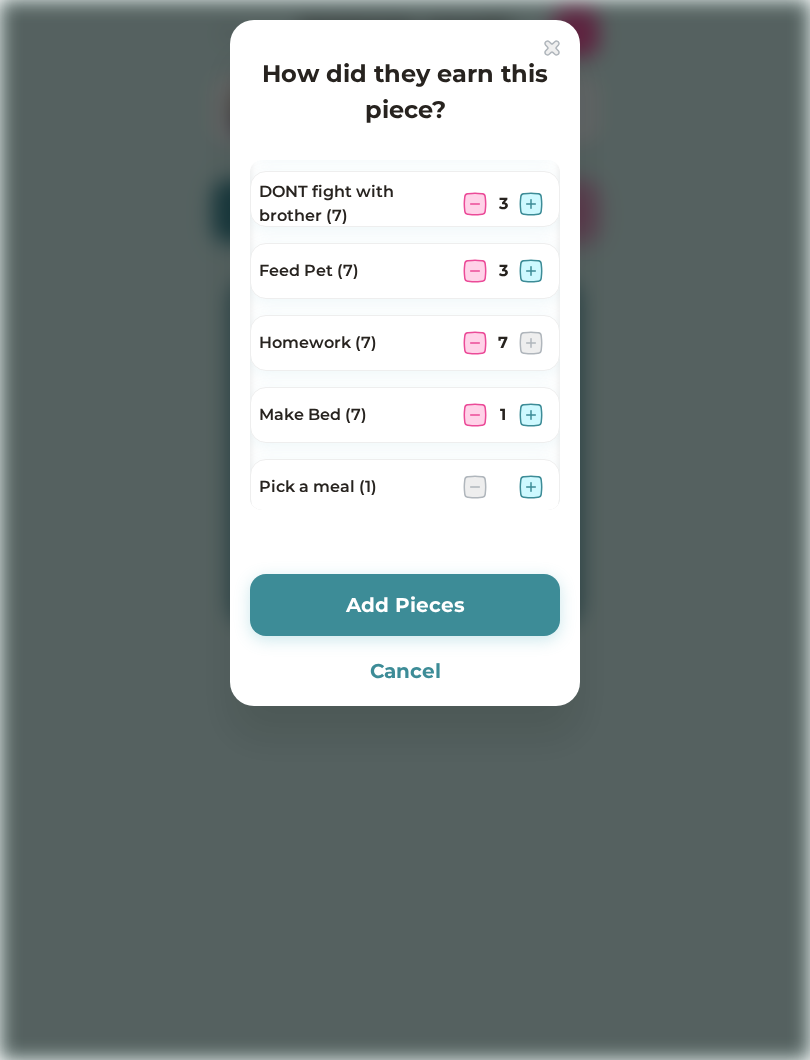 click at bounding box center [531, 415] 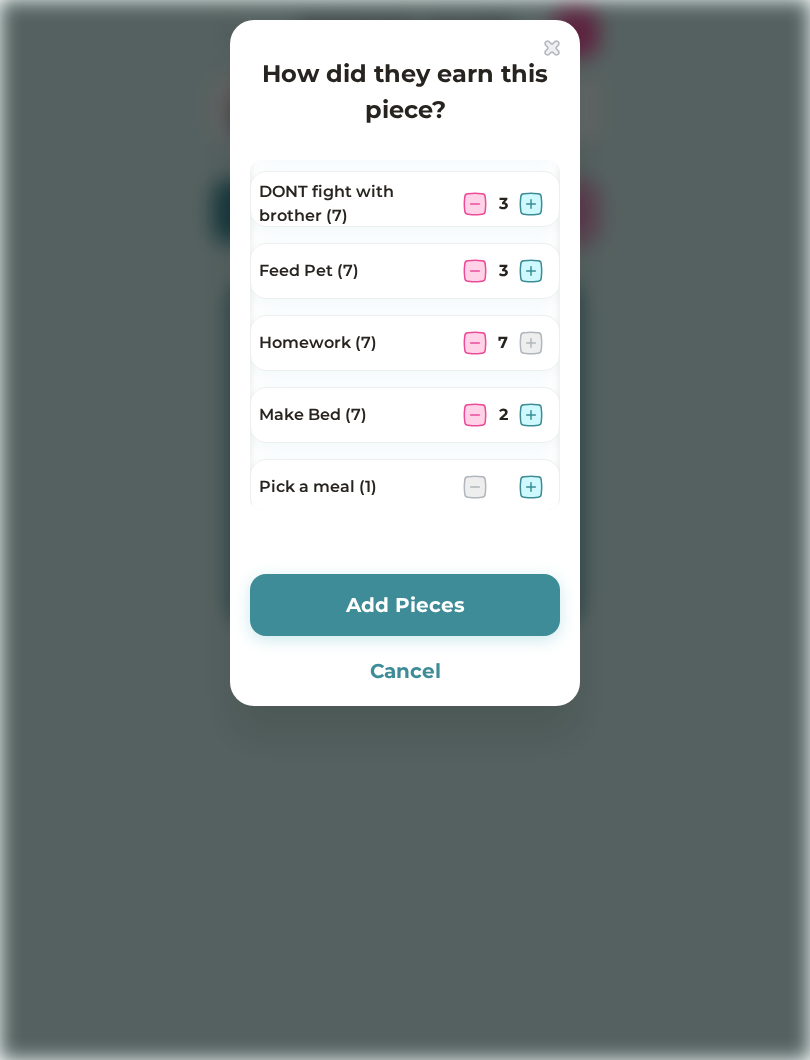 click at bounding box center [531, 415] 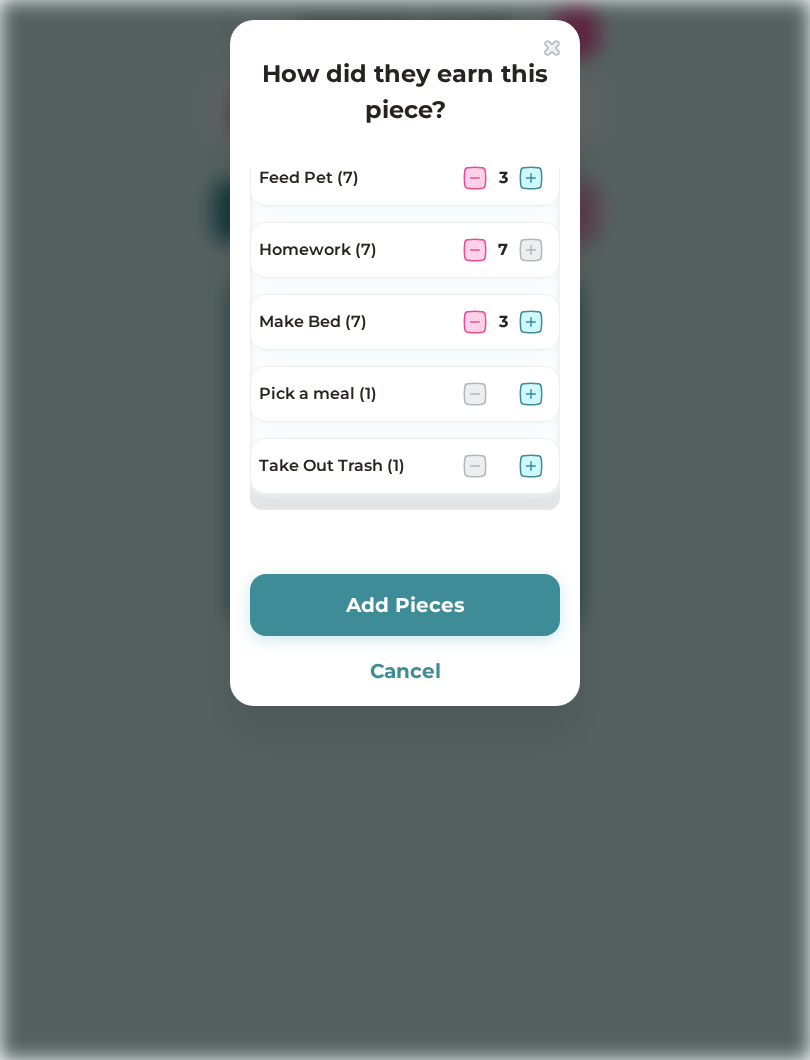 scroll, scrollTop: 298, scrollLeft: 0, axis: vertical 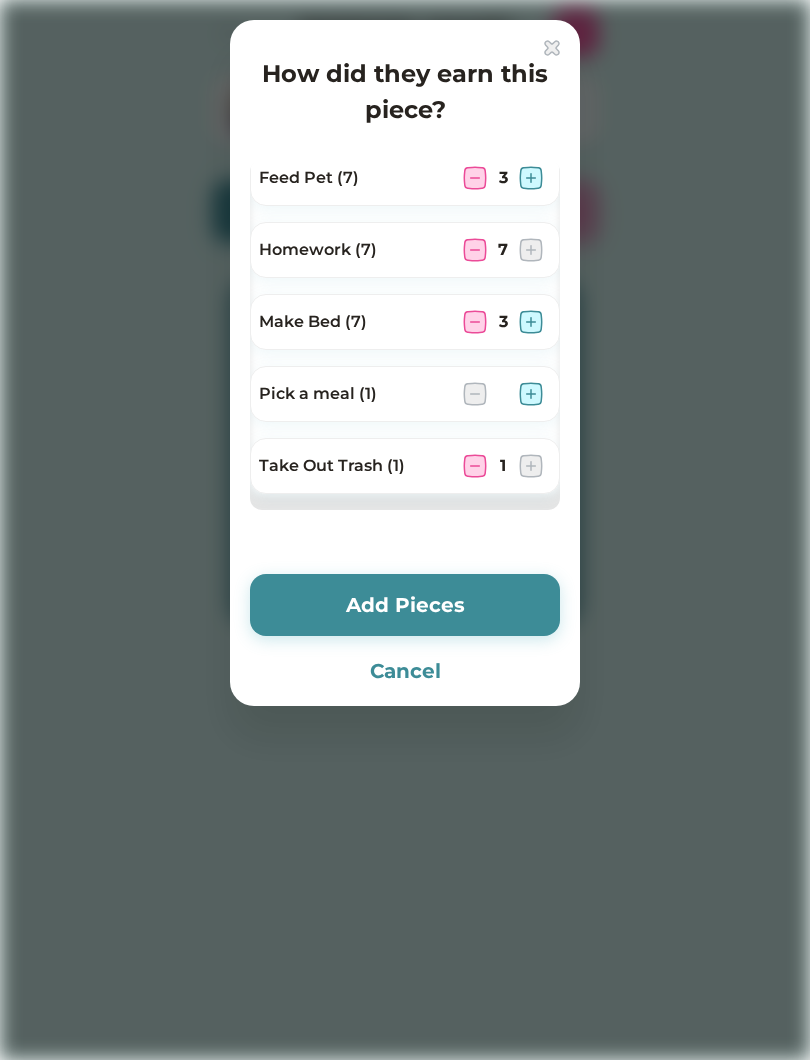 click on "Add Pieces" at bounding box center (405, 605) 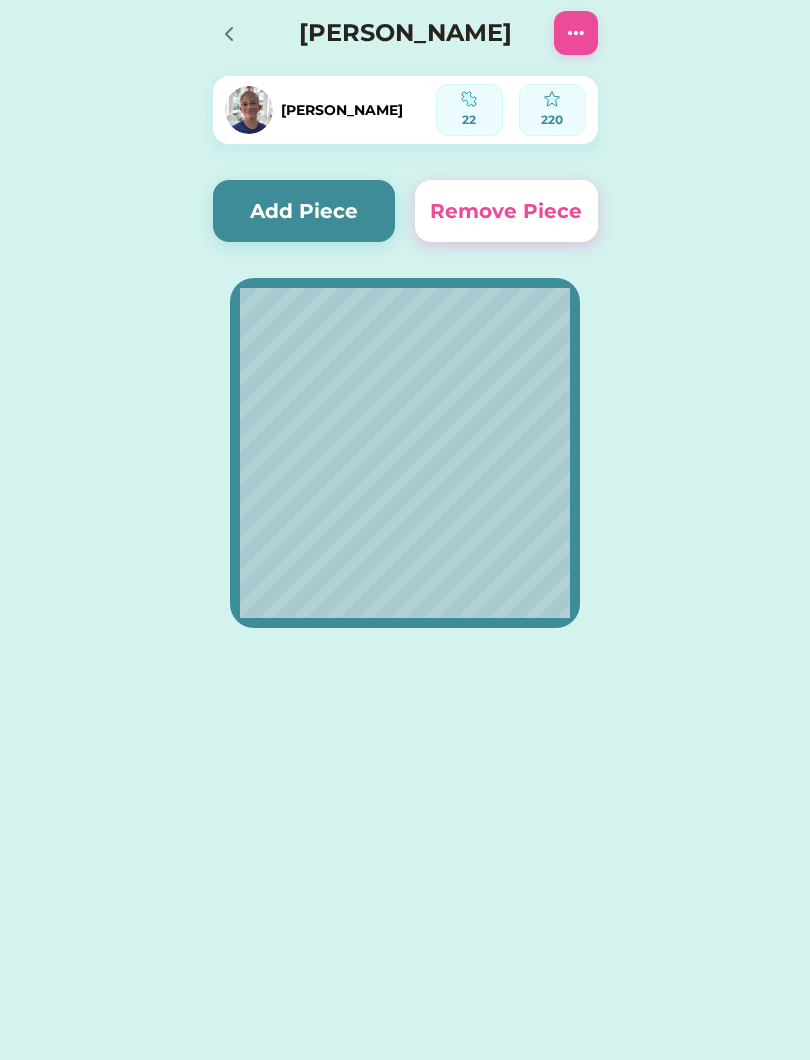 click 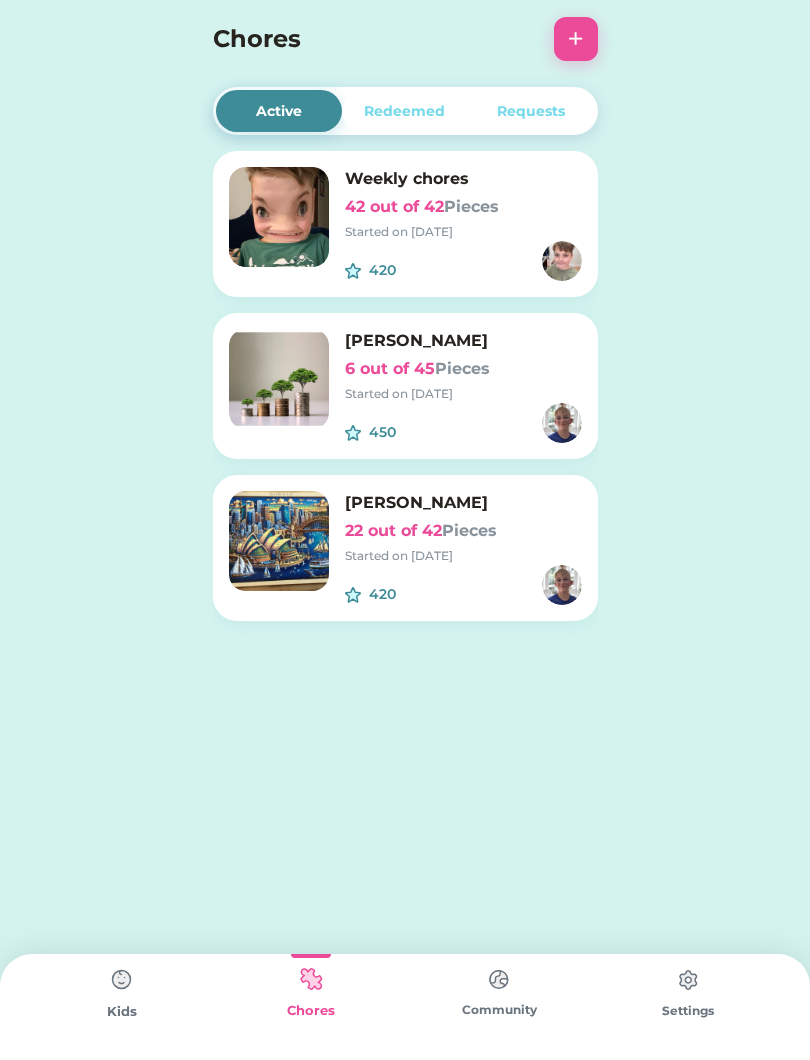 click 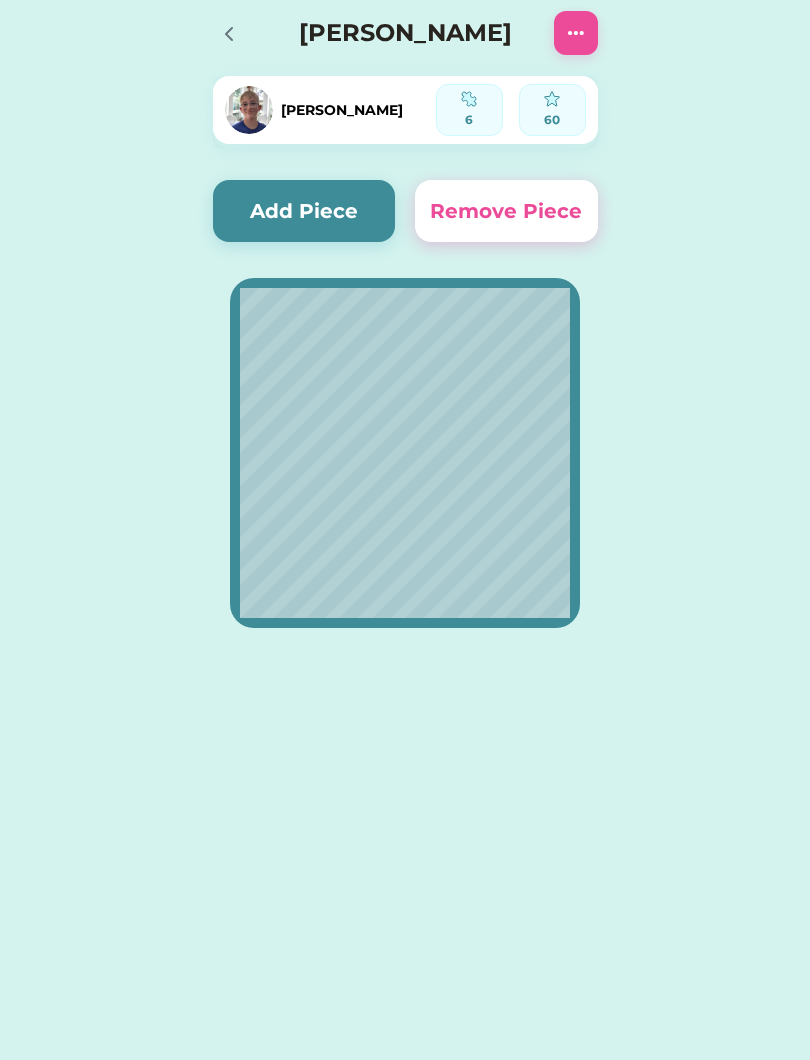 click on "Add Piece" at bounding box center [304, 211] 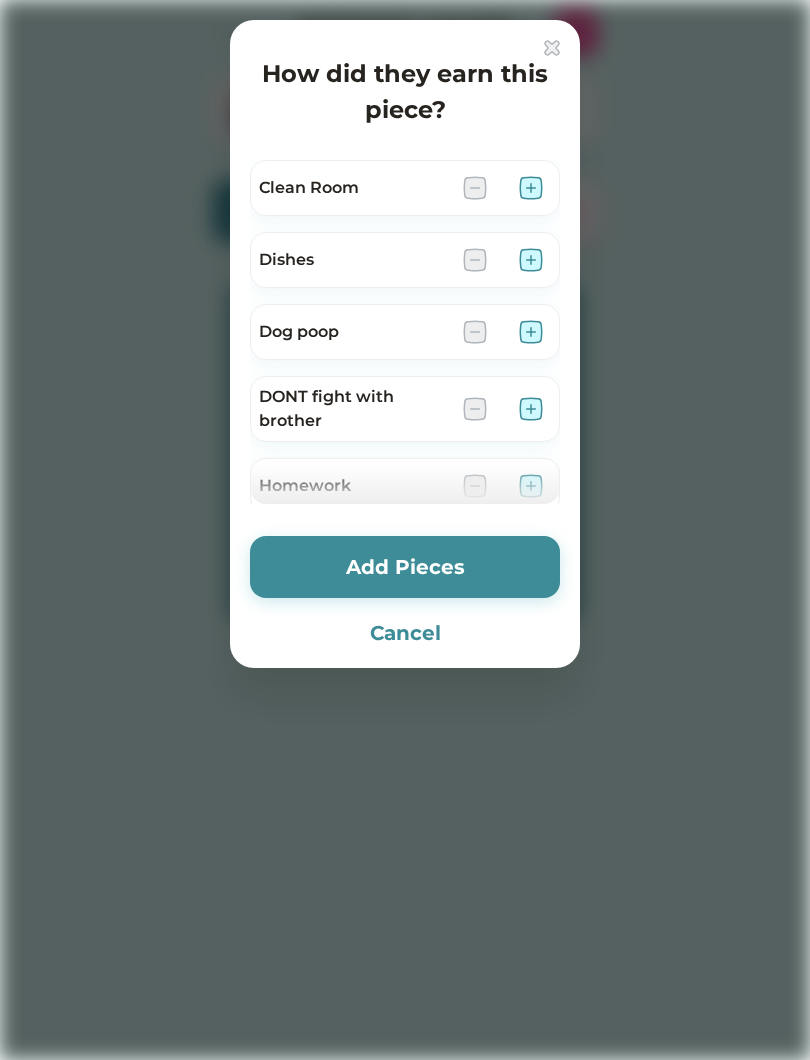 scroll, scrollTop: 0, scrollLeft: 0, axis: both 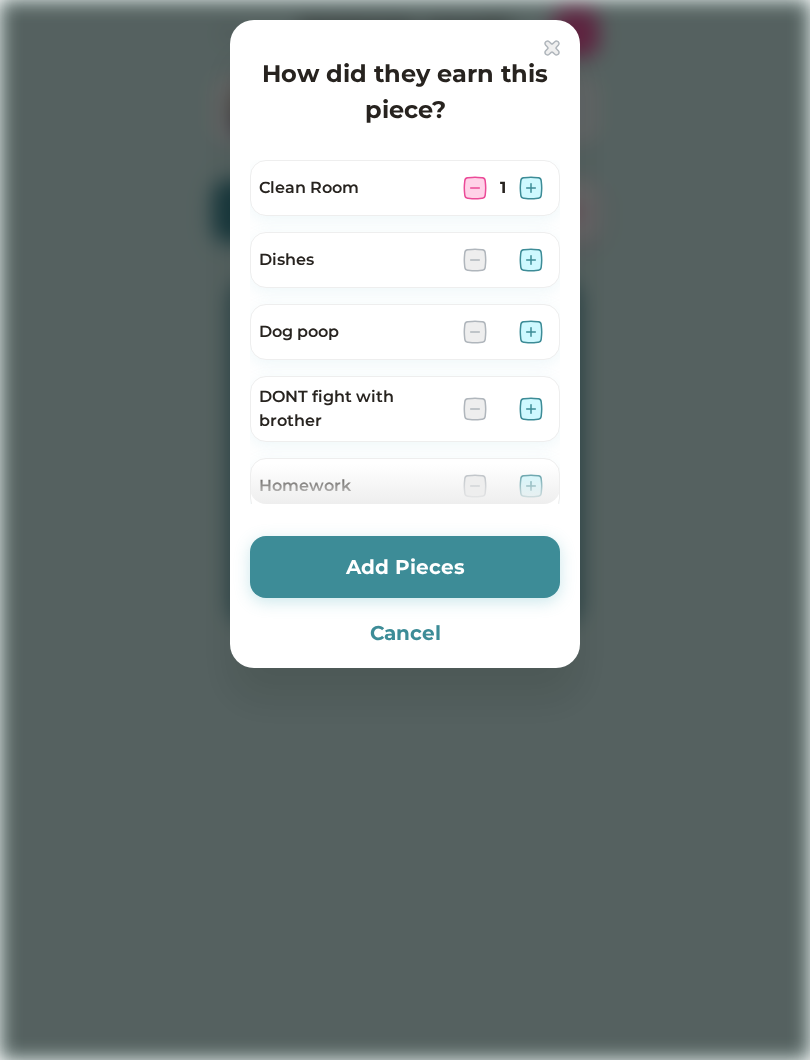 click at bounding box center (531, 188) 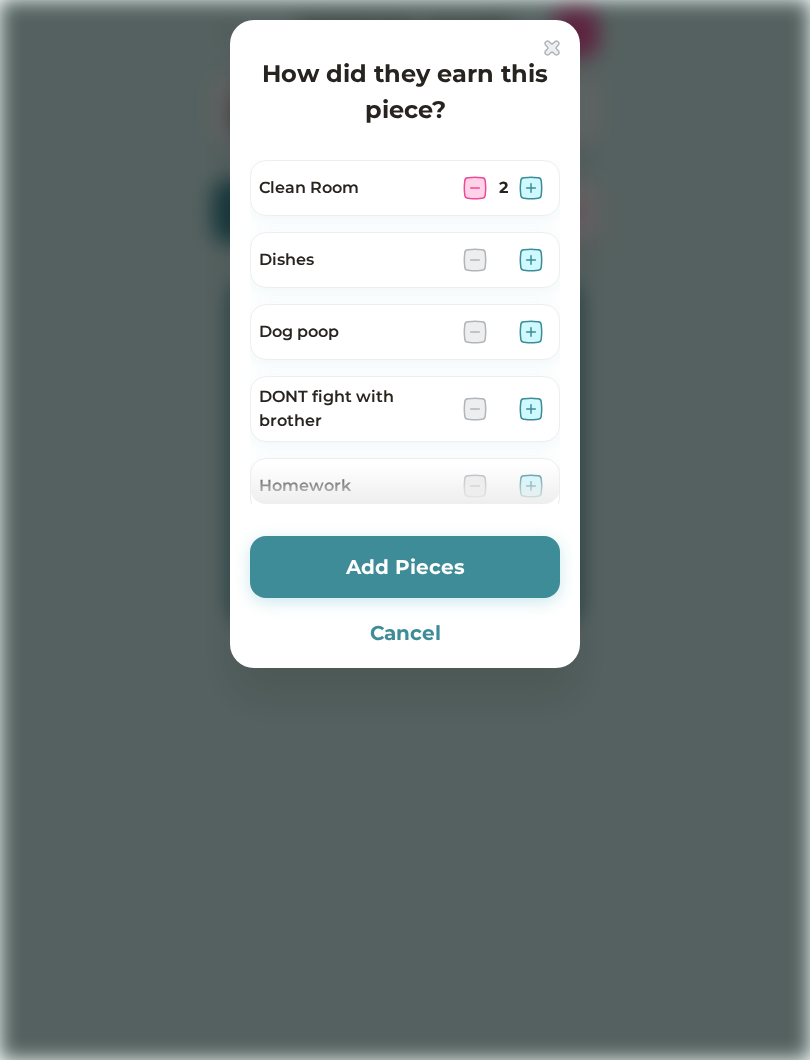 click at bounding box center [531, 188] 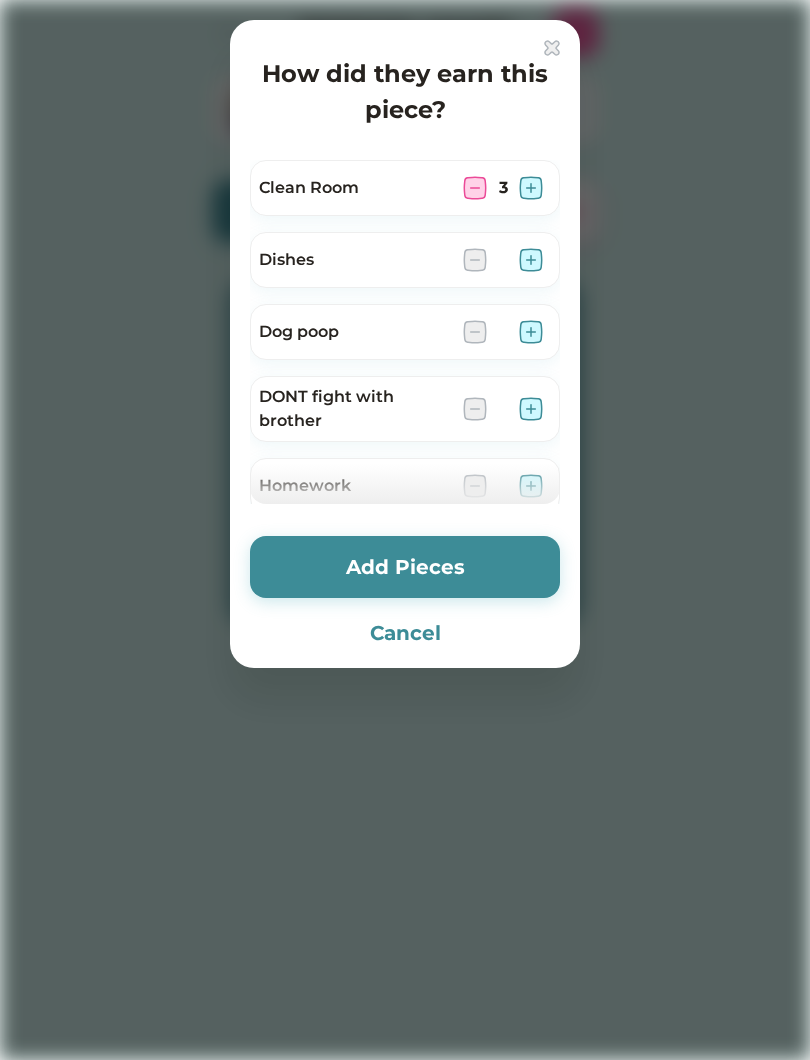 click at bounding box center [531, 188] 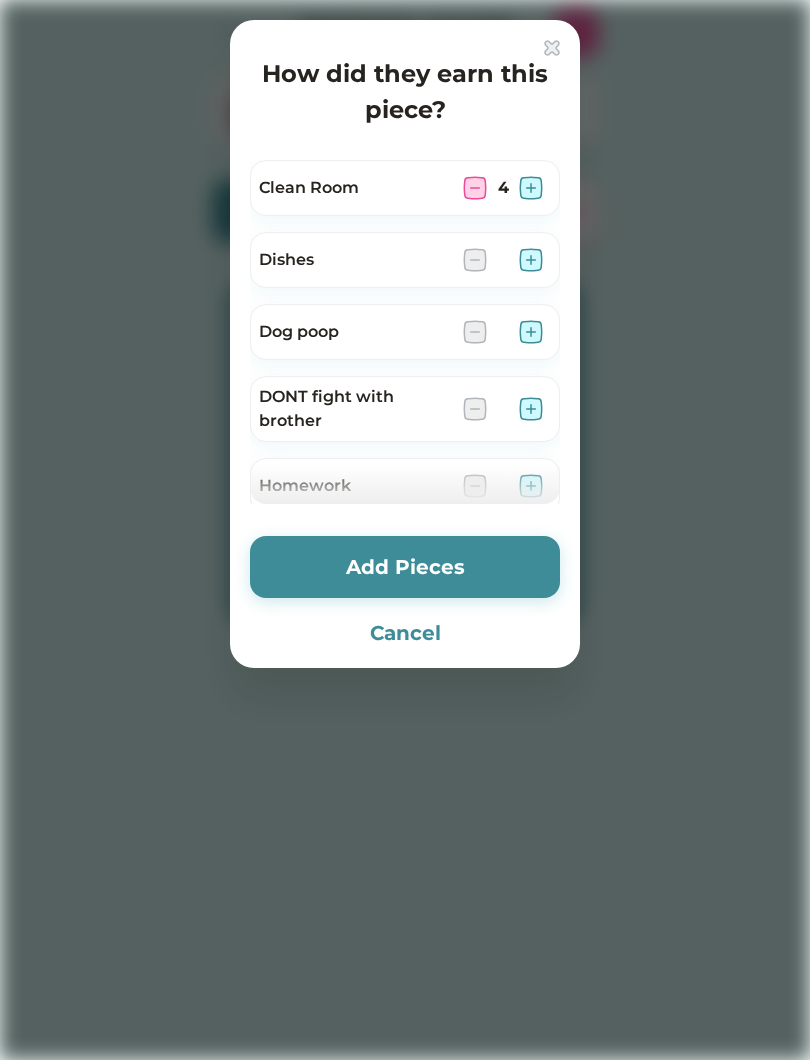 click at bounding box center [531, 188] 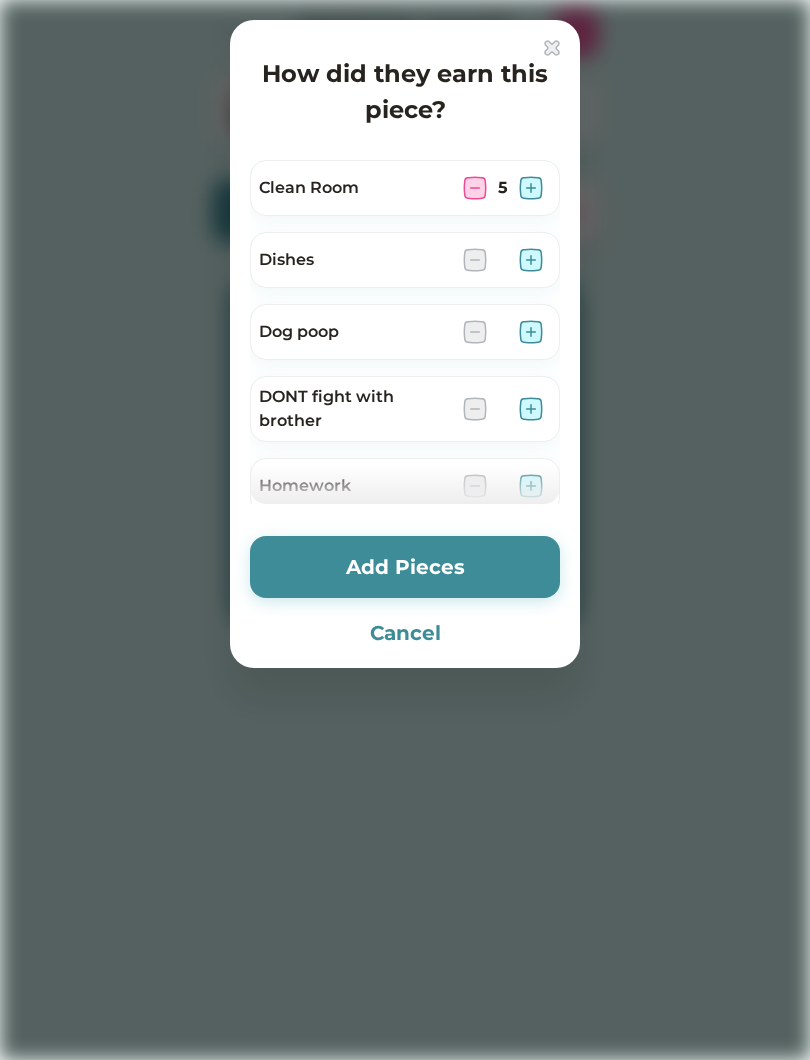 click on "Clean Room 5" at bounding box center [405, 188] 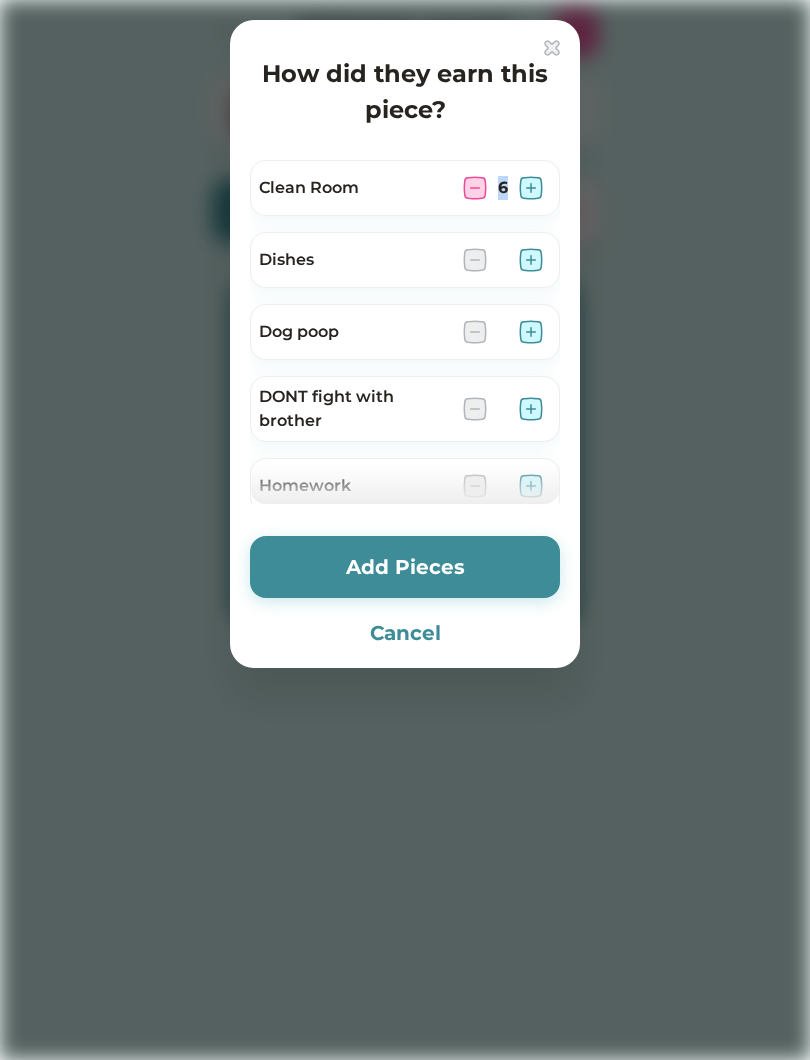 click at bounding box center [531, 260] 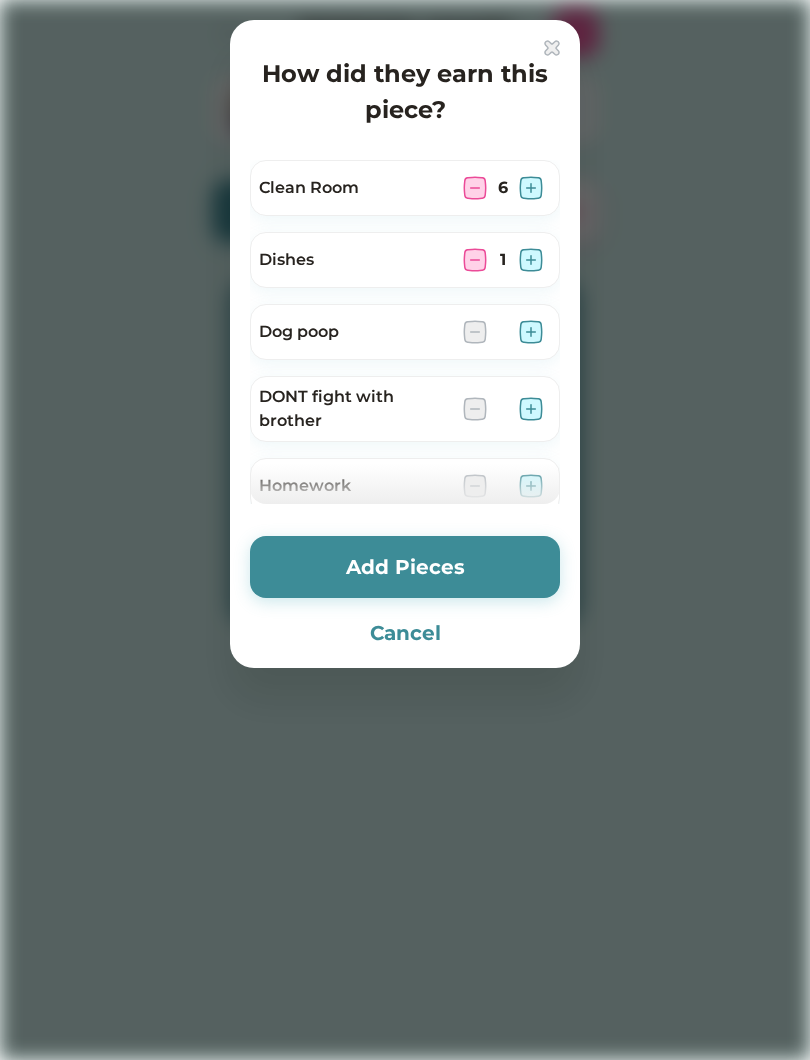 click at bounding box center (531, 260) 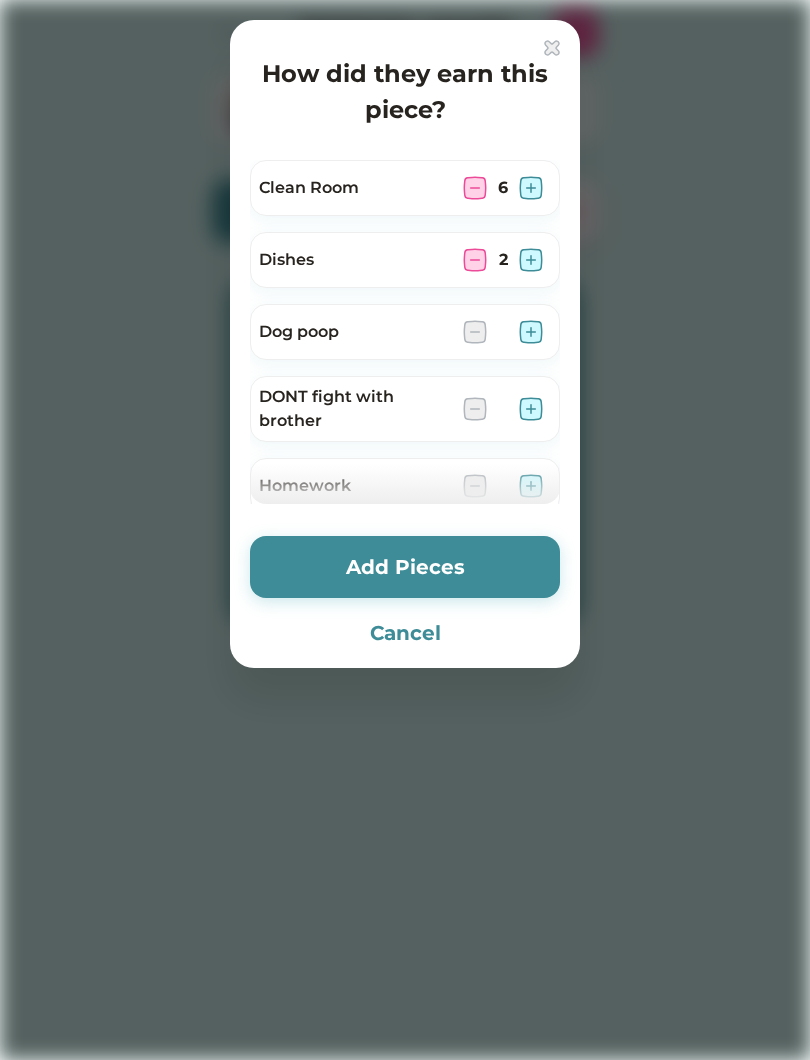 click at bounding box center [531, 260] 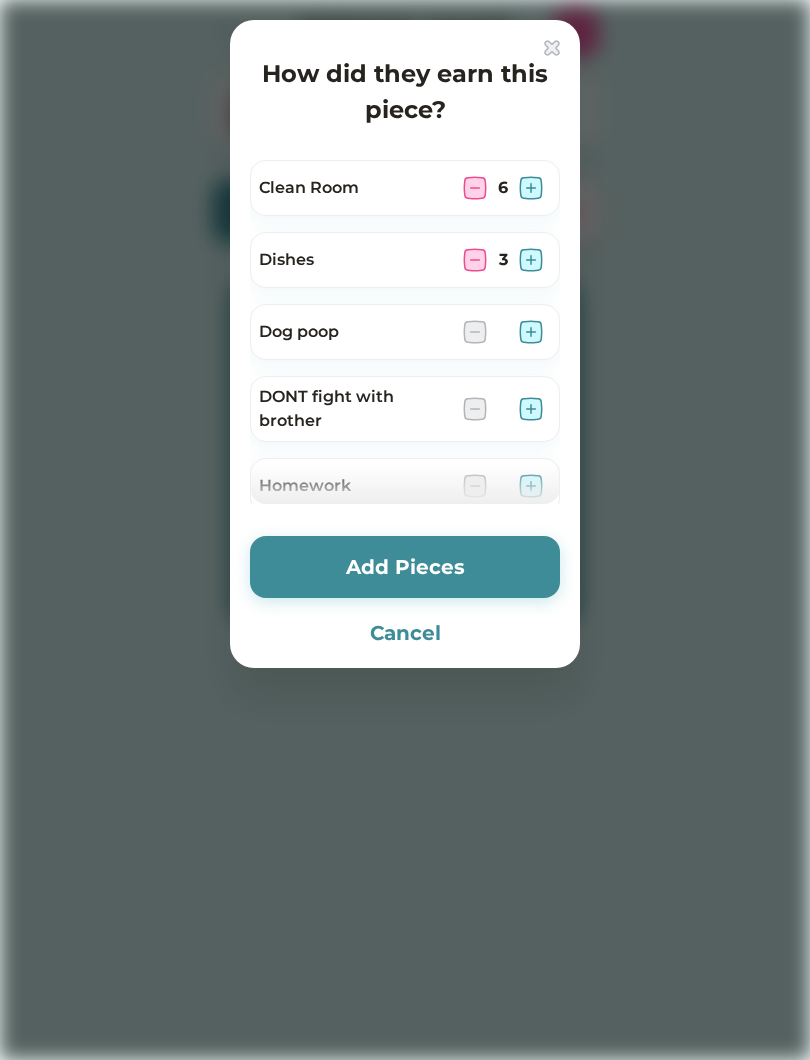 click at bounding box center (531, 260) 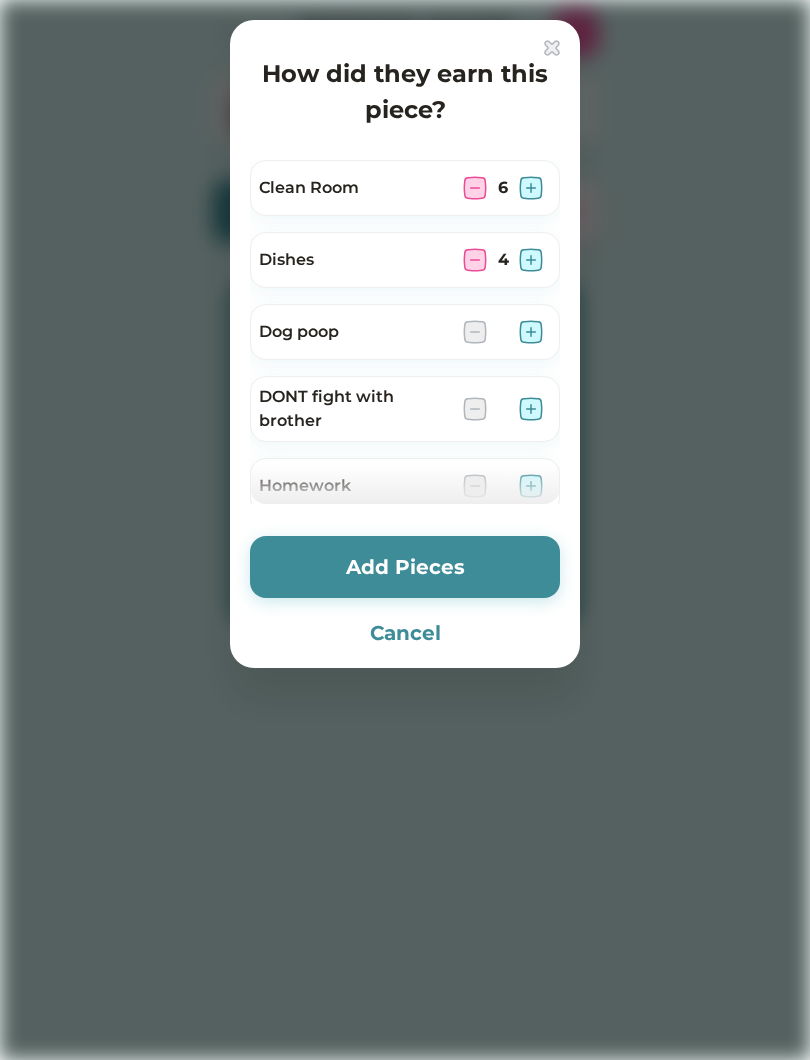 click at bounding box center [531, 260] 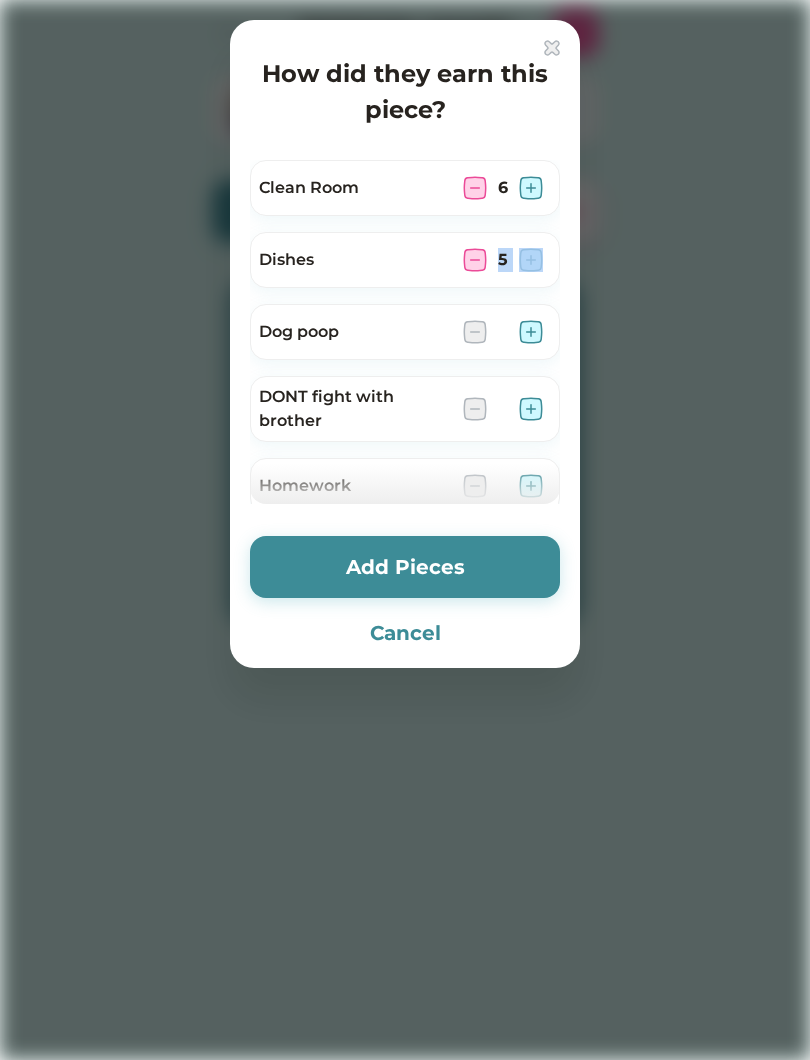 click at bounding box center (531, 332) 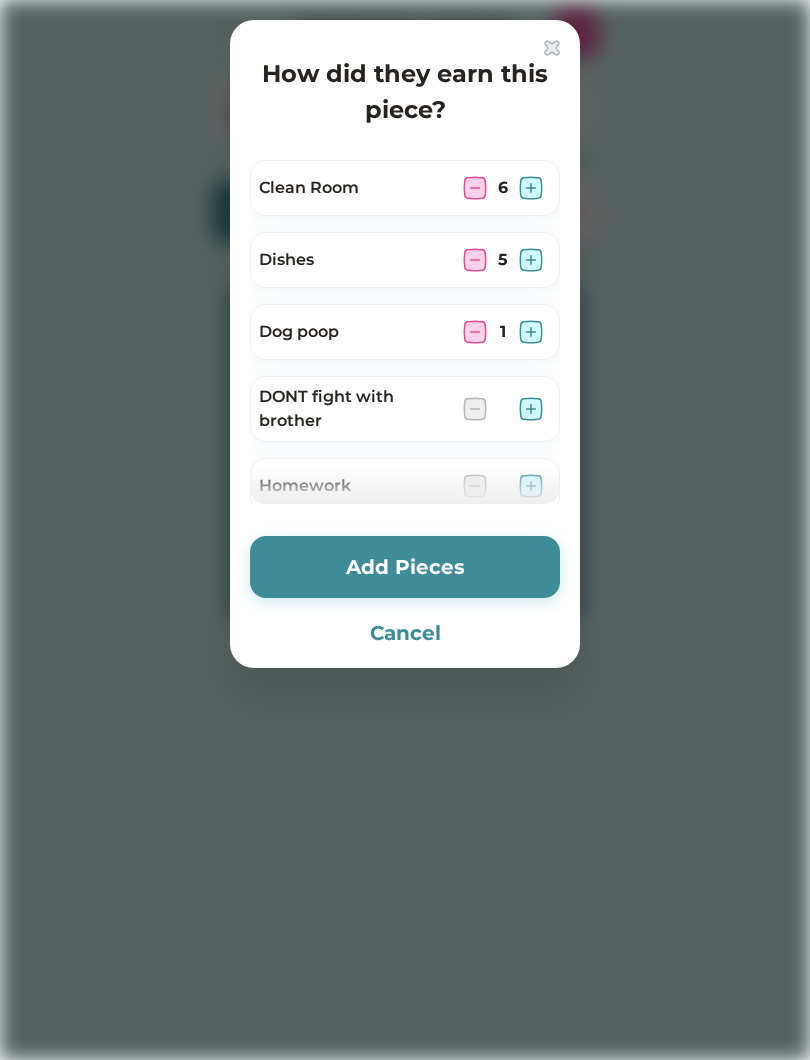 click at bounding box center (531, 332) 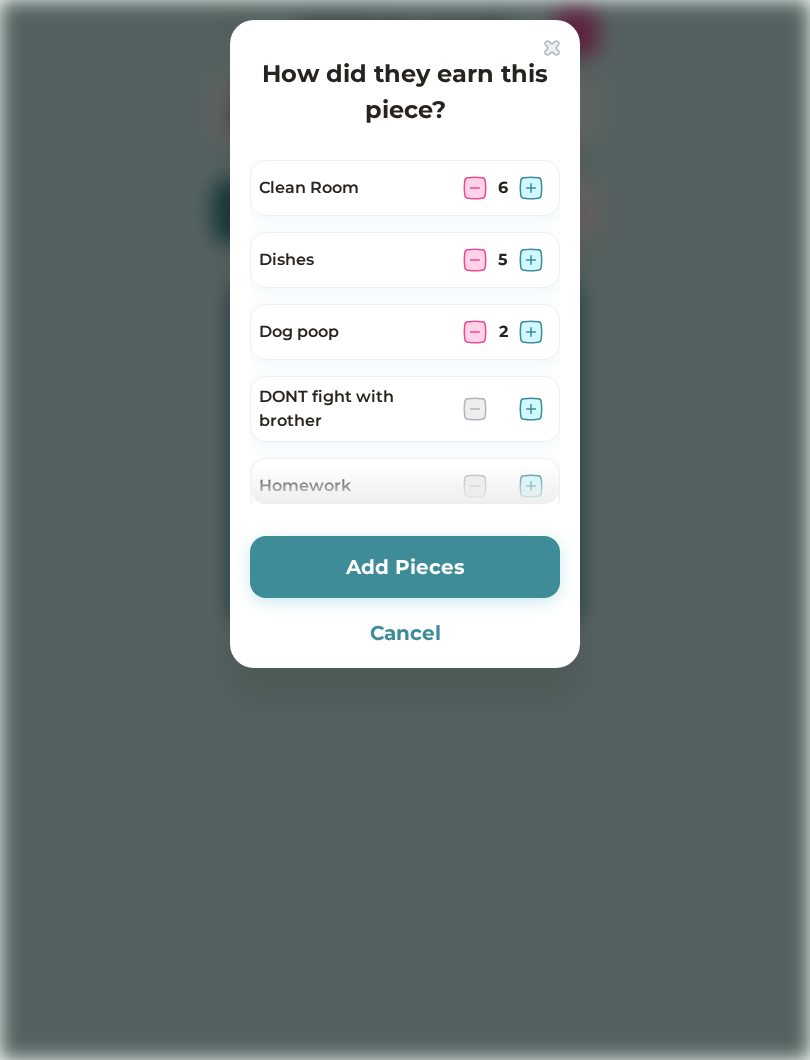 click at bounding box center [531, 332] 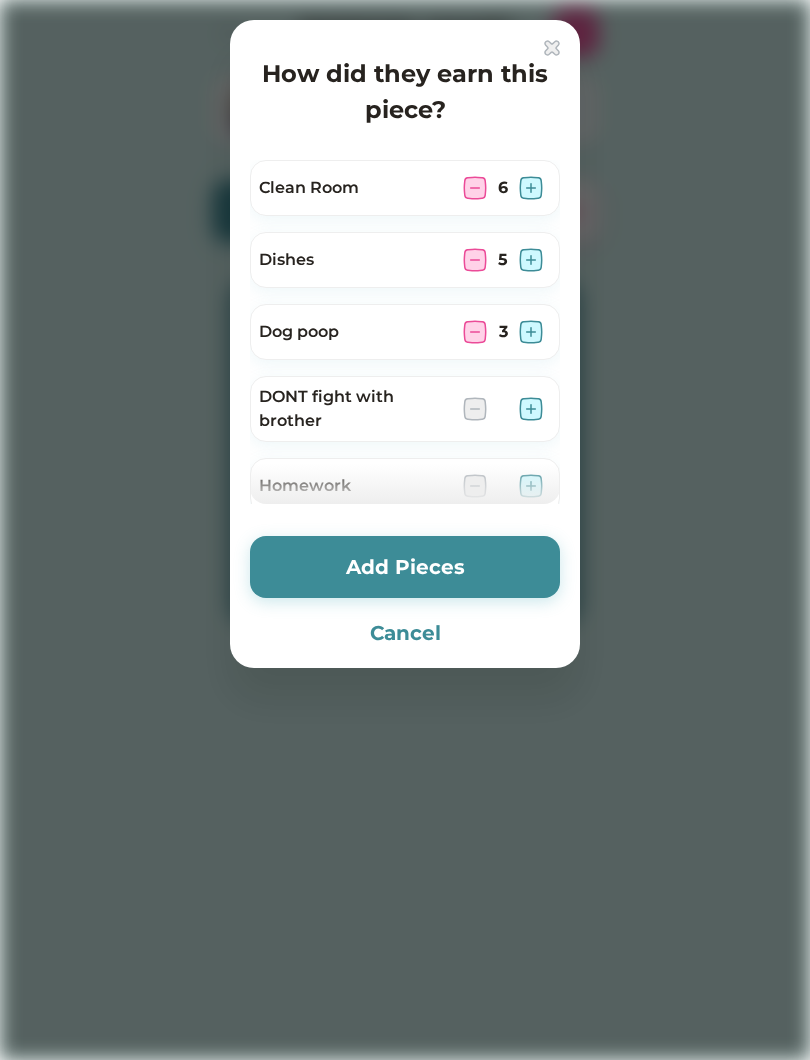 click at bounding box center [531, 260] 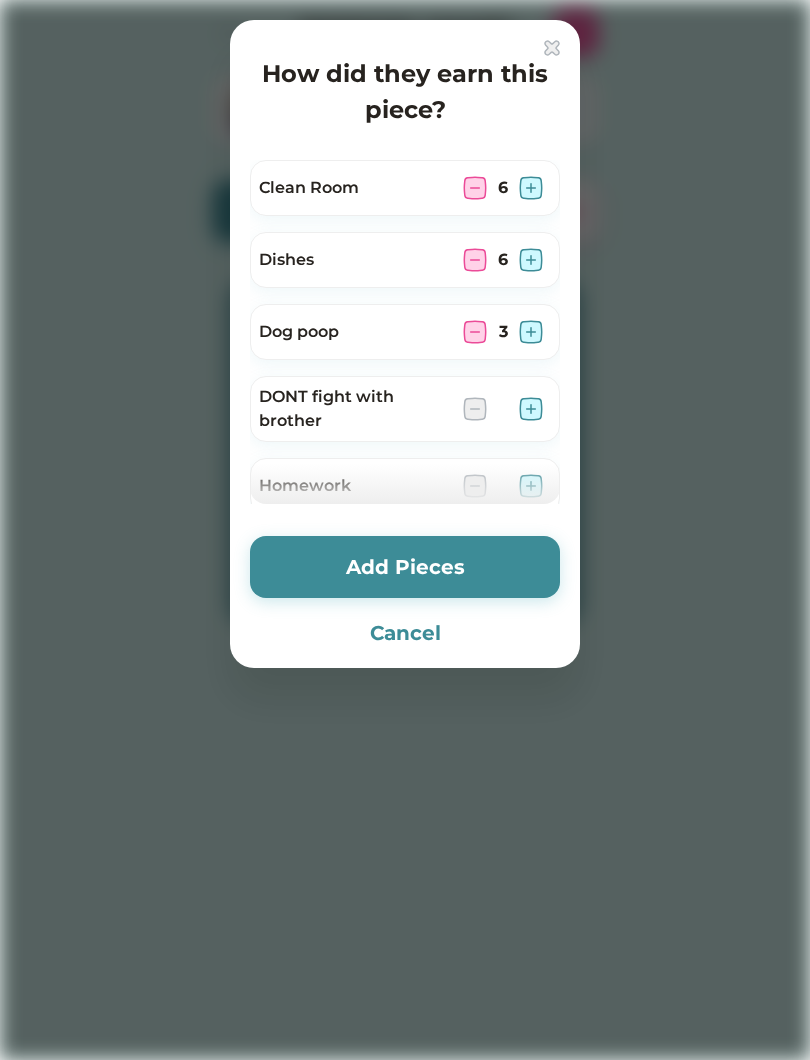 click at bounding box center [531, 260] 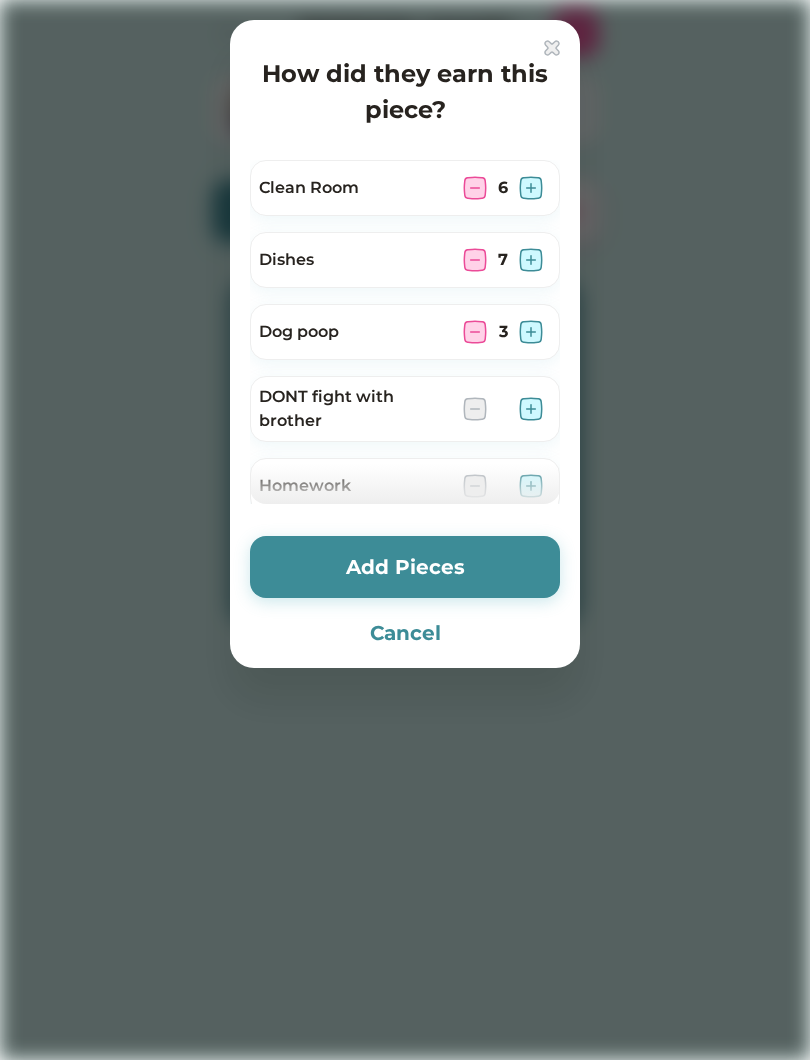 click at bounding box center (531, 260) 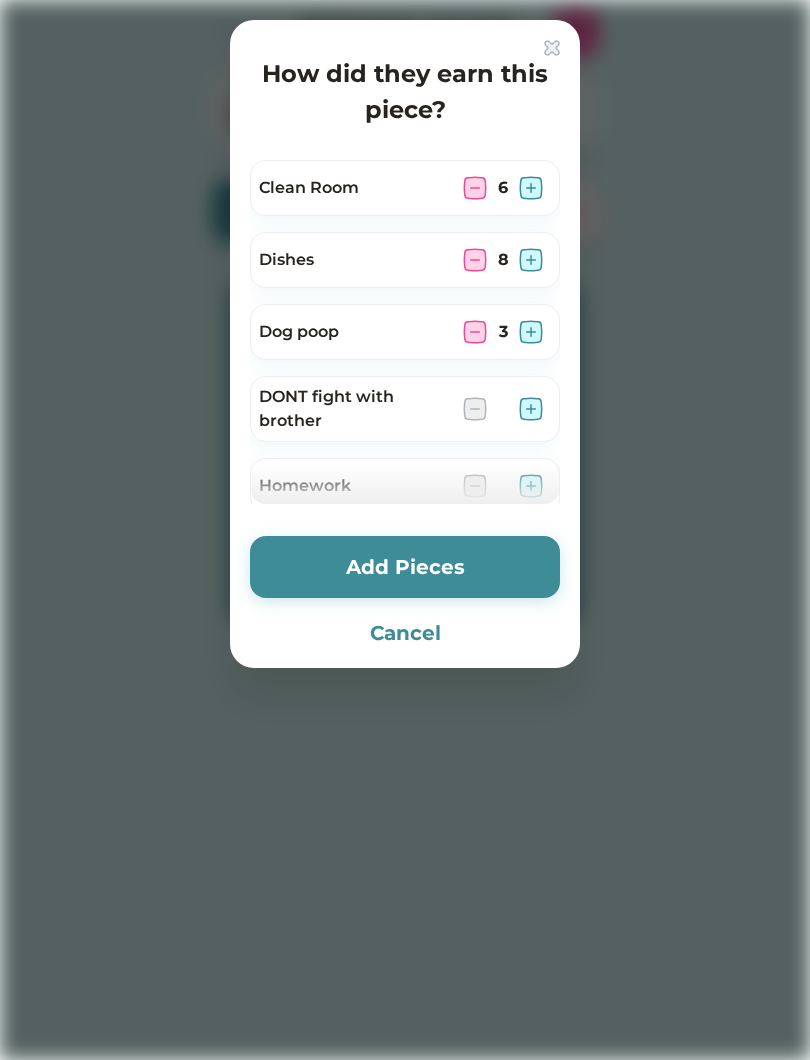 click at bounding box center (475, 260) 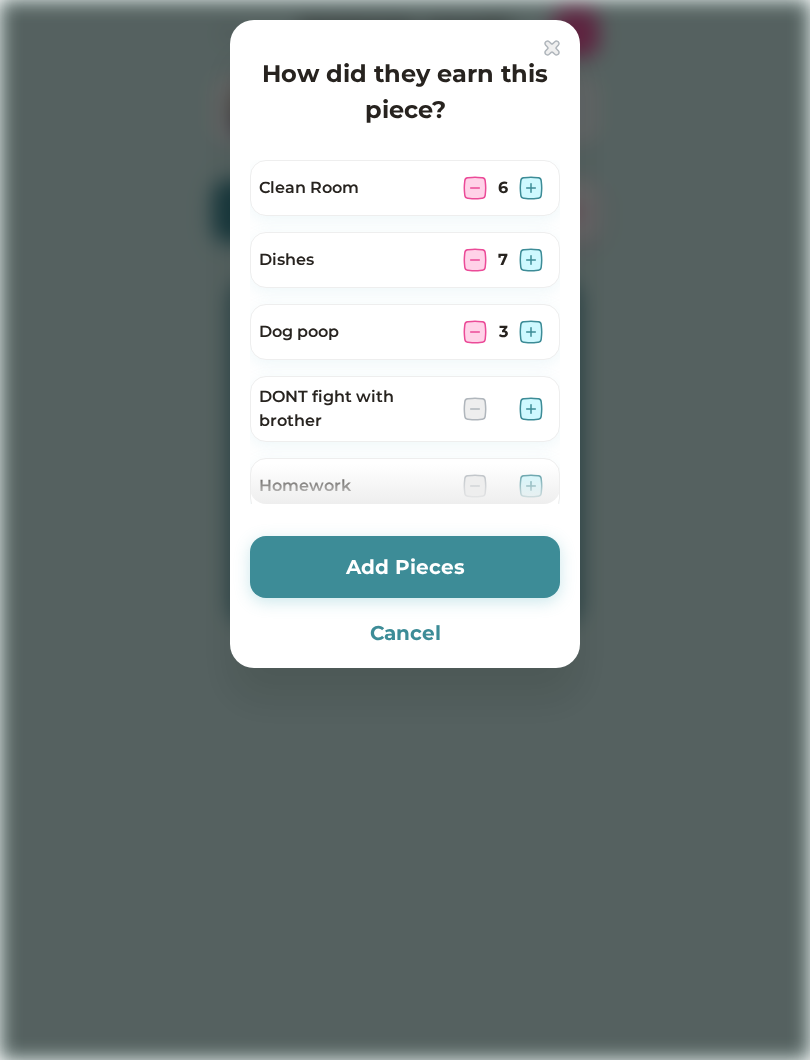 click at bounding box center [475, 260] 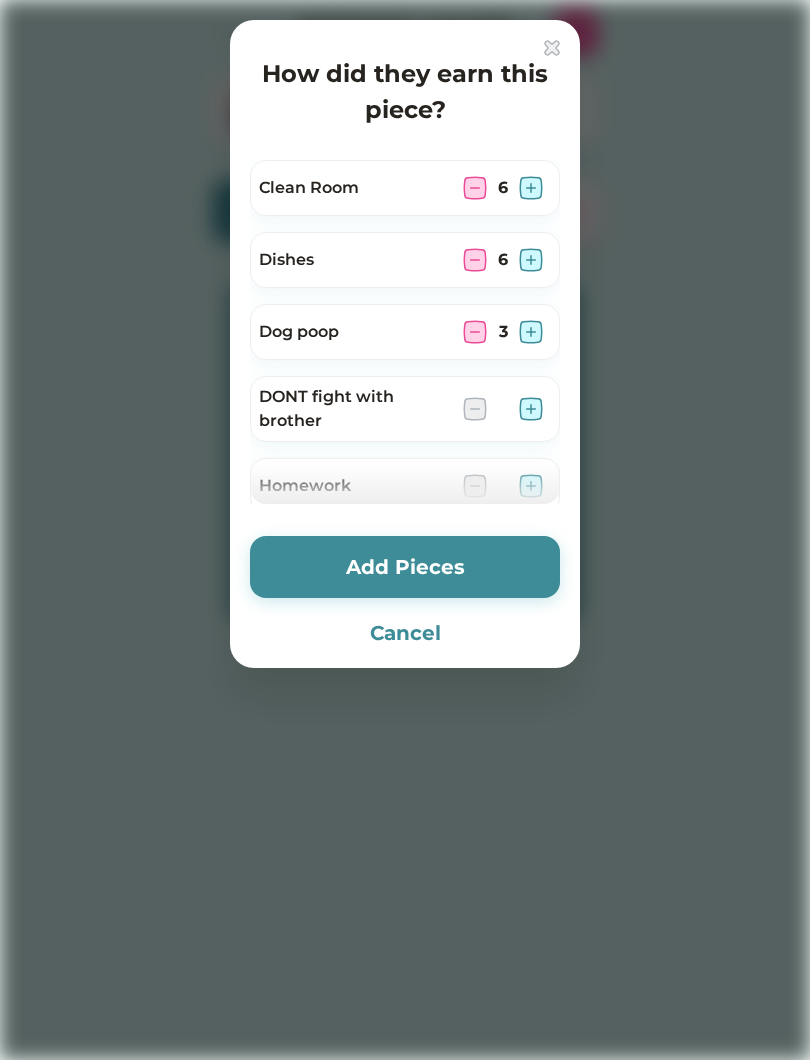 click at bounding box center [475, 260] 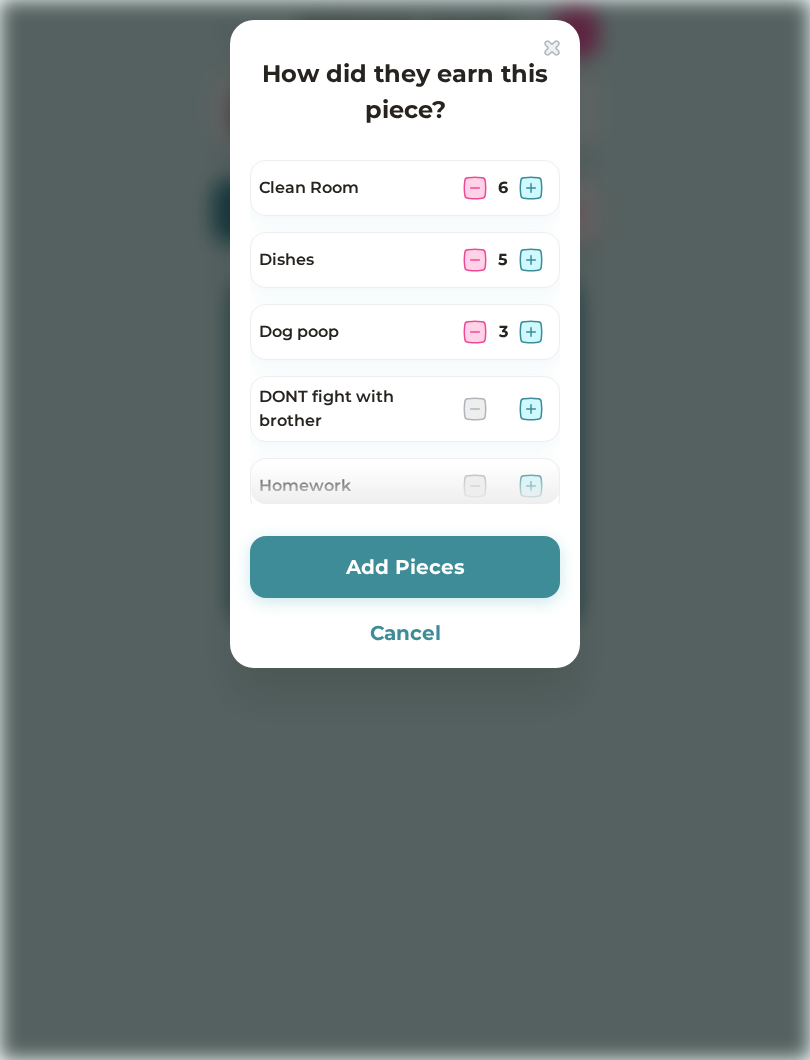 click at bounding box center [475, 260] 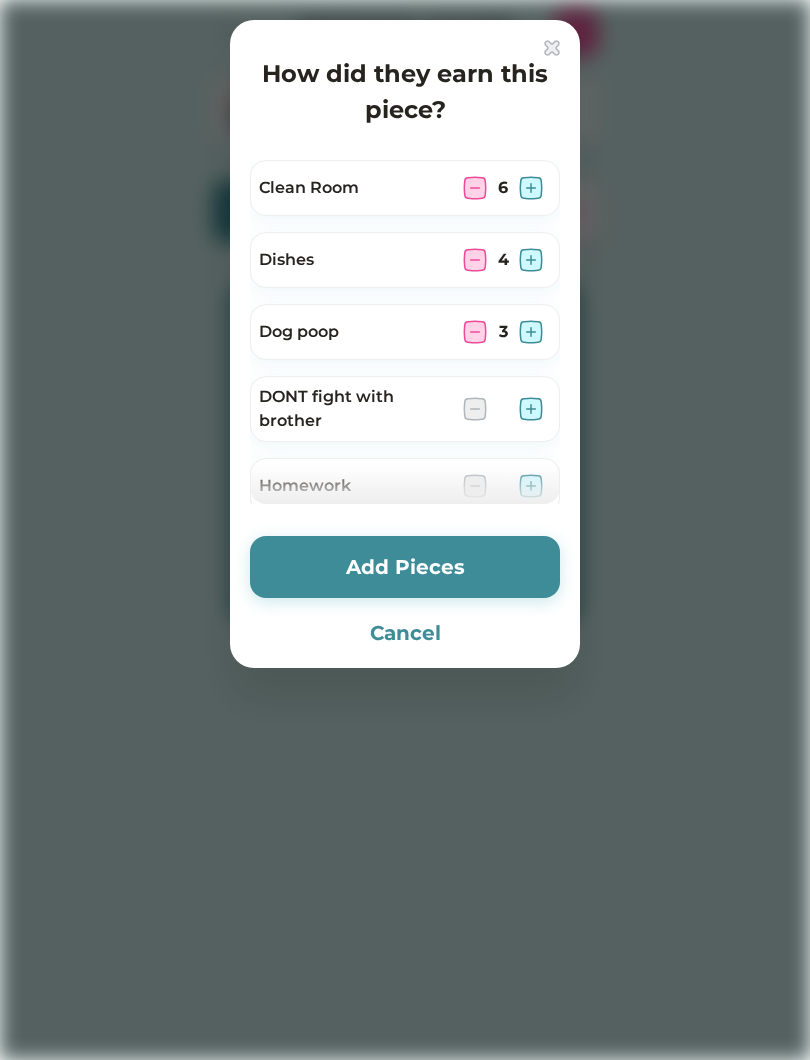 click at bounding box center (475, 188) 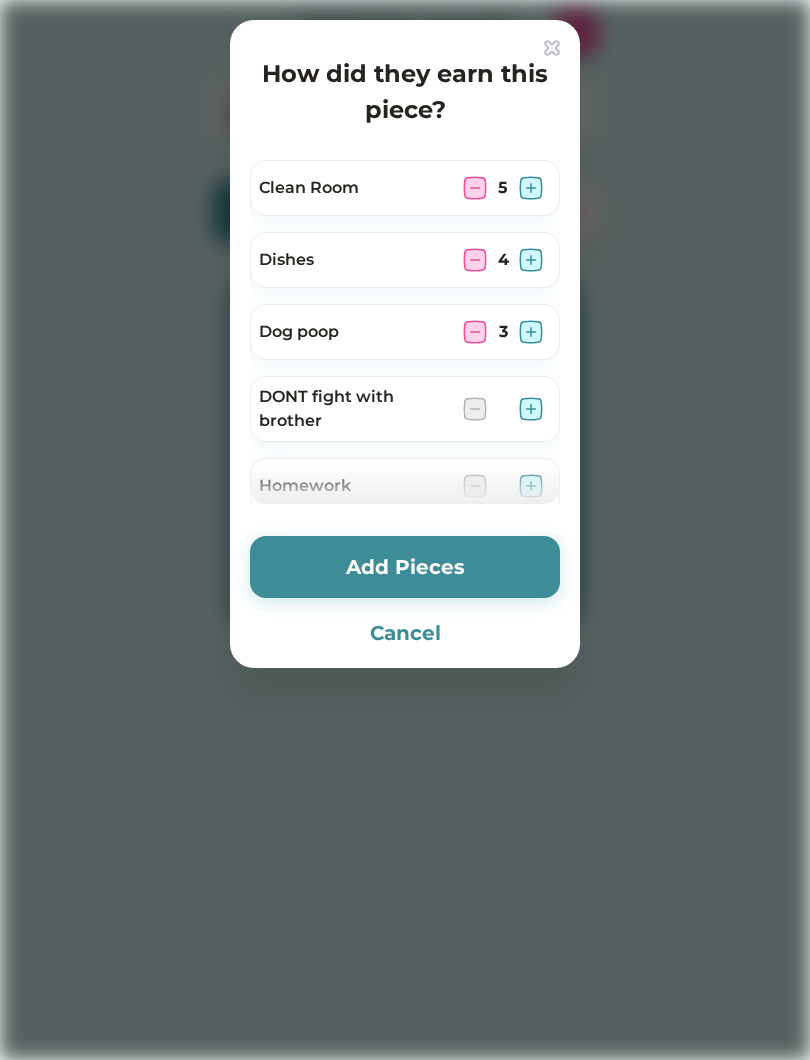 click at bounding box center (475, 188) 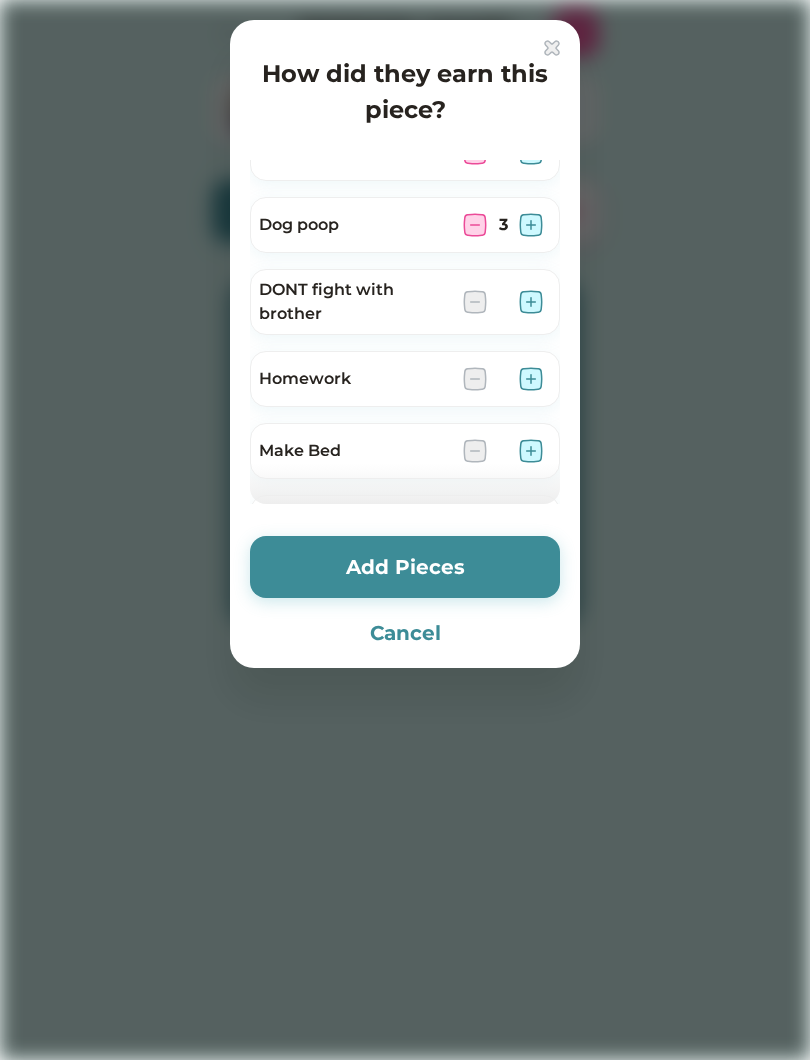 scroll, scrollTop: 106, scrollLeft: 0, axis: vertical 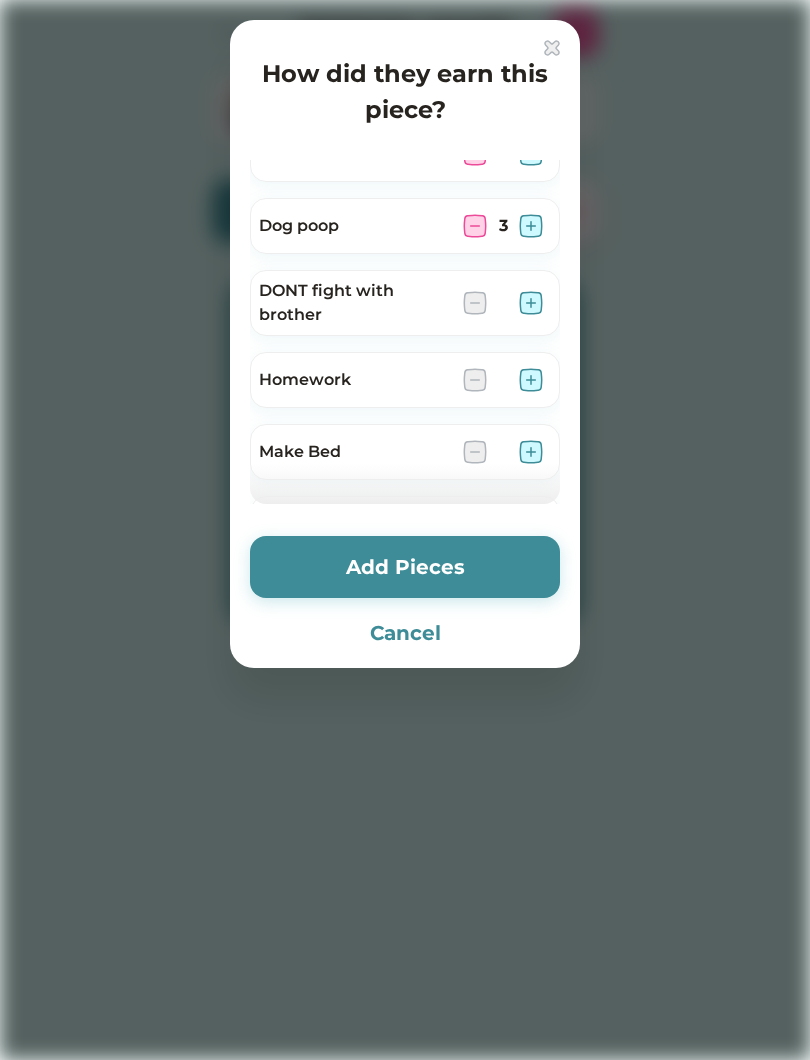 click at bounding box center [531, 303] 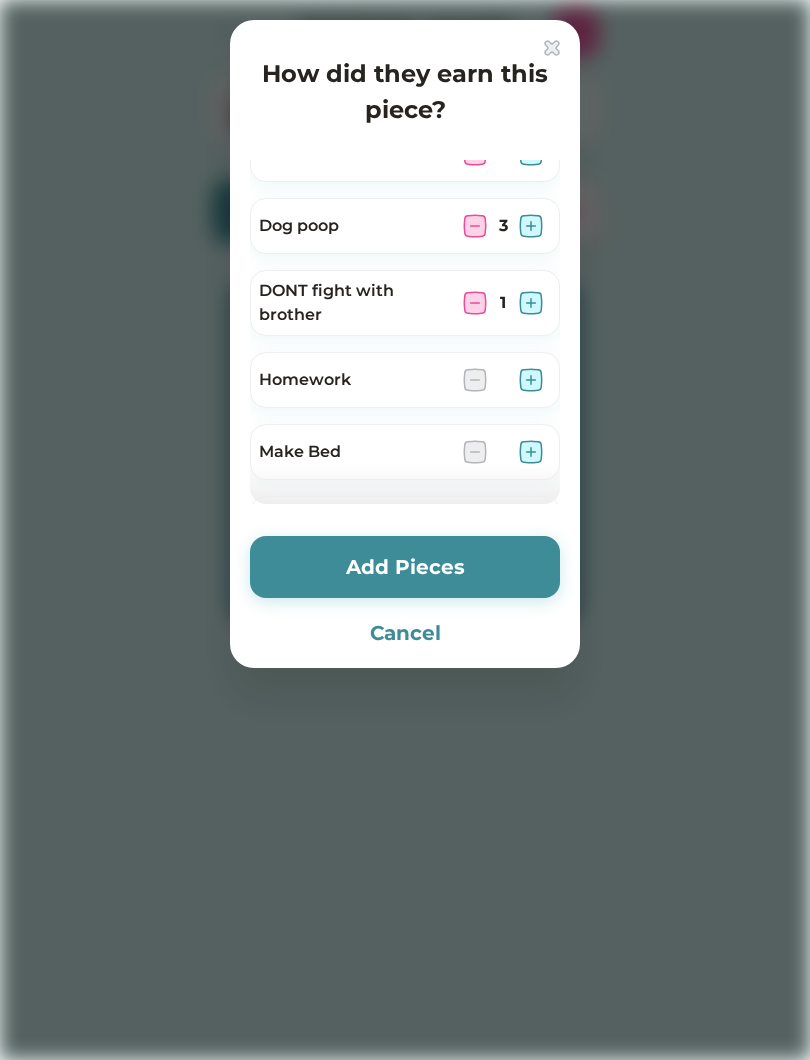 click at bounding box center [531, 303] 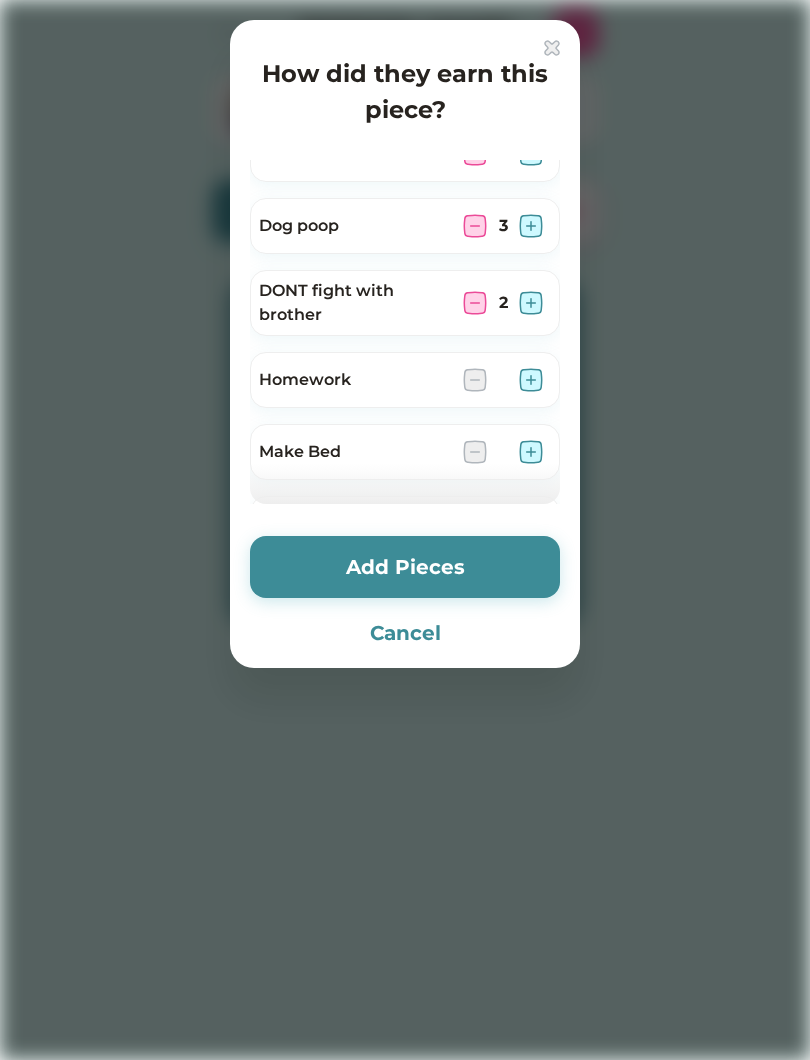 click at bounding box center [531, 303] 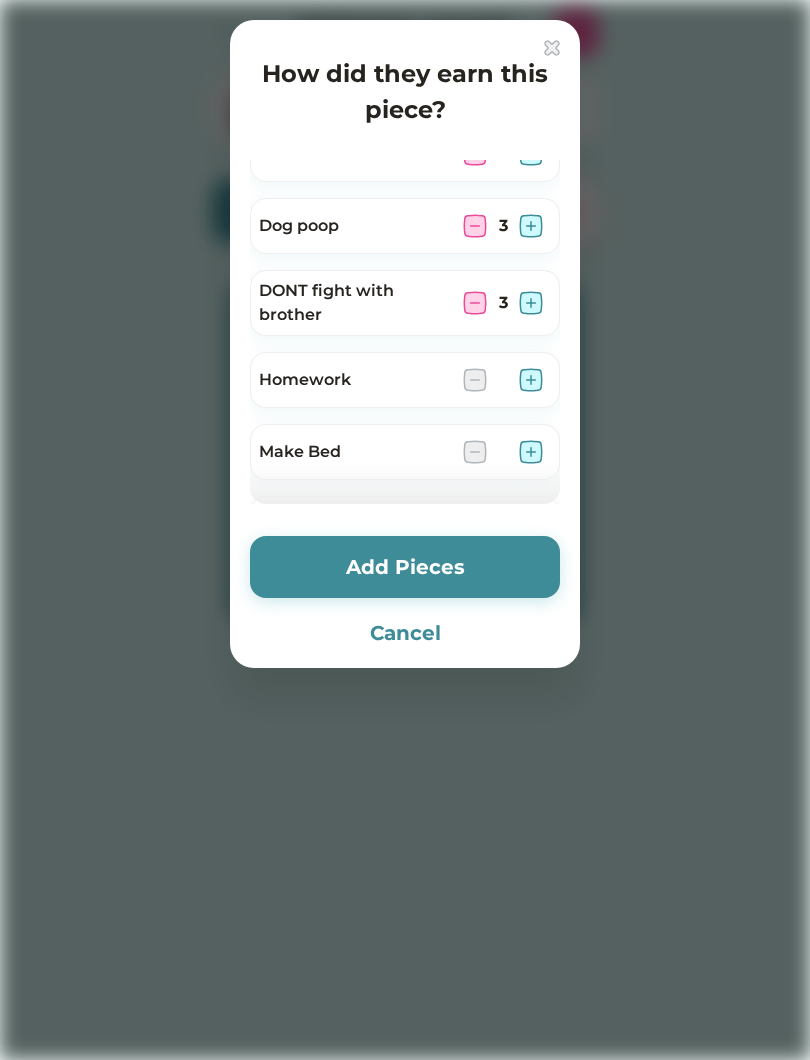 click at bounding box center (531, 303) 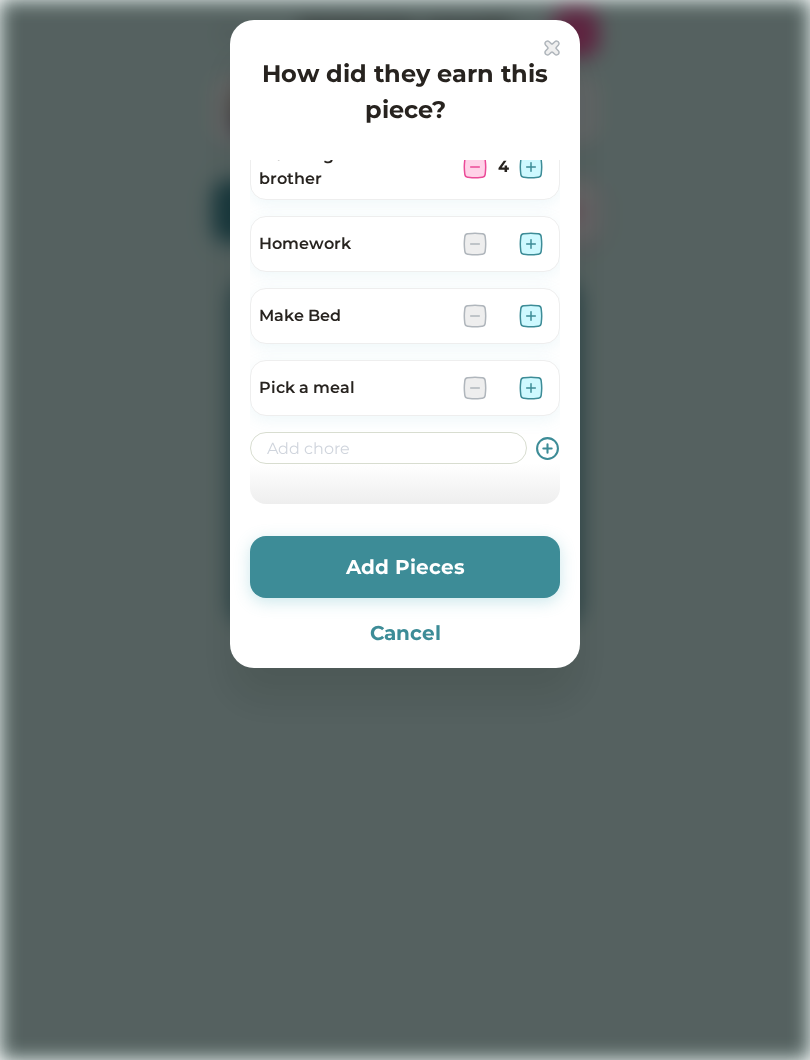 scroll, scrollTop: 242, scrollLeft: 0, axis: vertical 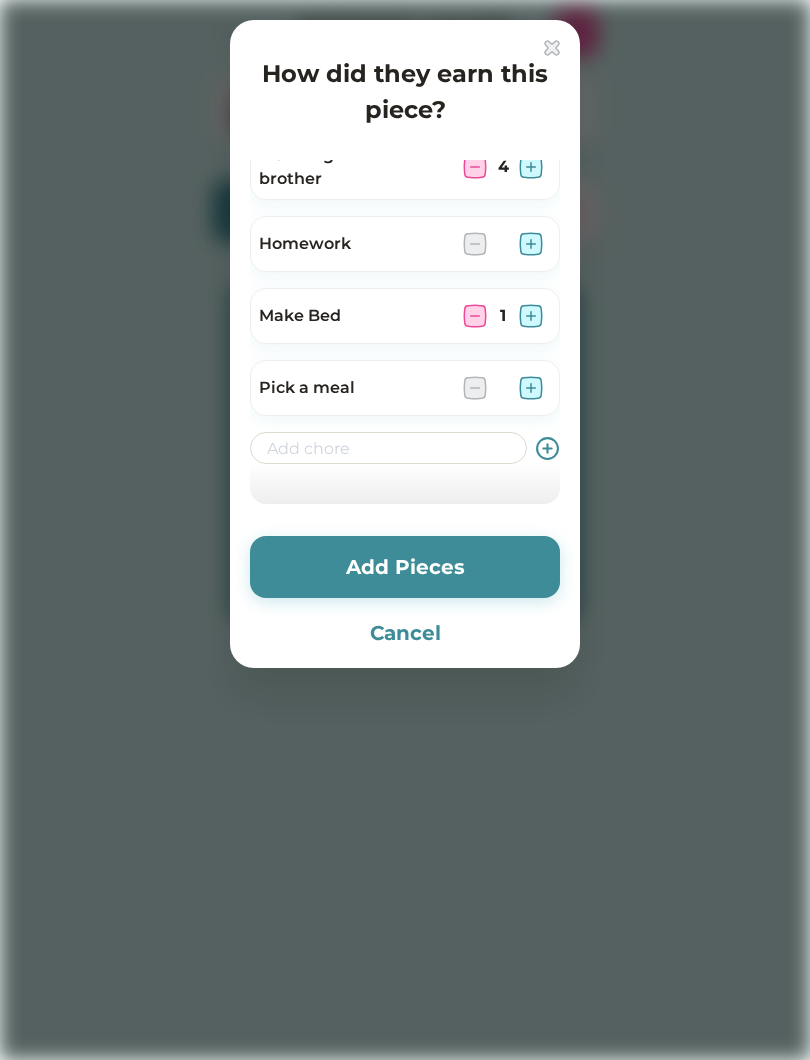 click at bounding box center [531, 316] 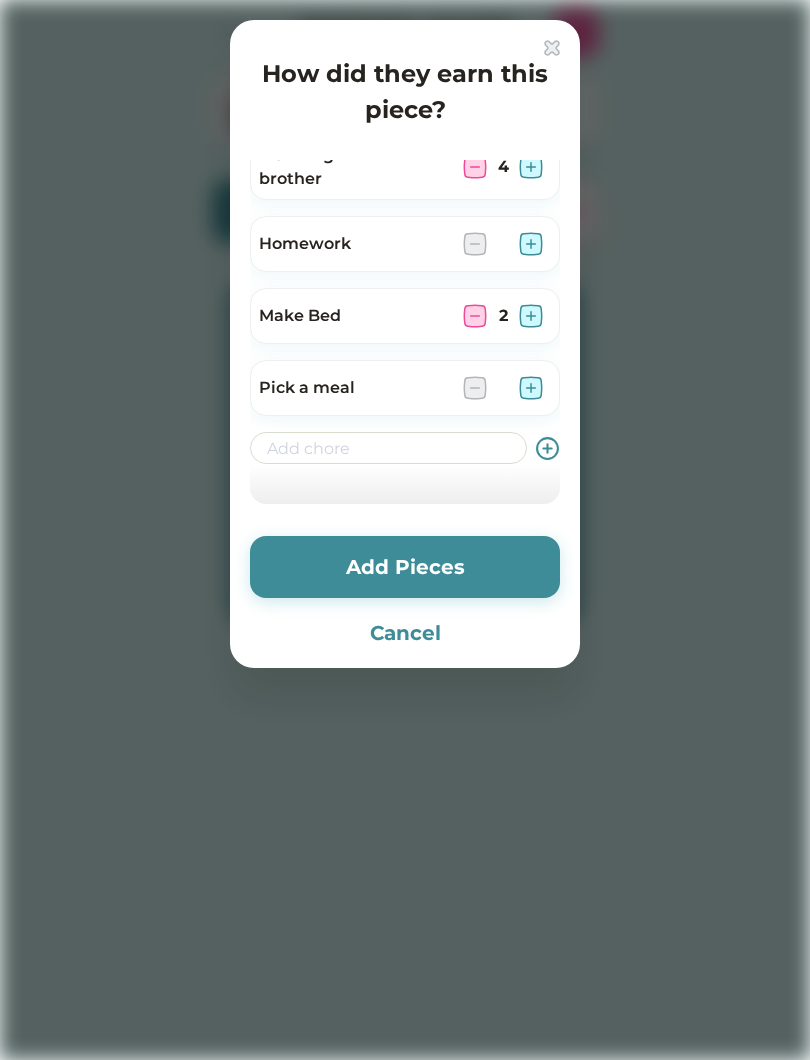 click at bounding box center [531, 316] 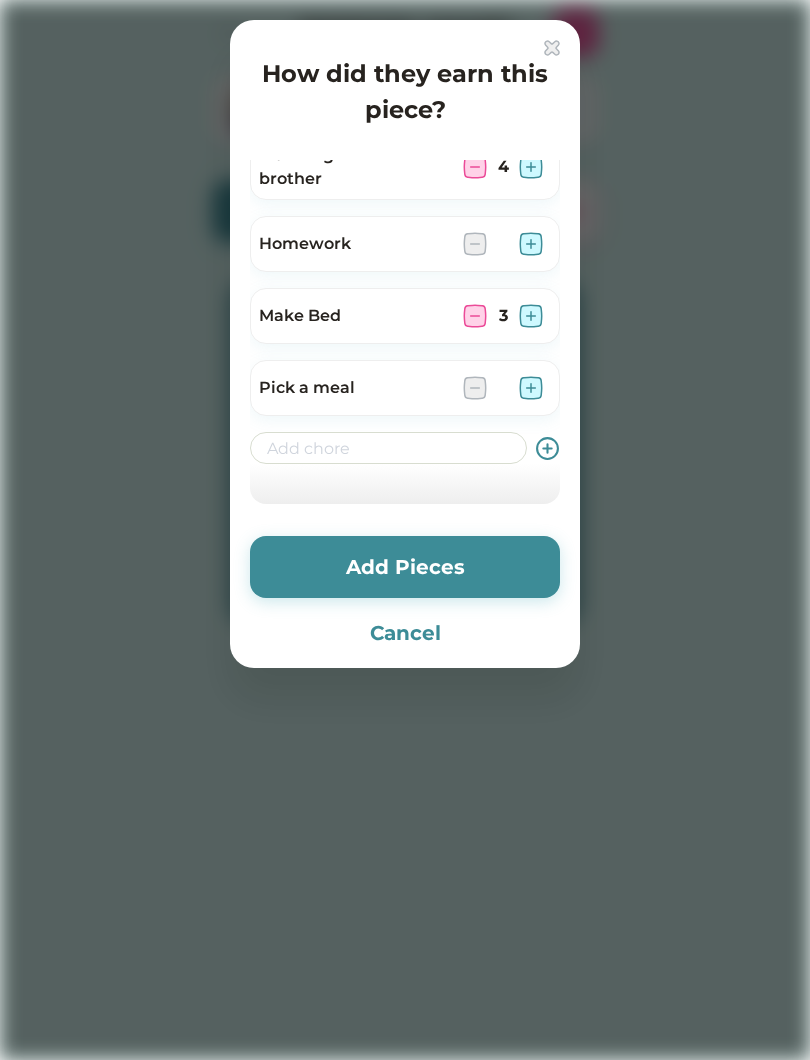 click at bounding box center [531, 316] 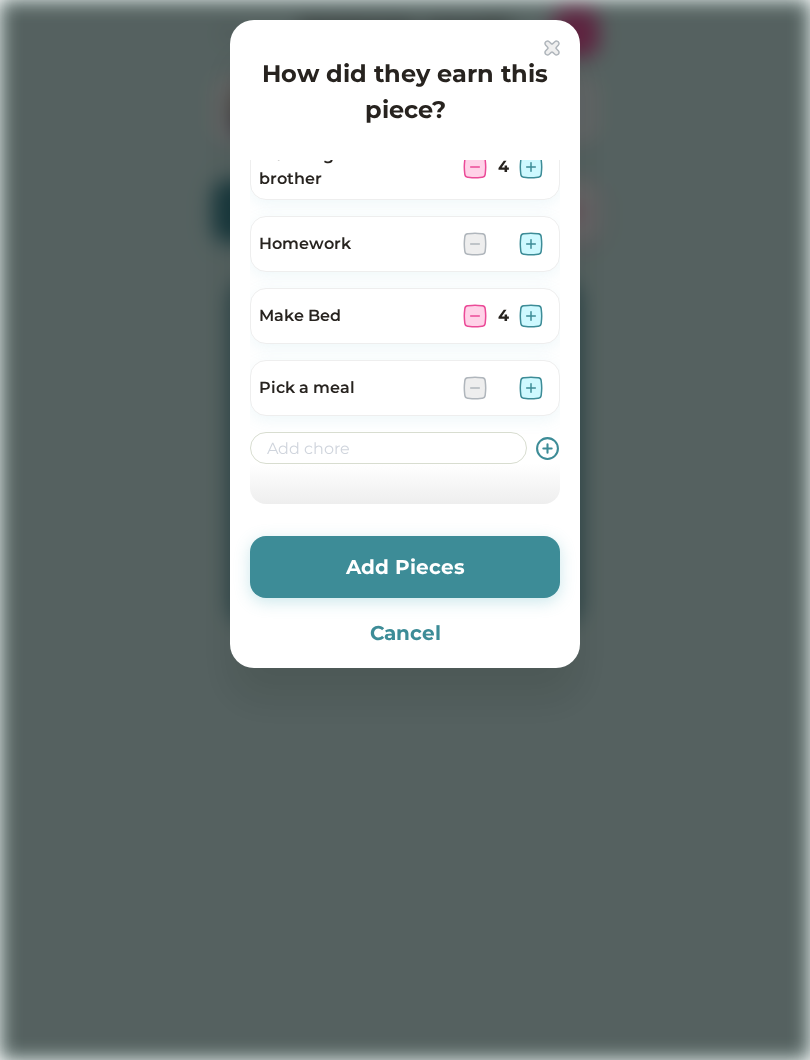 click at bounding box center (531, 388) 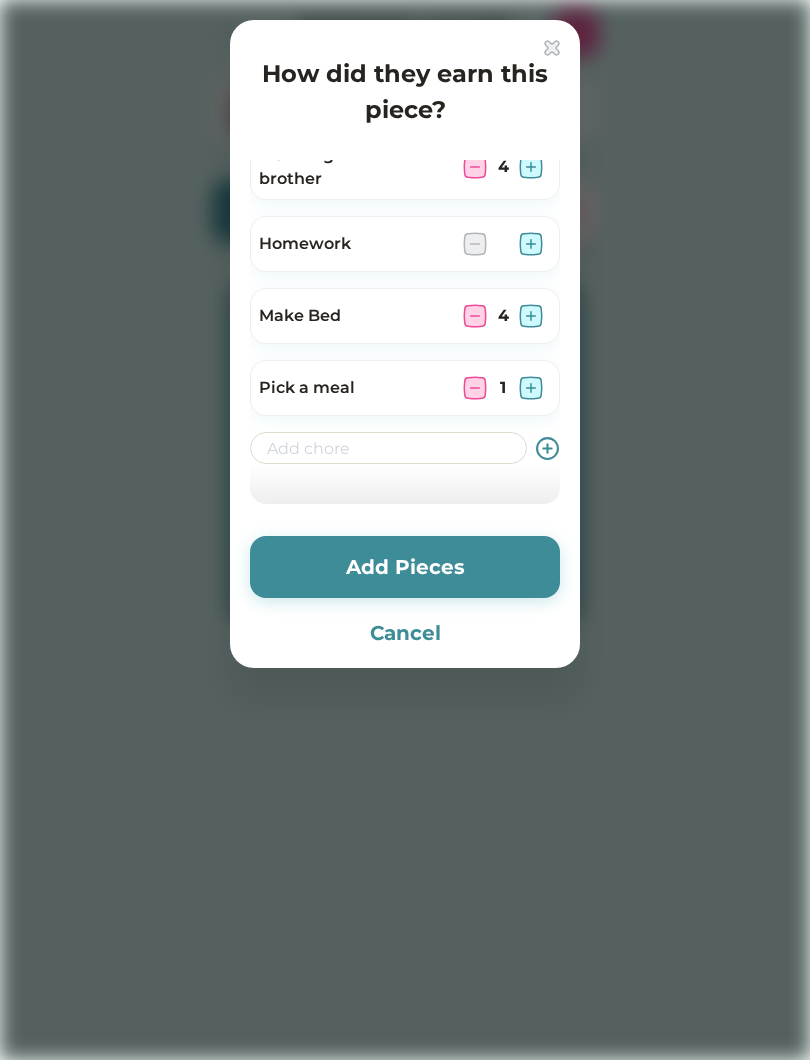 click on "Add Pieces" at bounding box center [405, 567] 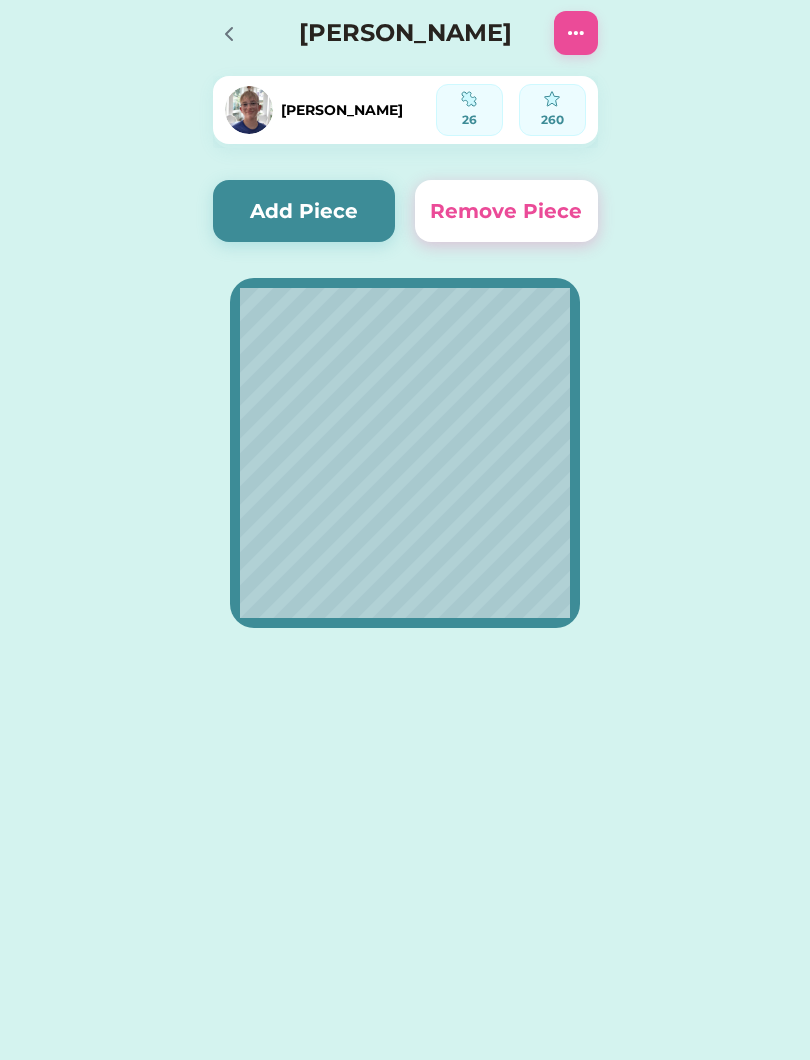 click at bounding box center [228, 33] 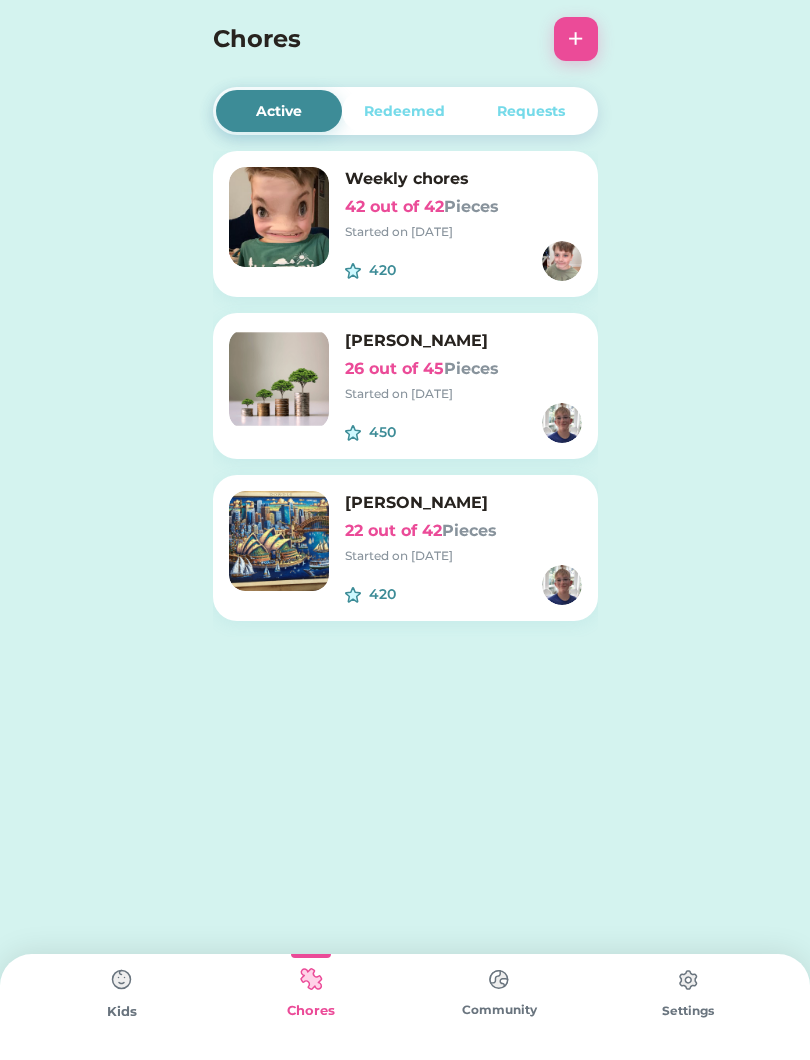 click on "Redeemed" at bounding box center (404, 111) 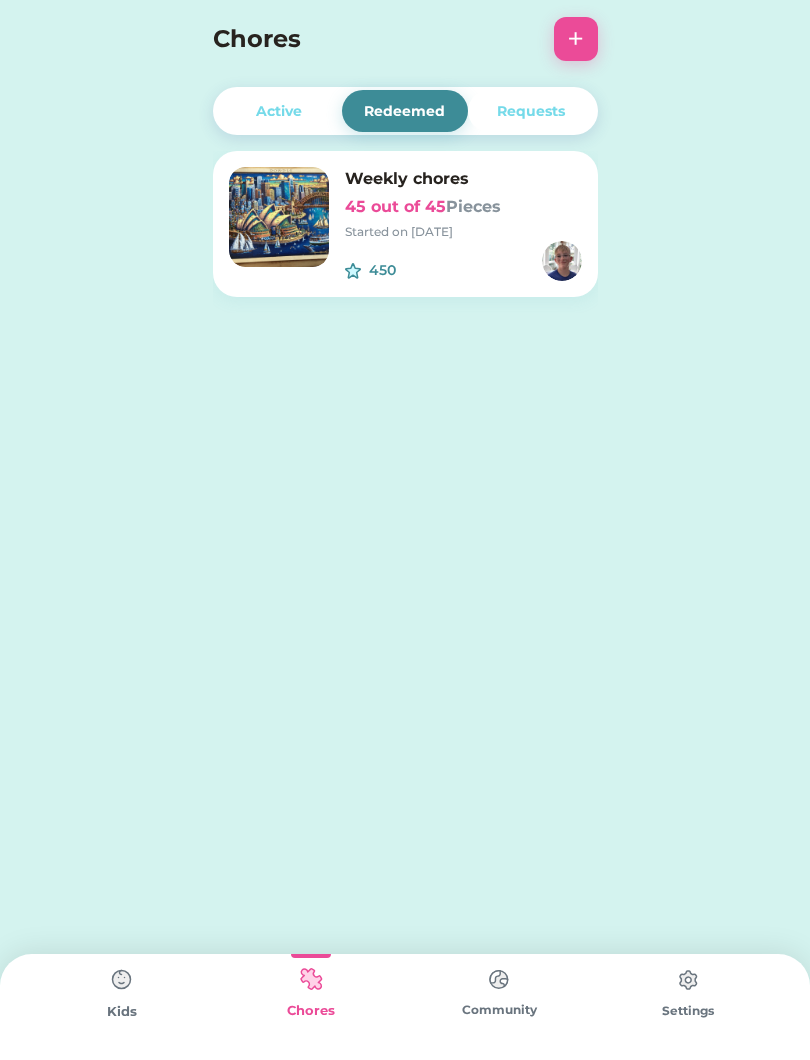 click on "Active" at bounding box center (279, 111) 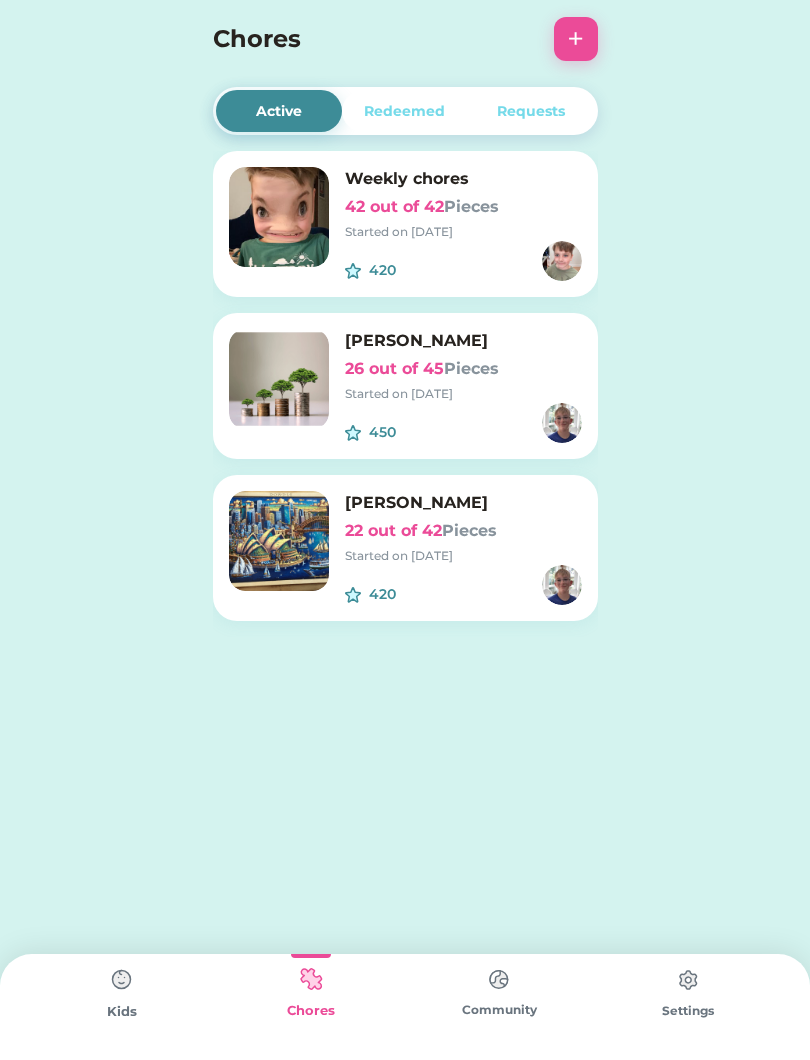 click at bounding box center (353, 433) 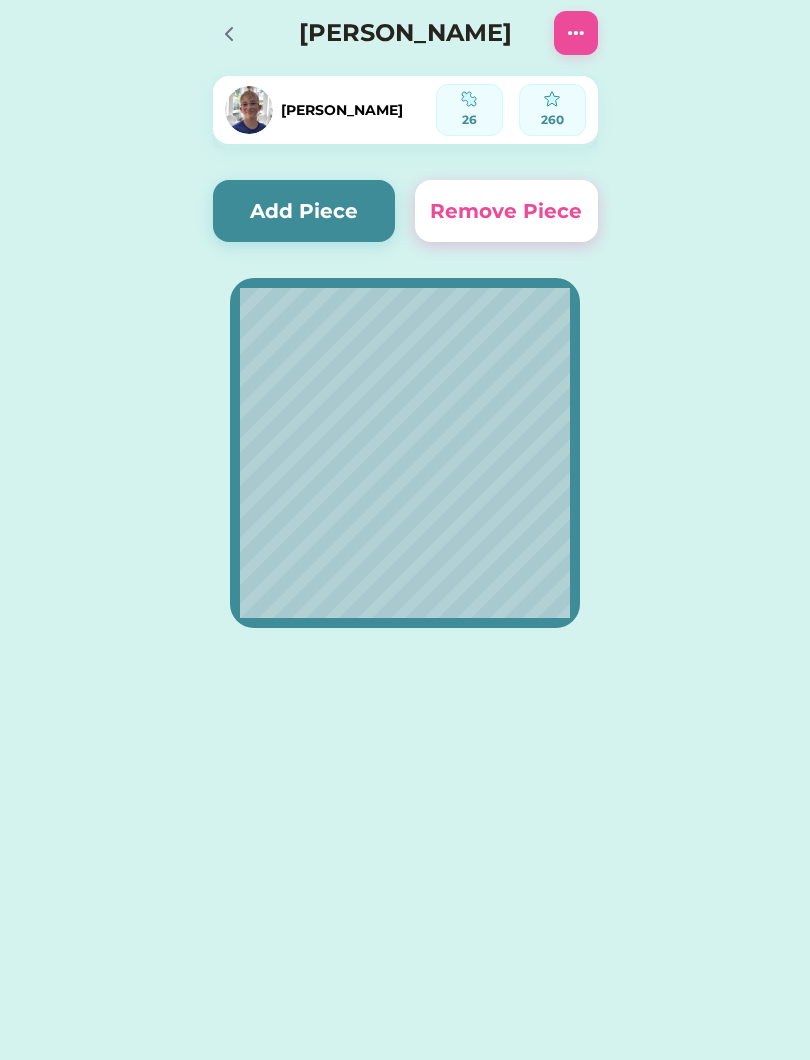 click 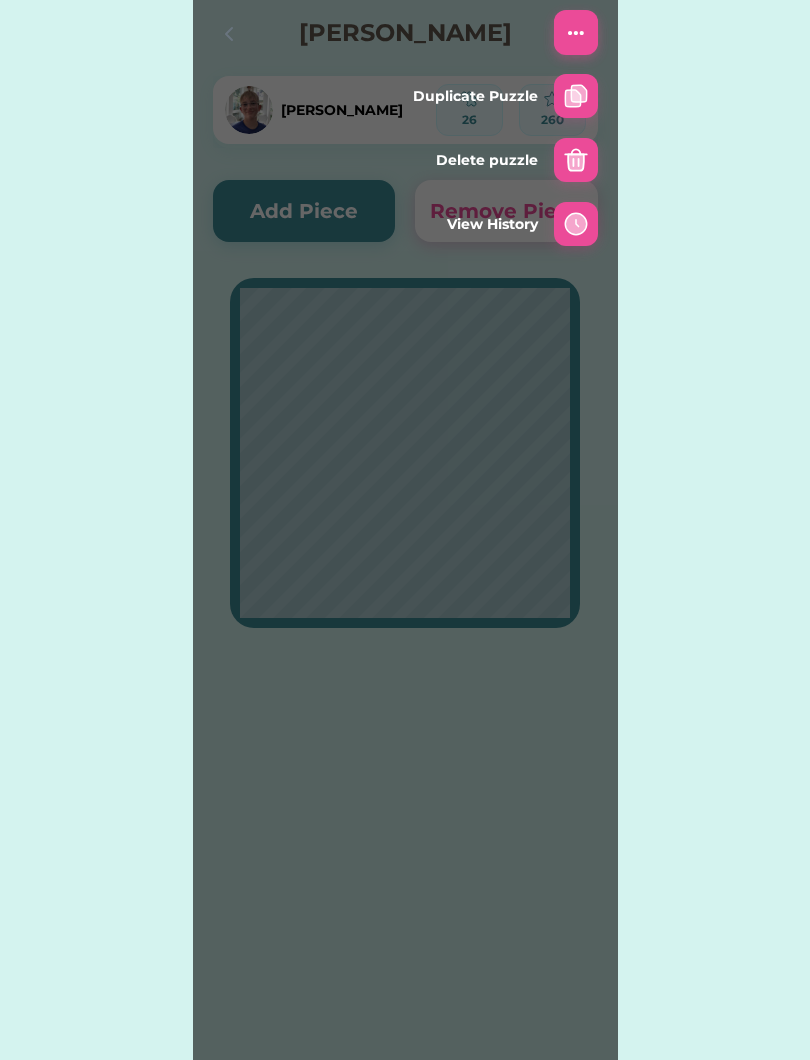 click 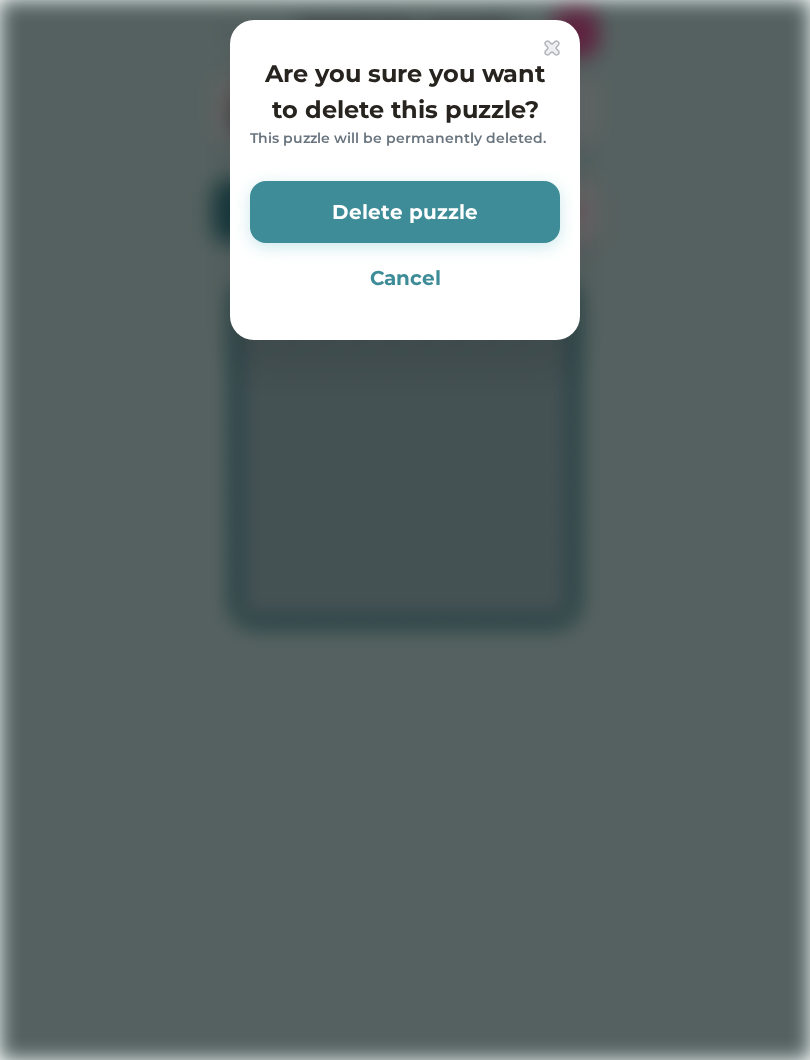 click on "Delete puzzle" at bounding box center [405, 212] 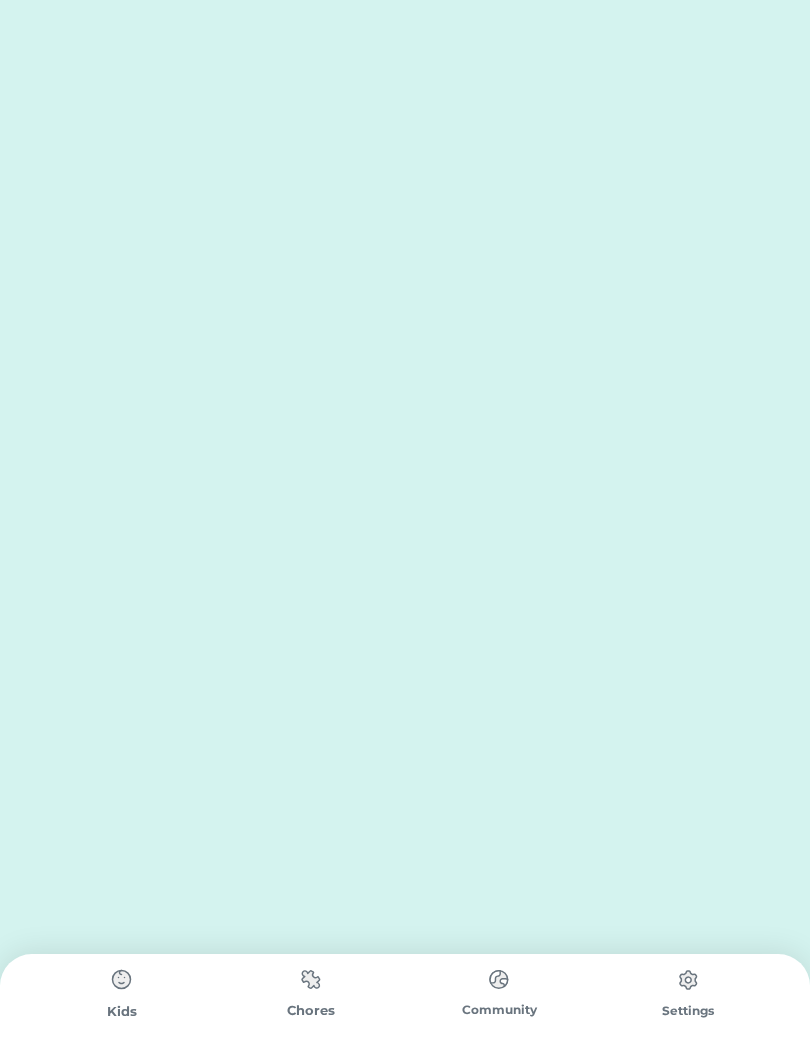 scroll, scrollTop: 0, scrollLeft: 0, axis: both 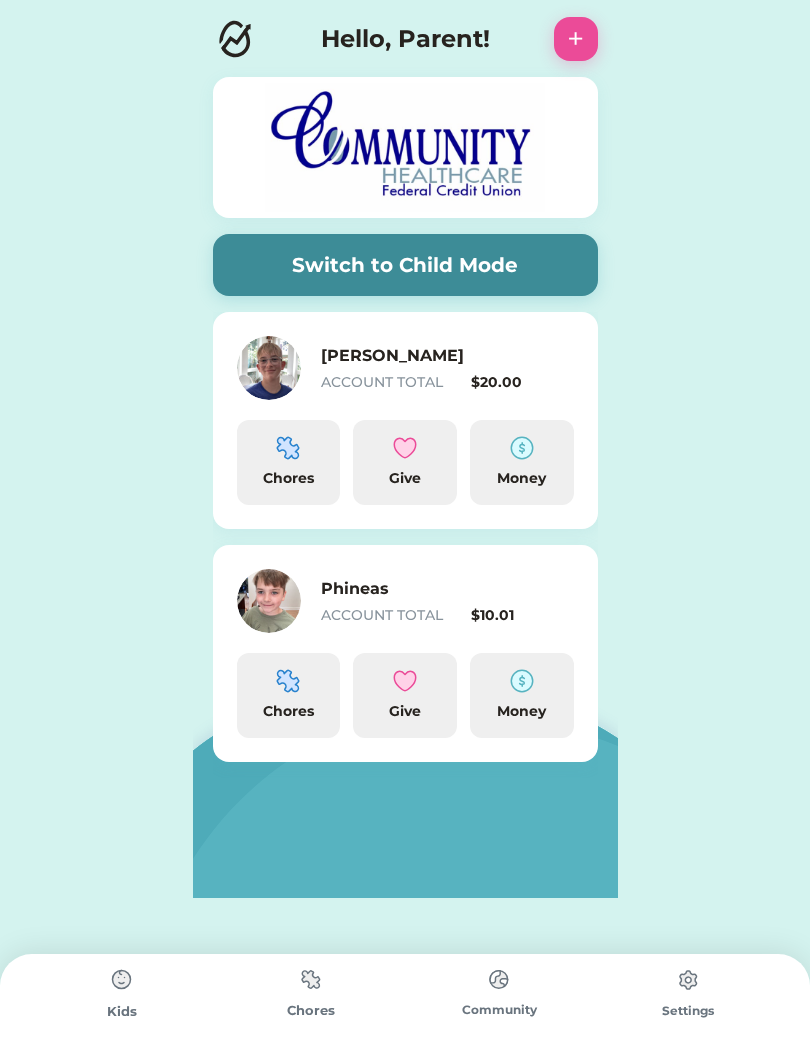 click at bounding box center [311, 979] 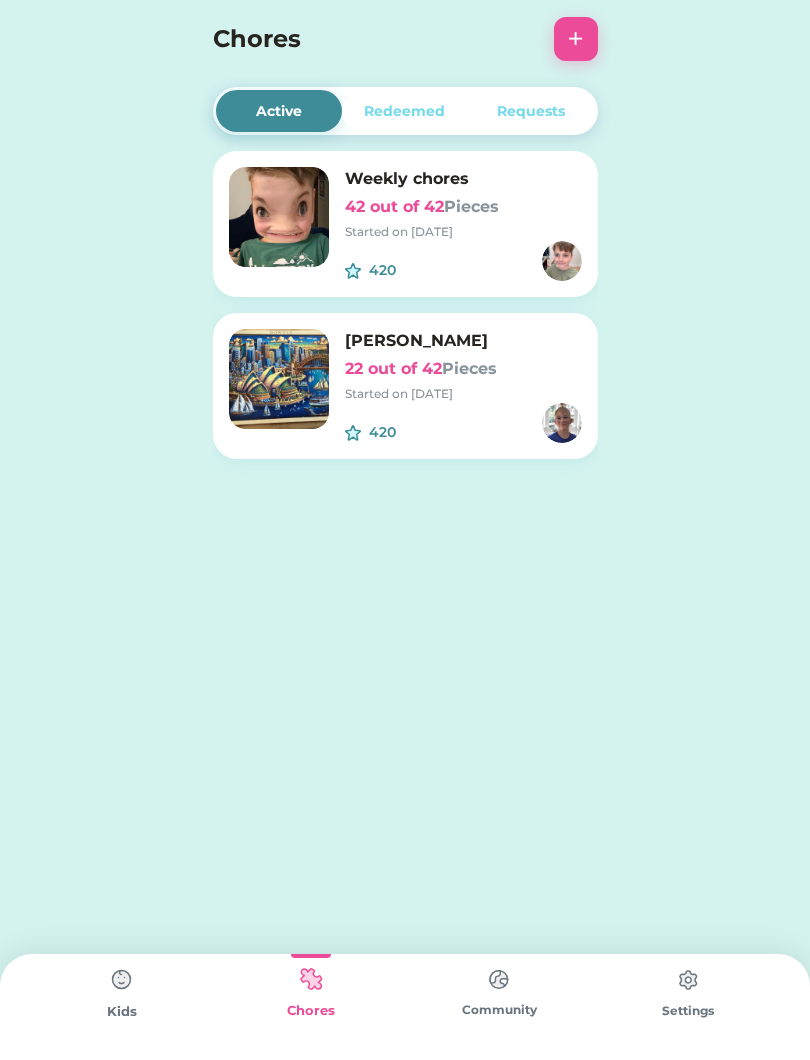 click on "Started on [DATE]" at bounding box center (463, 394) 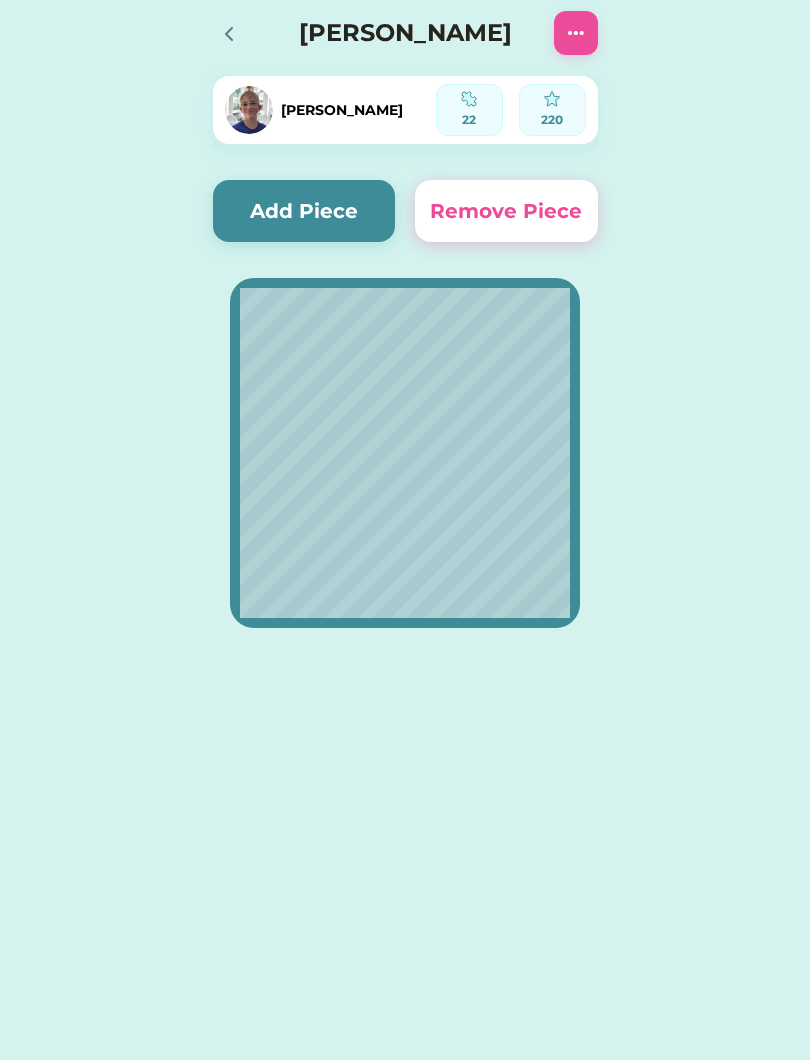 click on "Add Piece" at bounding box center (304, 211) 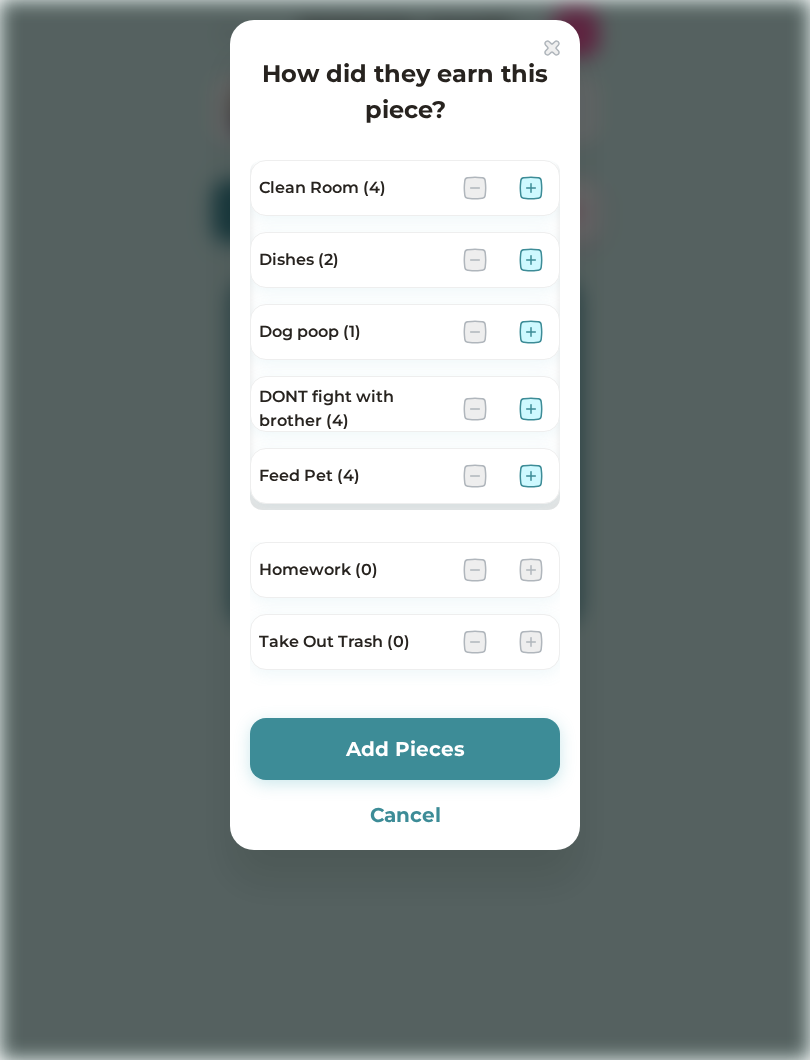 click at bounding box center (531, 188) 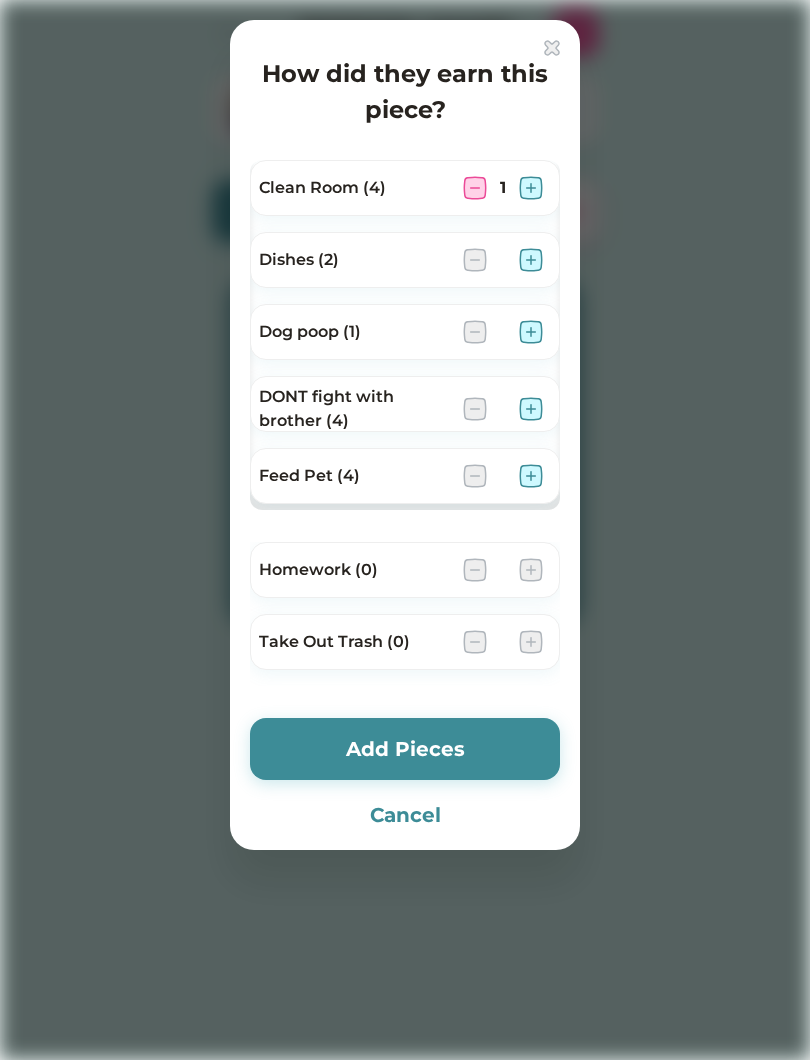 click at bounding box center (531, 188) 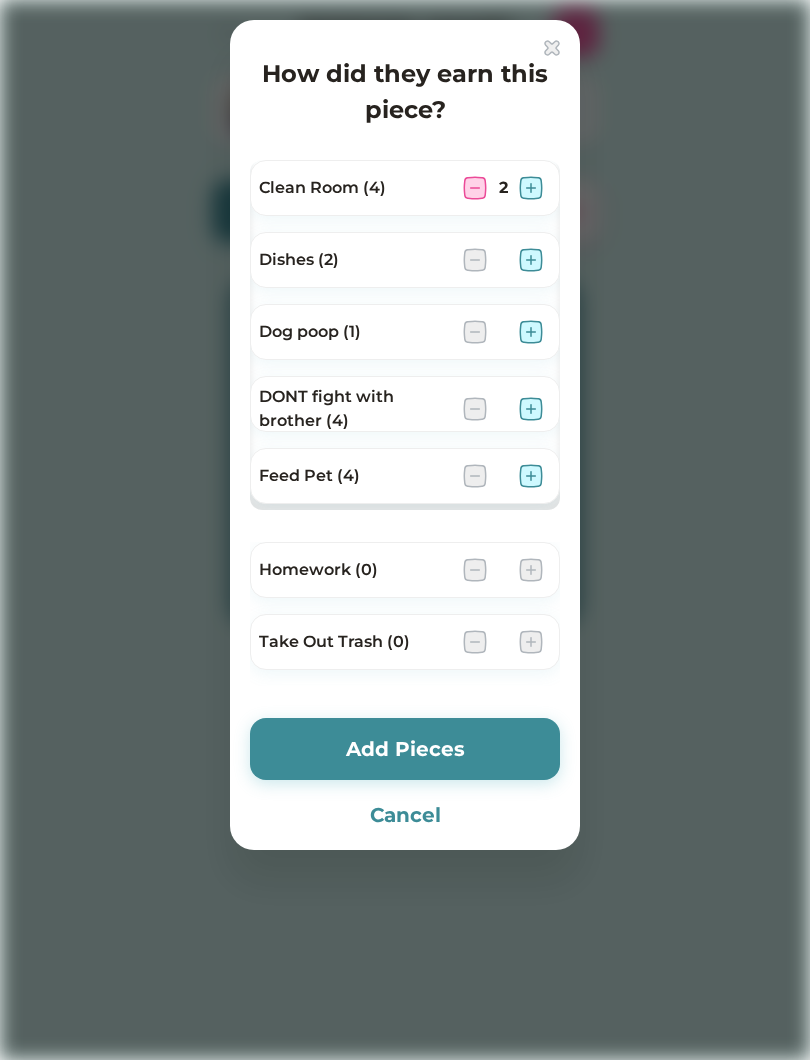 click at bounding box center (531, 188) 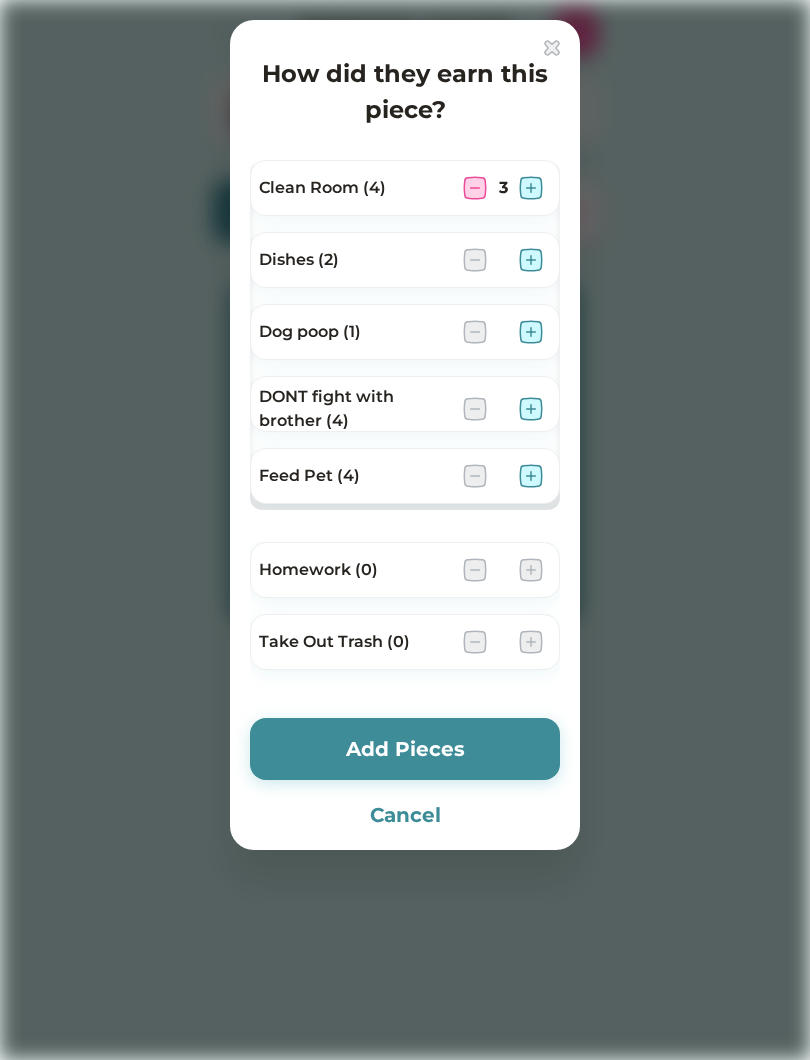 click at bounding box center [531, 188] 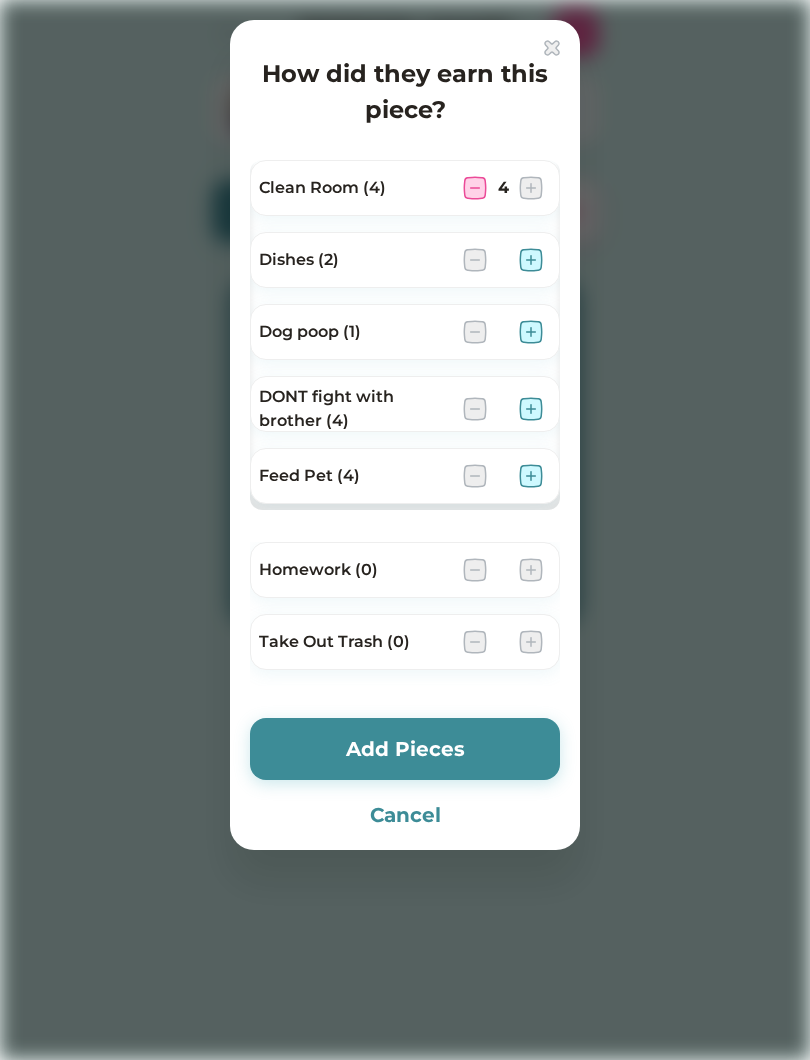 click at bounding box center [531, 188] 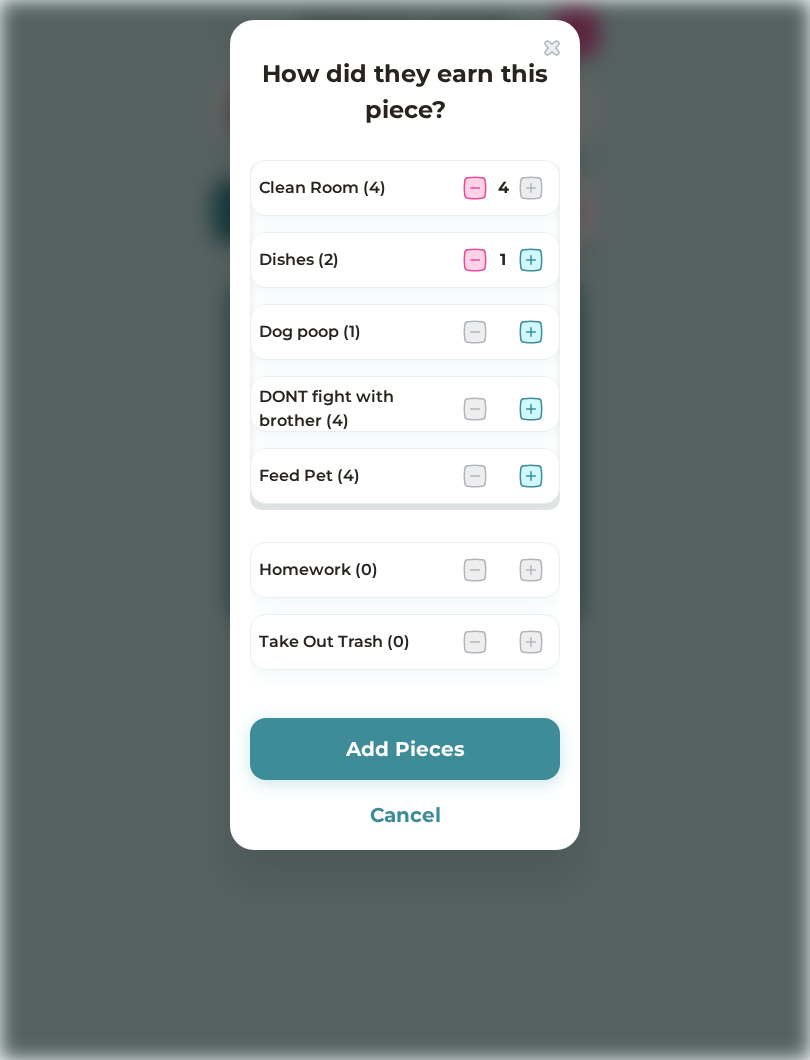 click at bounding box center (531, 260) 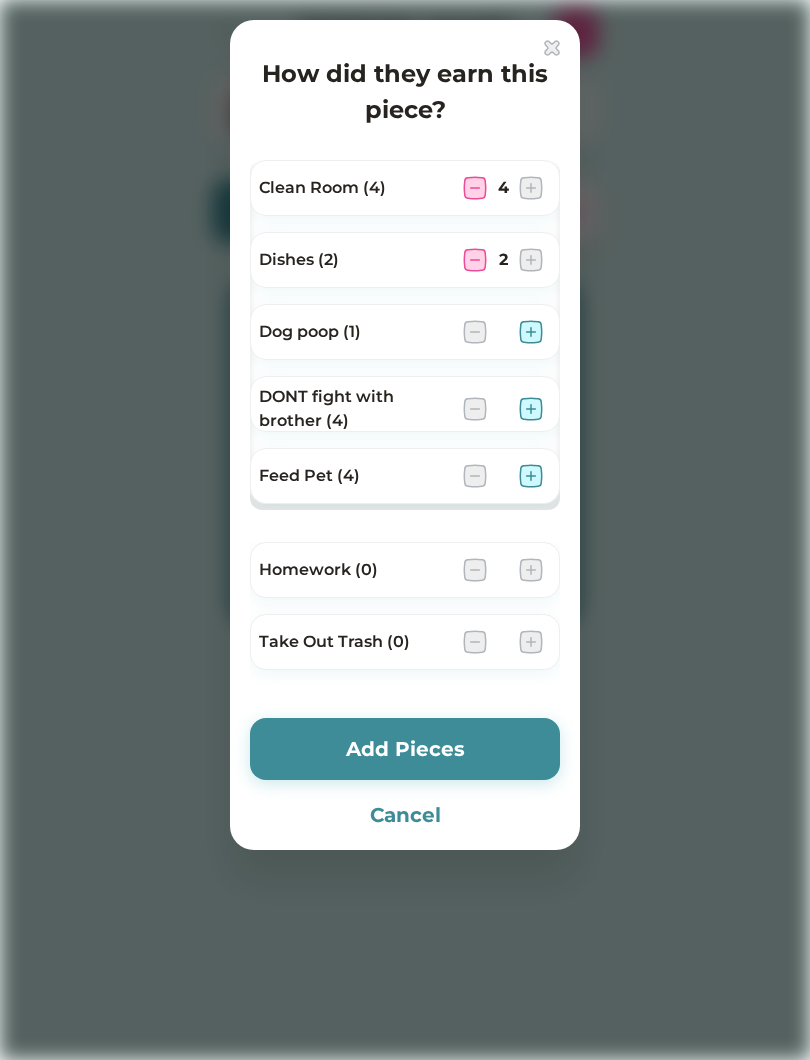 click at bounding box center [531, 332] 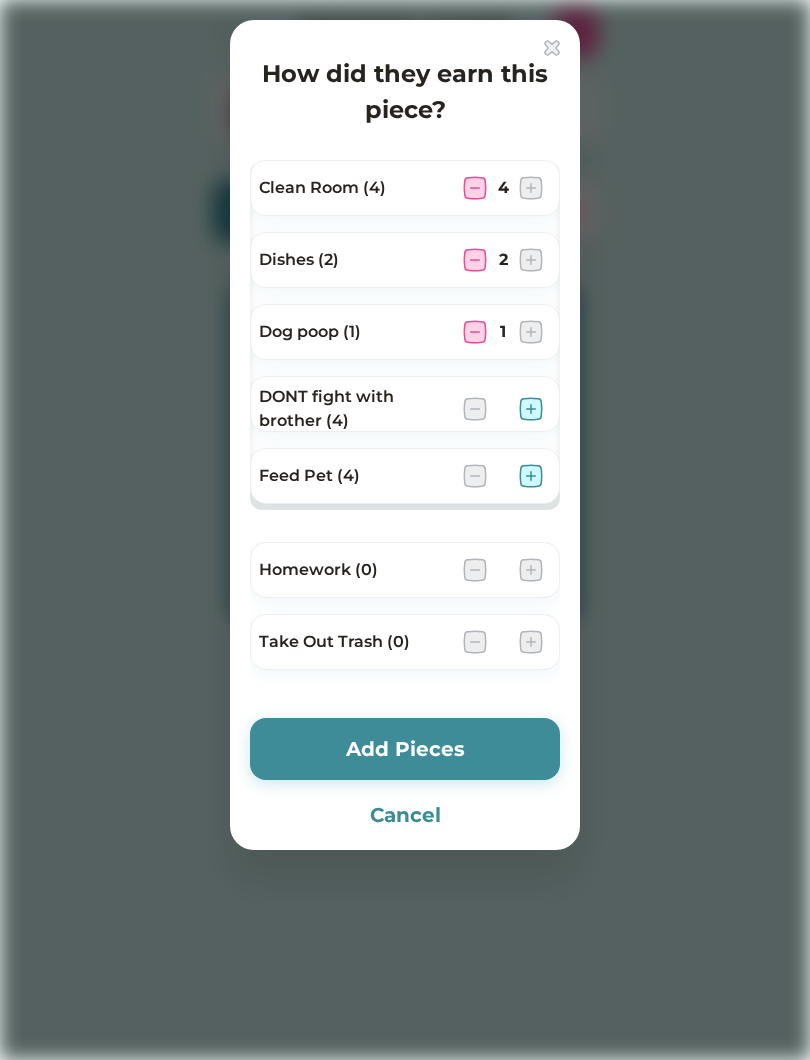 click at bounding box center (531, 332) 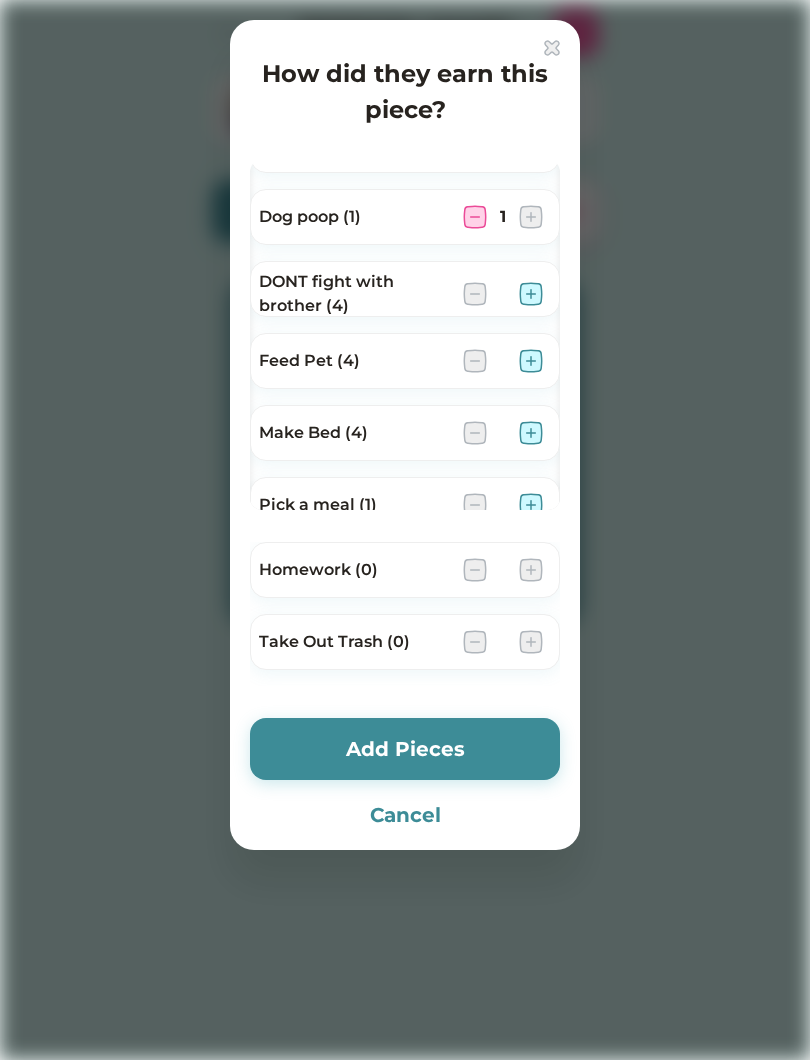 scroll, scrollTop: 113, scrollLeft: 0, axis: vertical 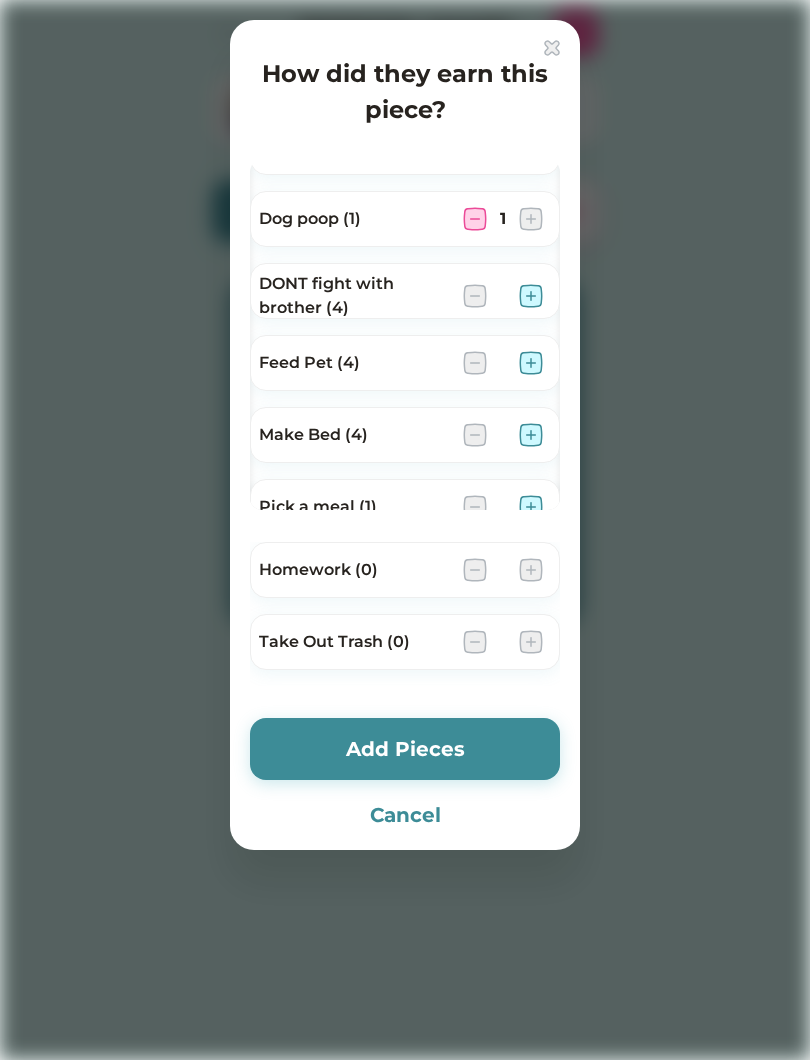 click at bounding box center (531, 296) 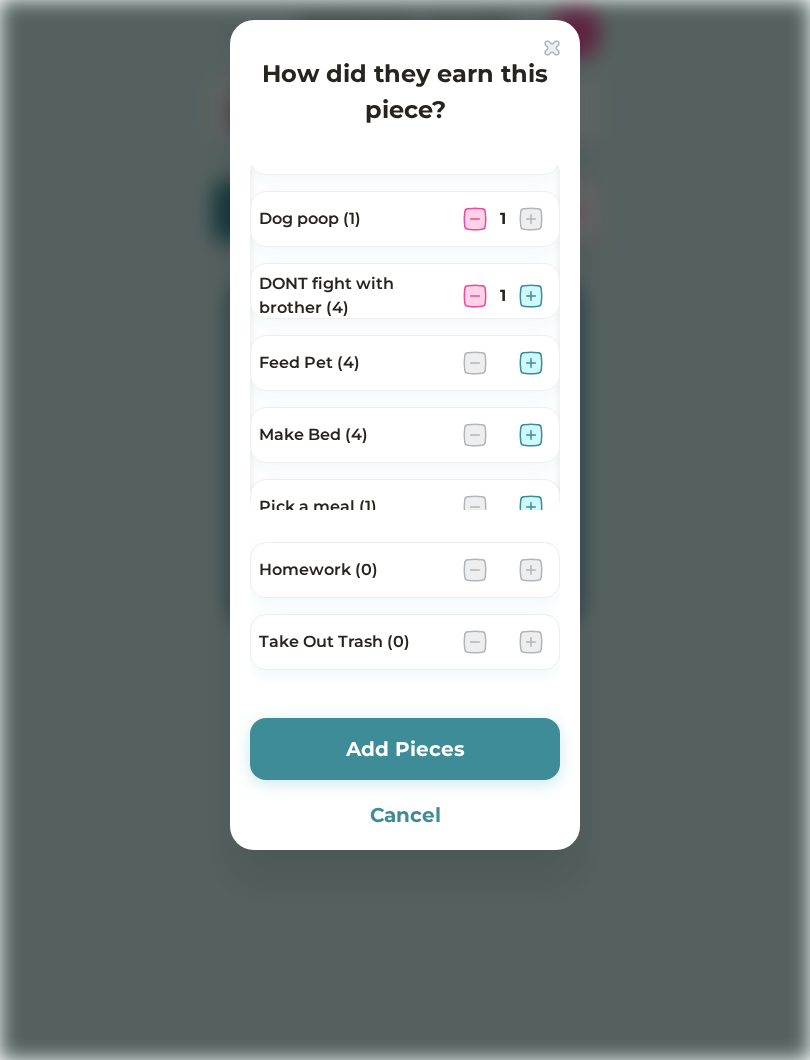 click at bounding box center [531, 363] 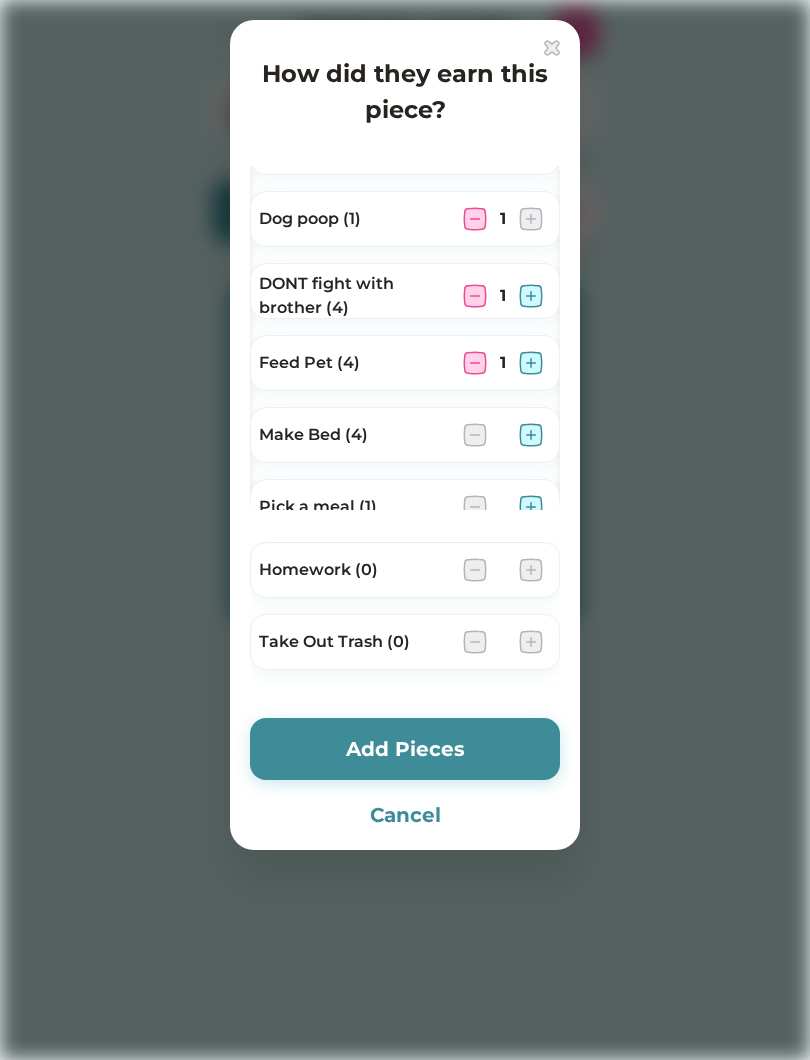 click at bounding box center [531, 435] 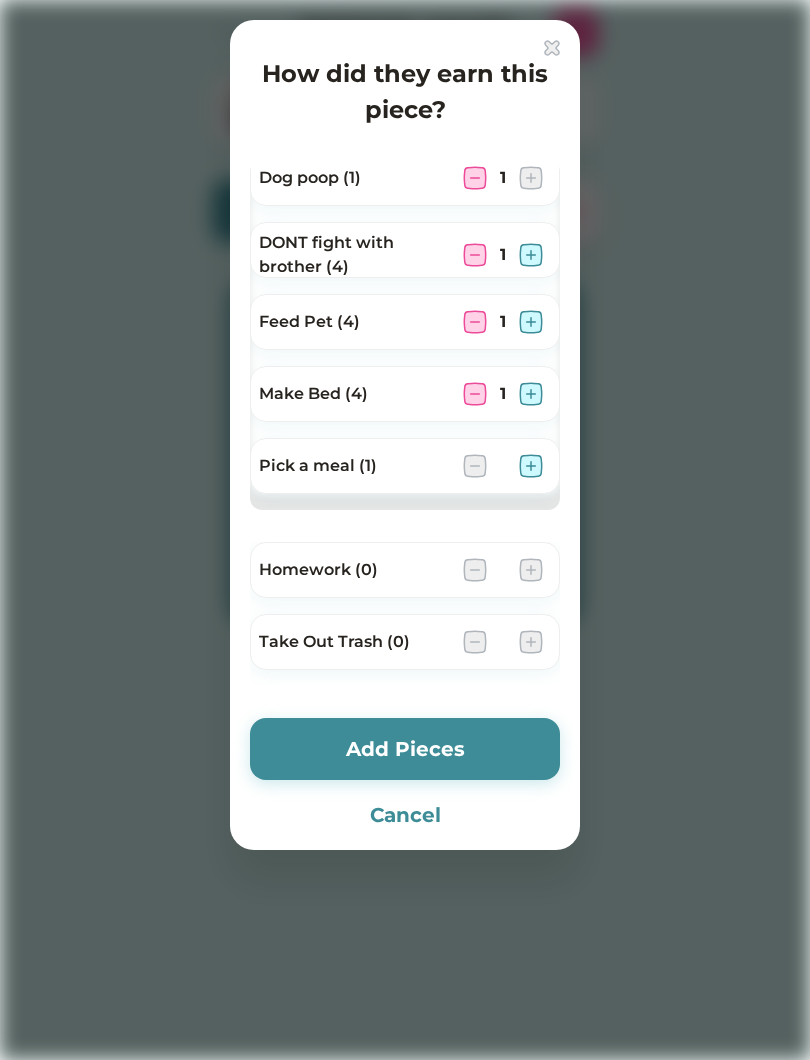 scroll, scrollTop: 154, scrollLeft: 0, axis: vertical 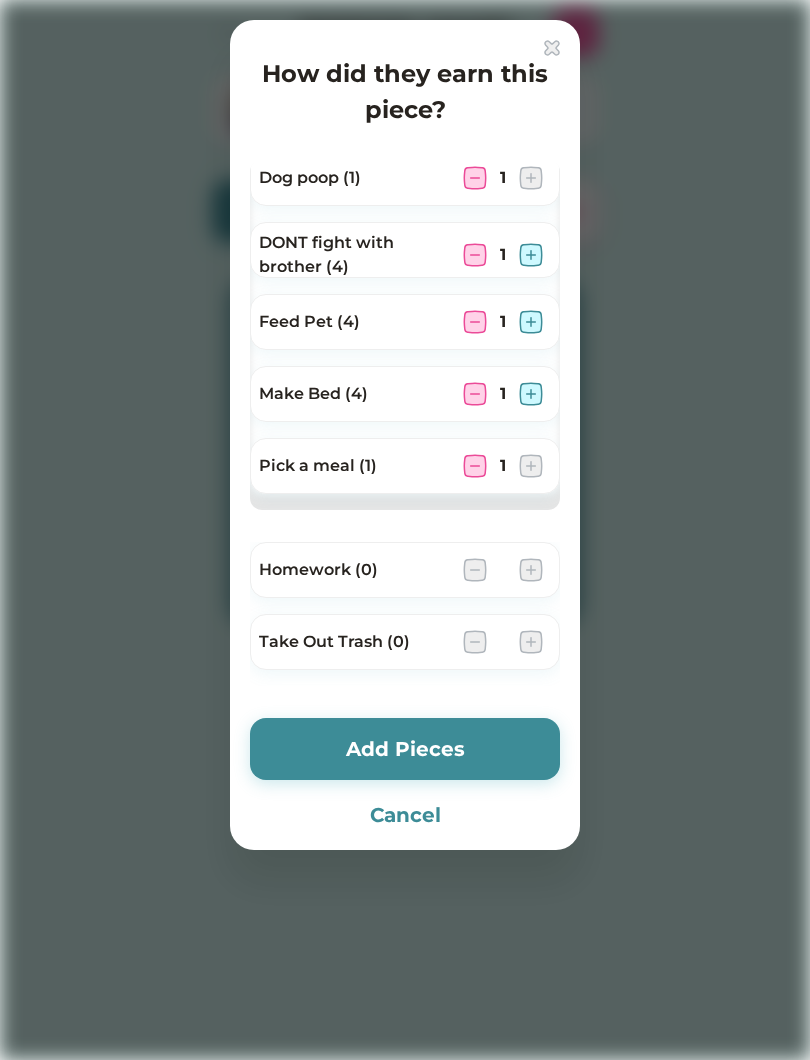 click at bounding box center [531, 466] 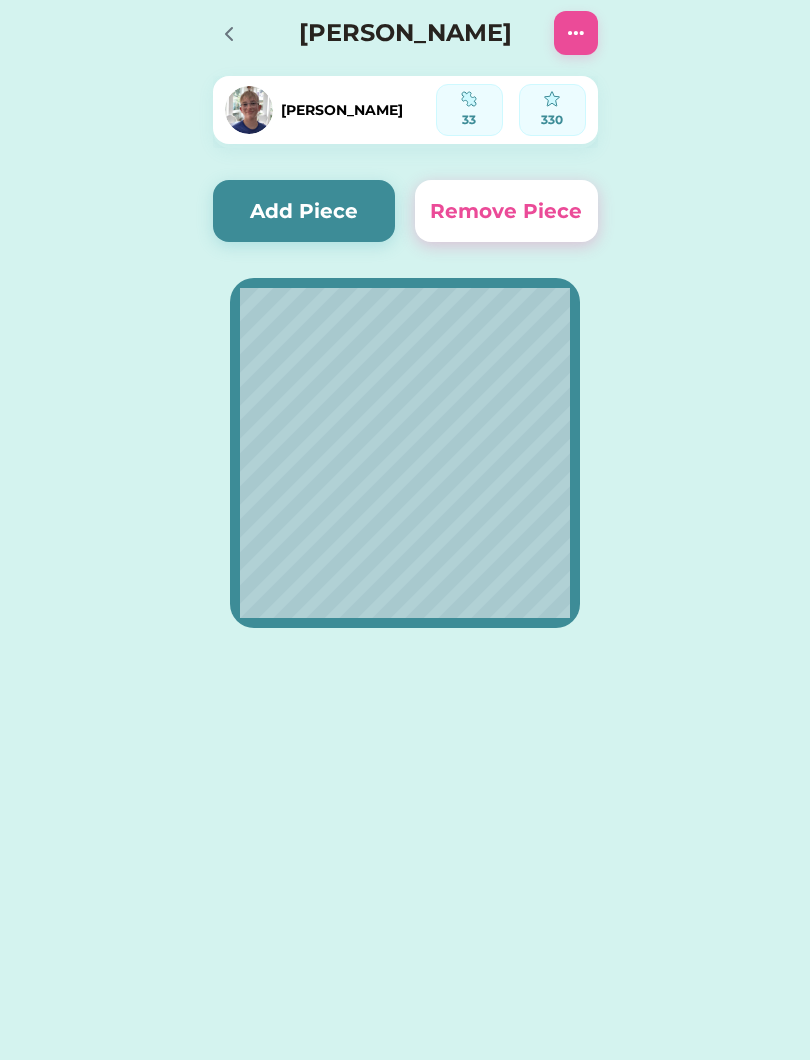 click on "Add Piece" at bounding box center (304, 211) 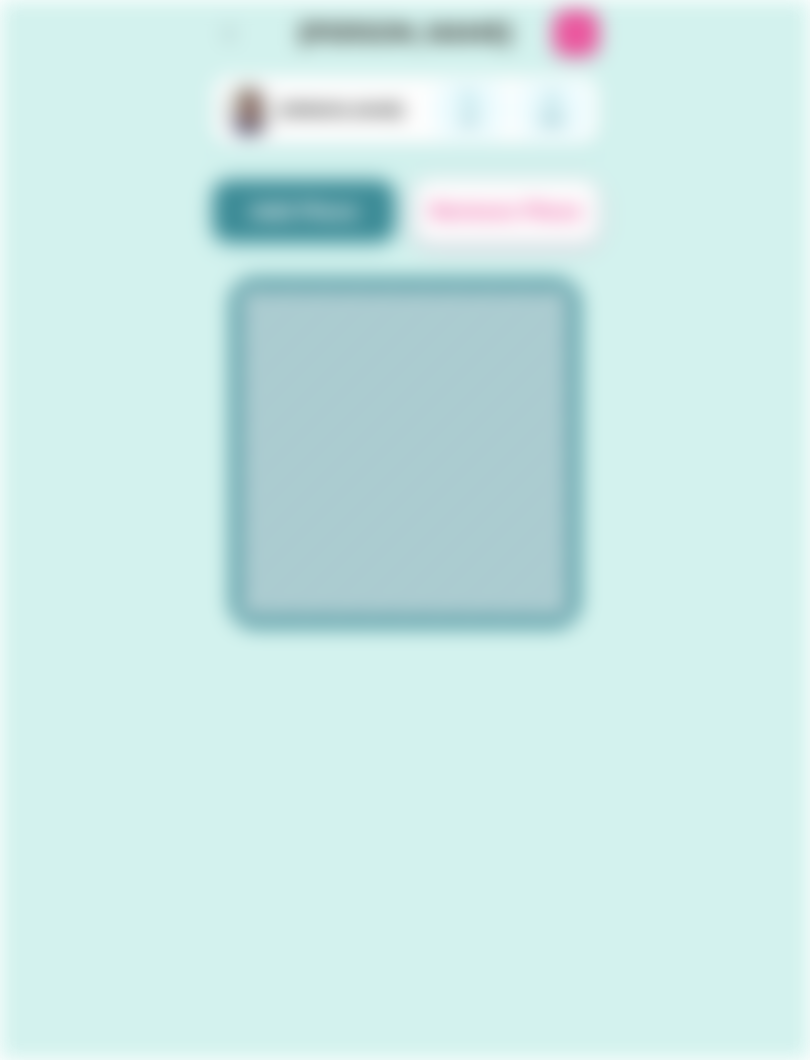 scroll, scrollTop: 0, scrollLeft: 0, axis: both 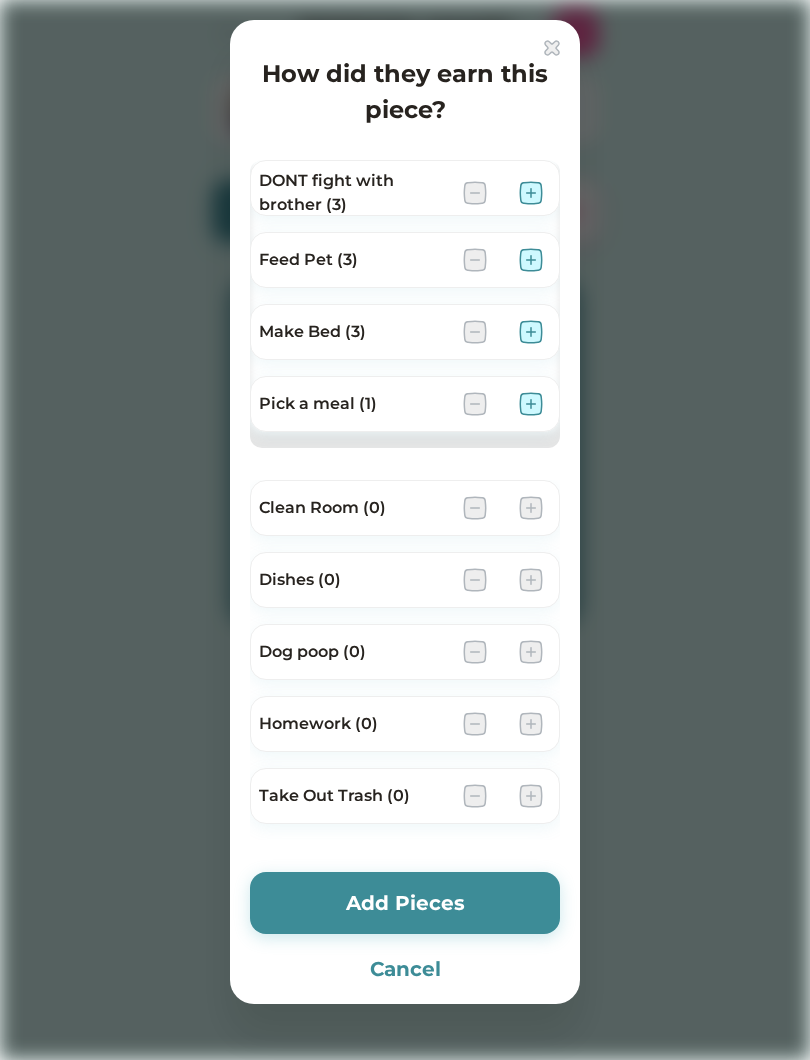 click at bounding box center [531, 193] 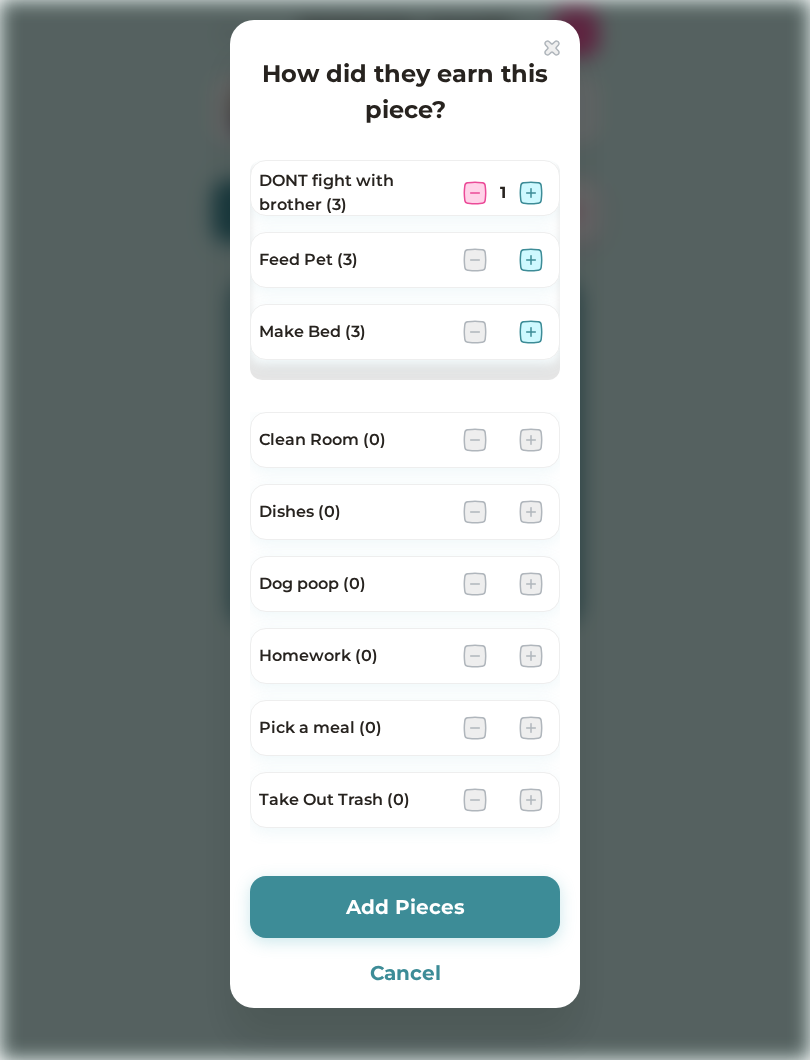 click at bounding box center (531, 260) 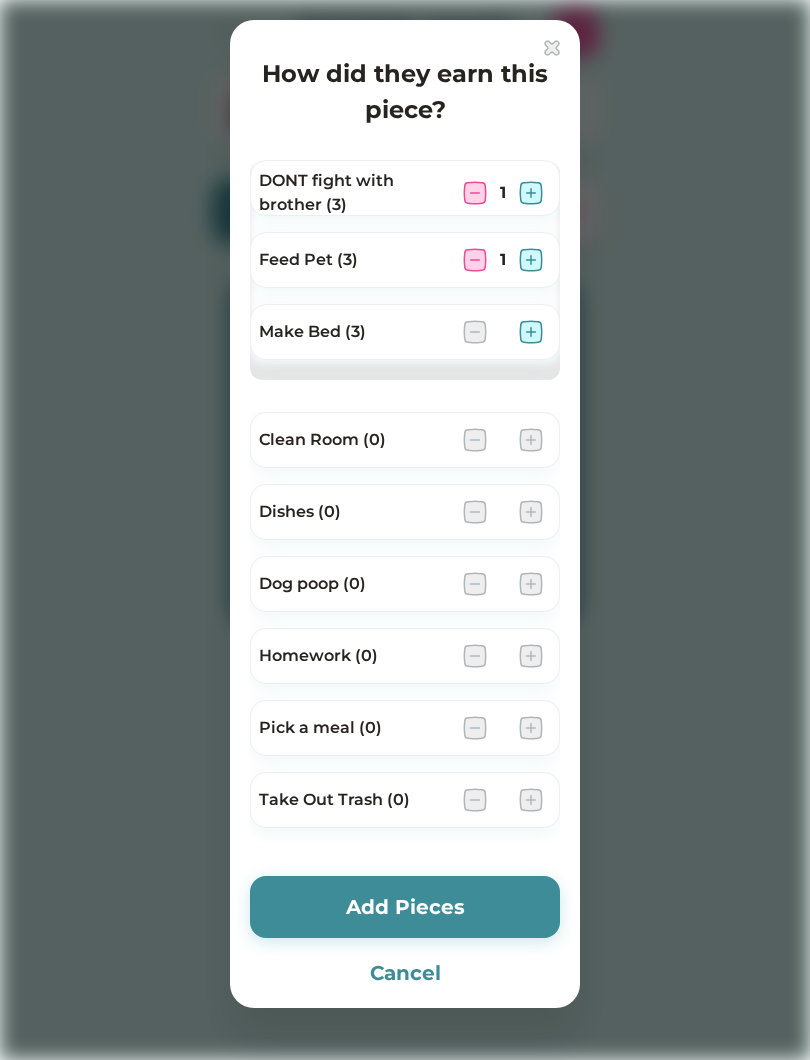 click at bounding box center [531, 332] 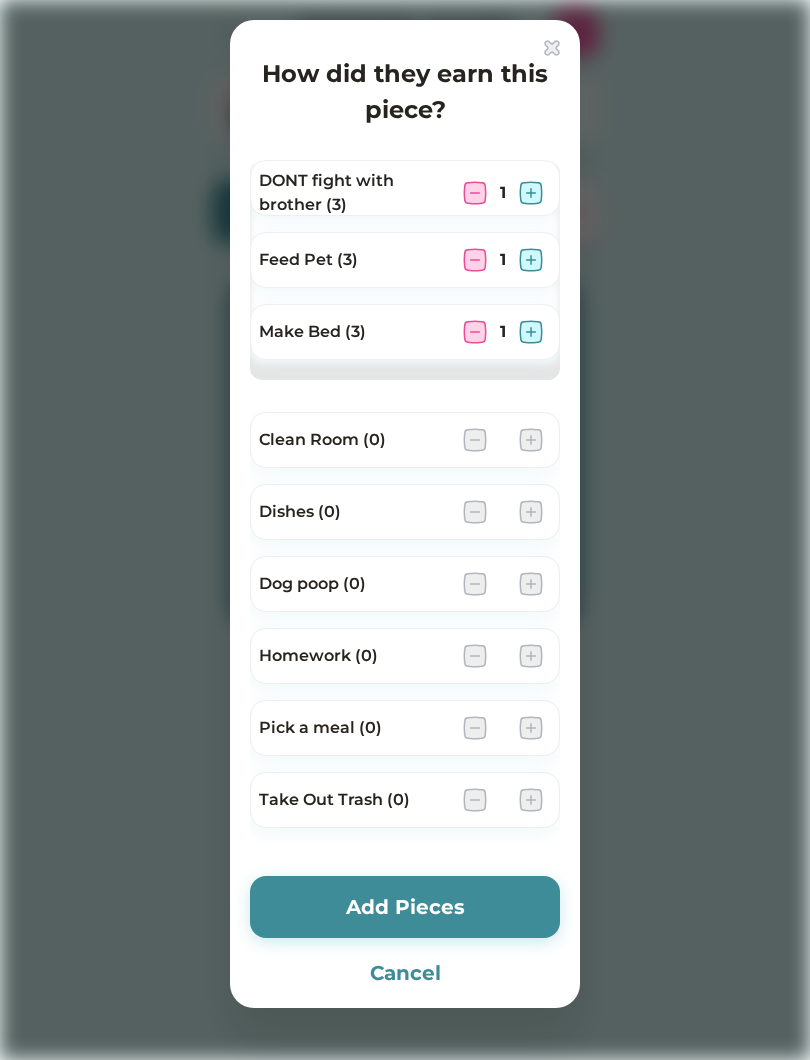 click at bounding box center (531, 332) 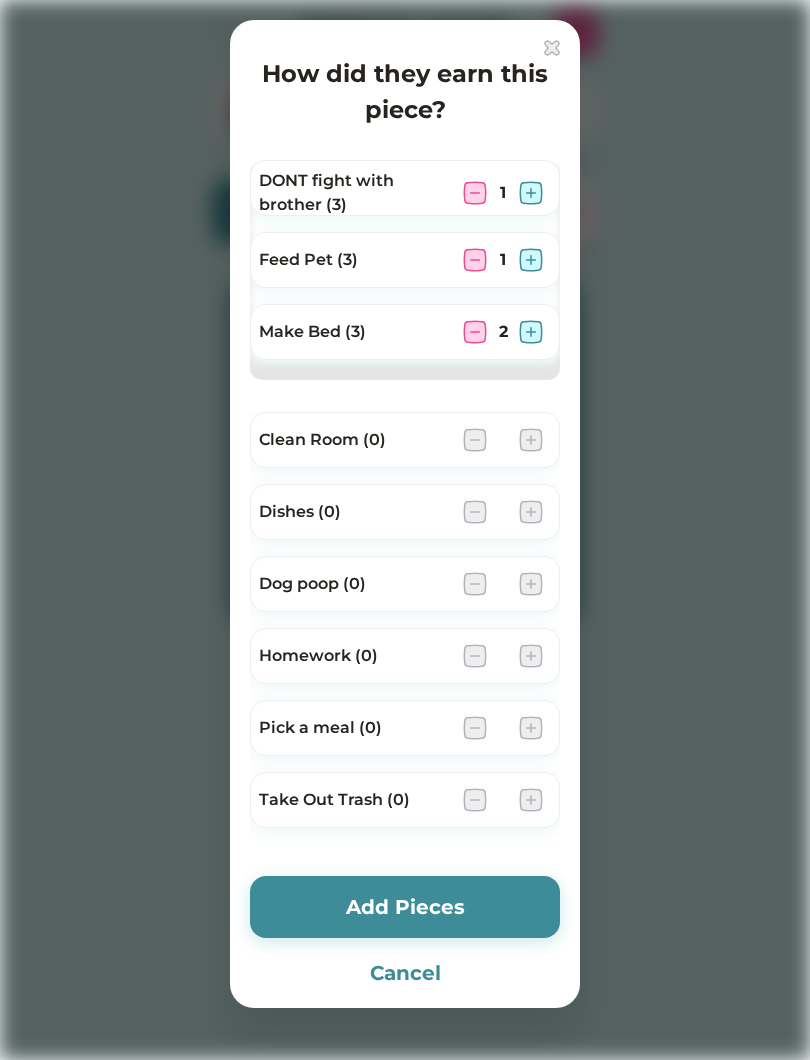 click at bounding box center [531, 332] 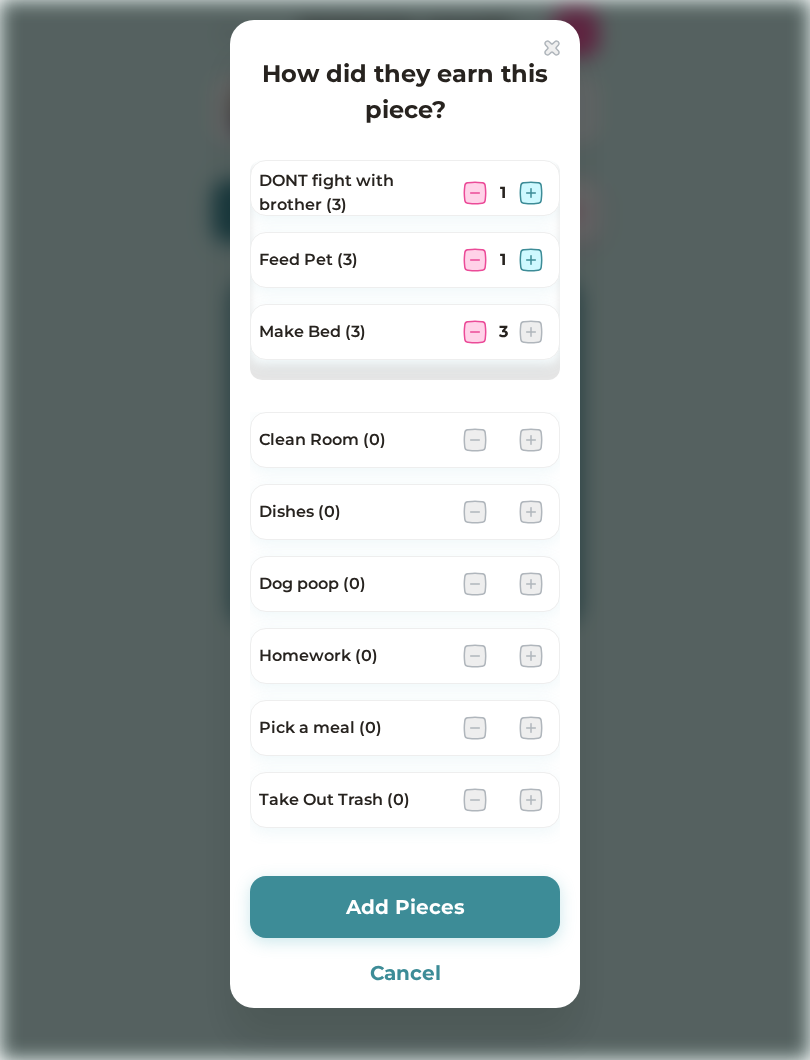 click on "Feed Pet (3) 1" at bounding box center (405, 260) 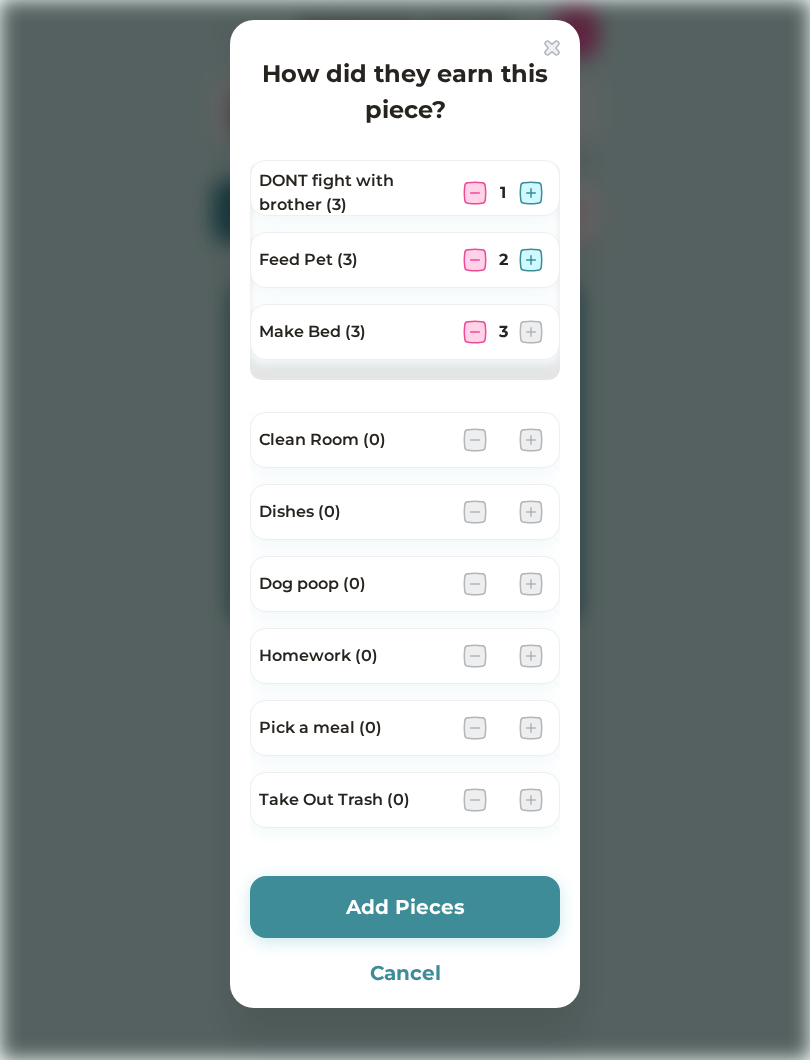 click at bounding box center (531, 260) 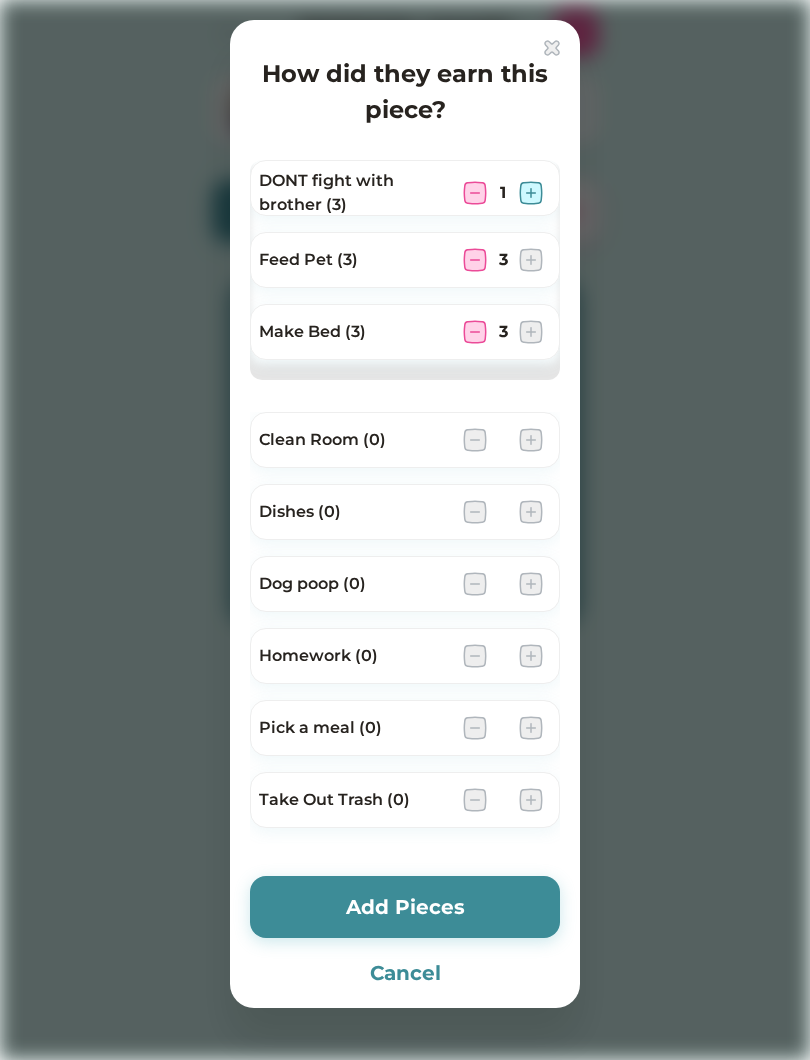 click at bounding box center [531, 260] 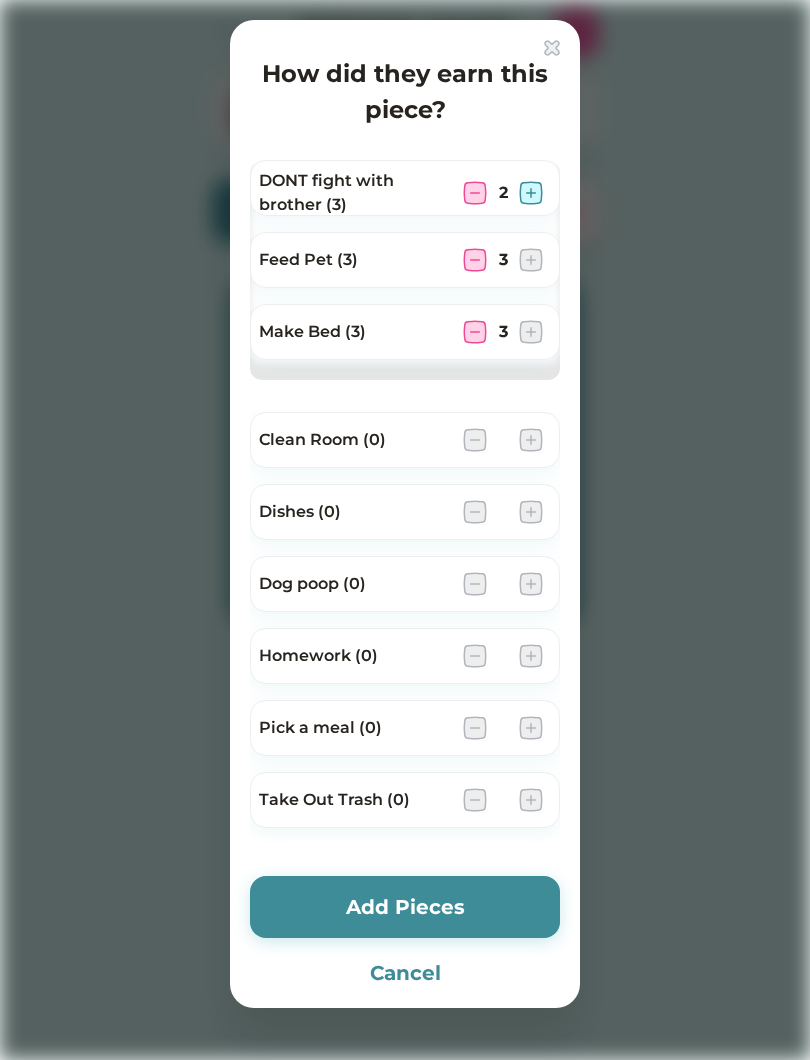 click at bounding box center (531, 193) 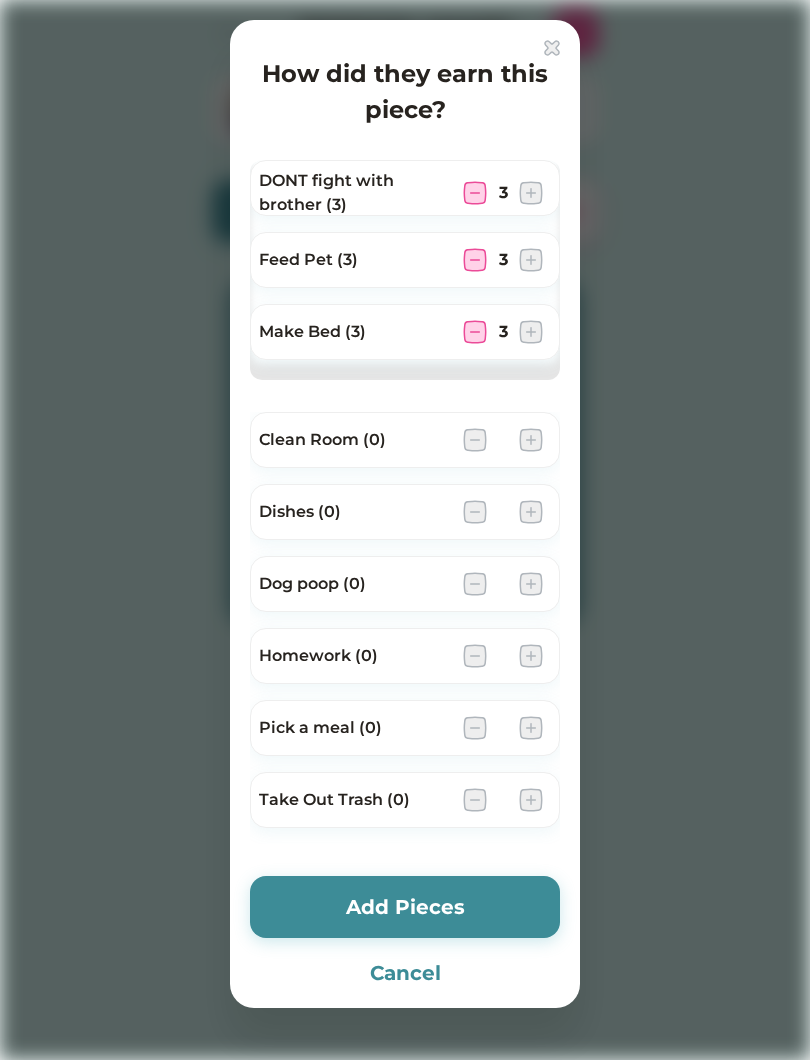 click on "Add Pieces" at bounding box center (405, 907) 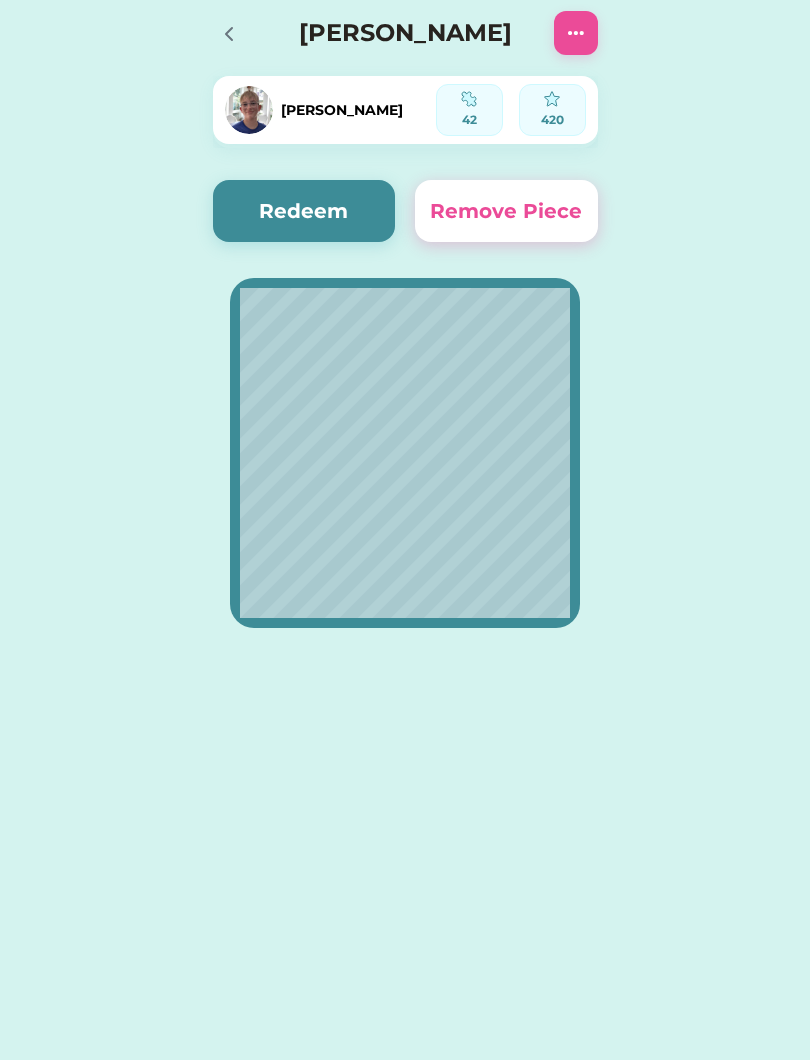click at bounding box center [235, 33] 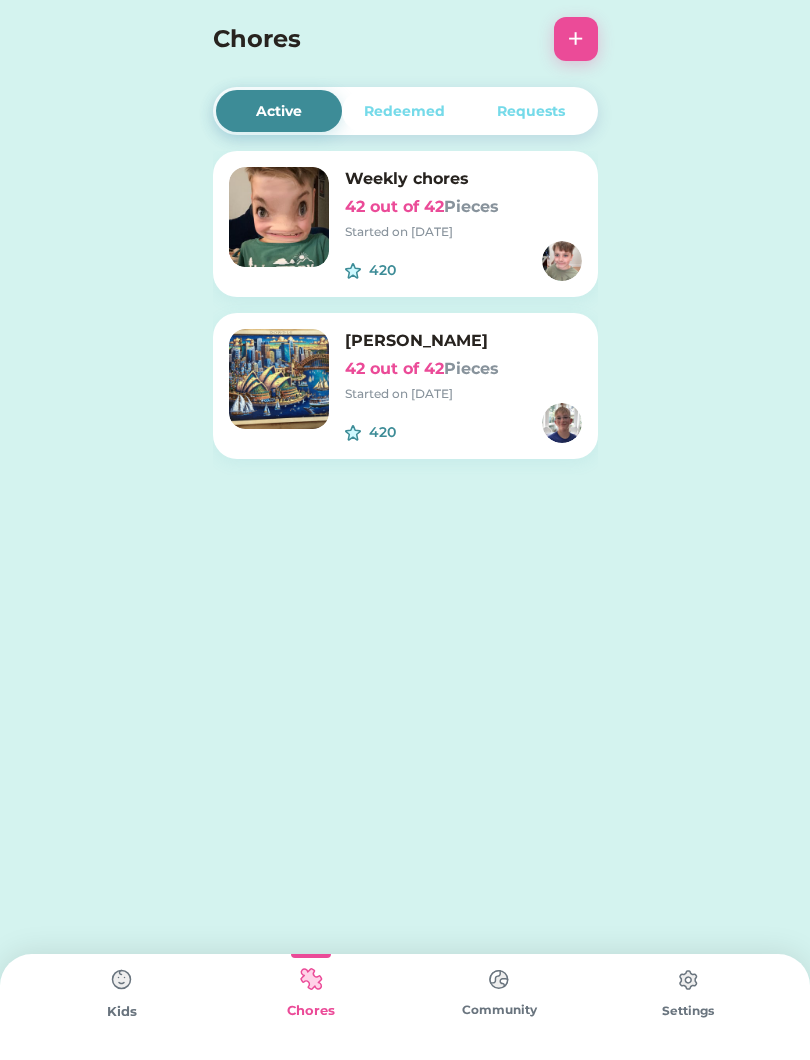 click at bounding box center [122, 980] 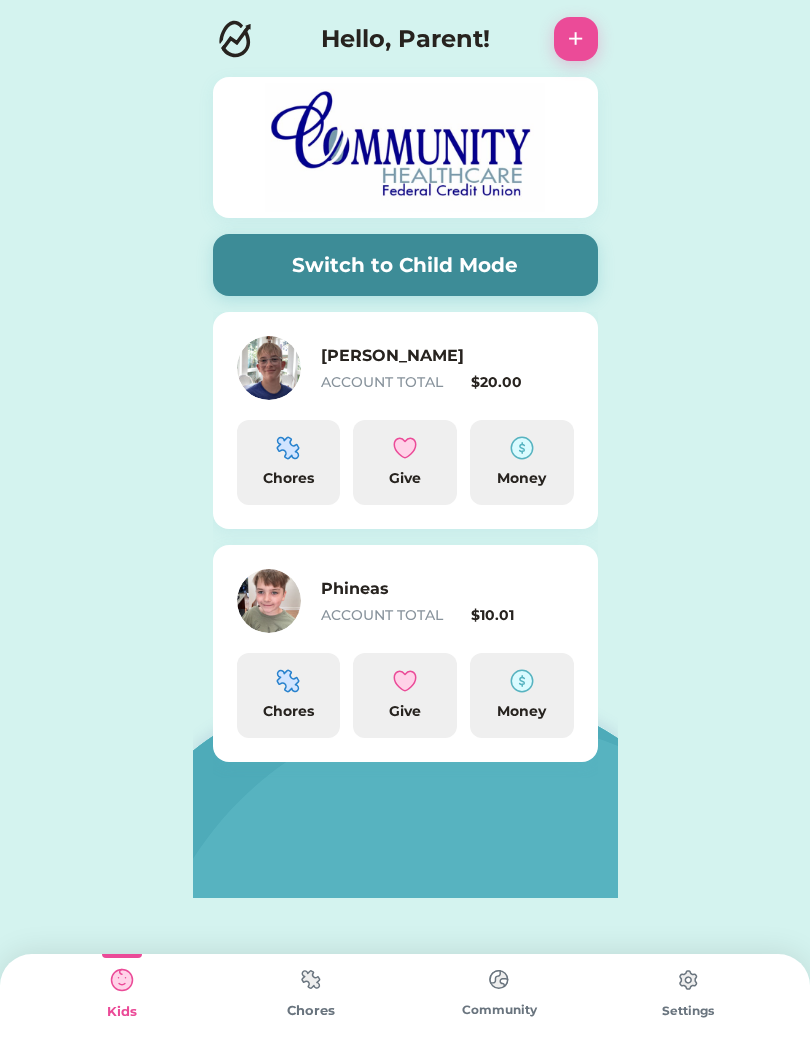 scroll, scrollTop: 0, scrollLeft: 0, axis: both 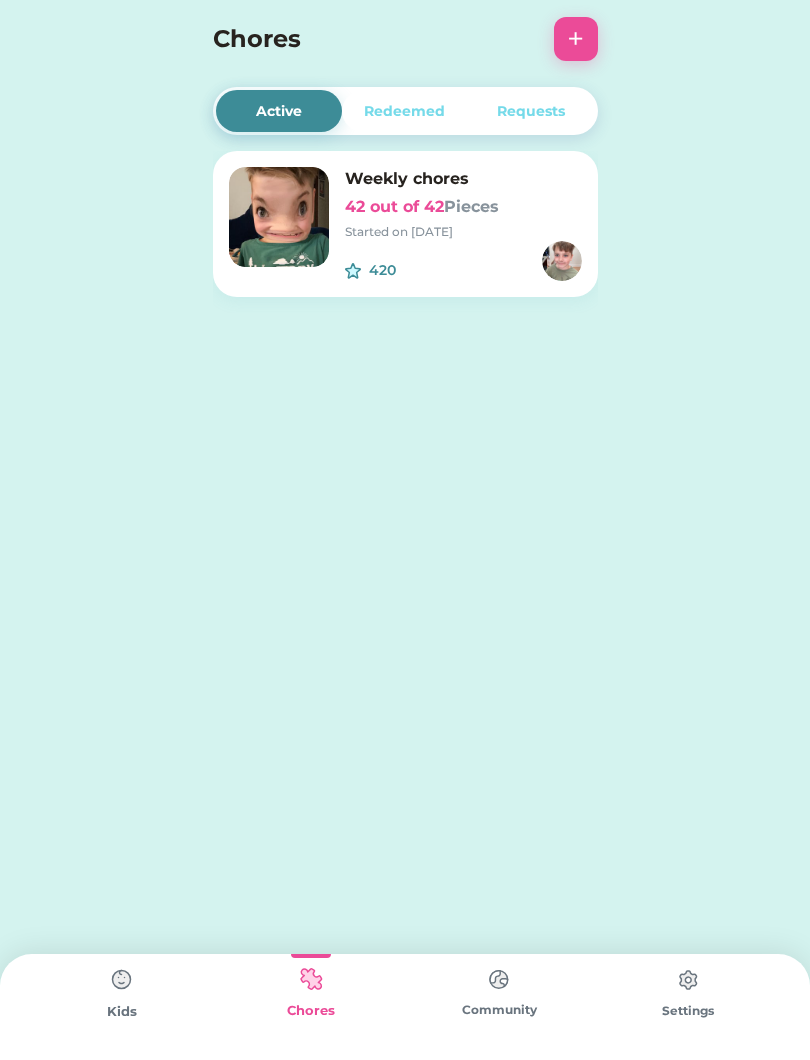 click on "Kids" at bounding box center [122, 1012] 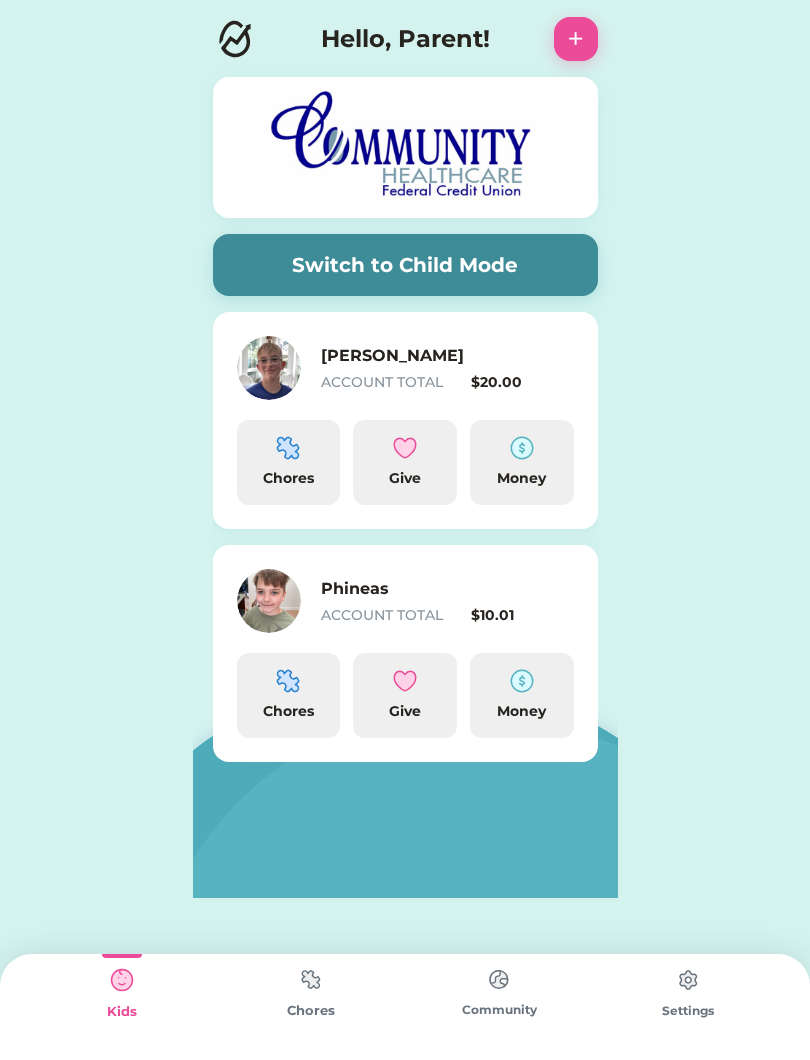 click on "Kids" at bounding box center (122, 1012) 